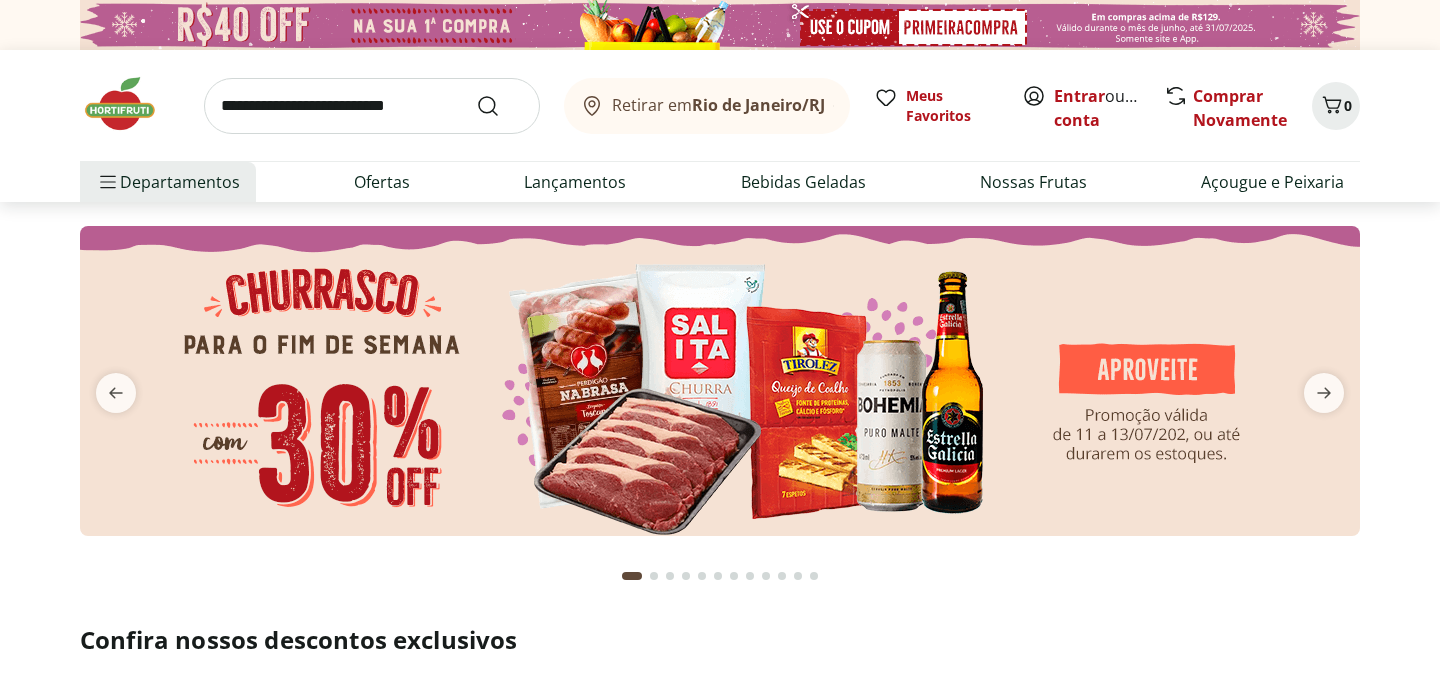 scroll, scrollTop: 0, scrollLeft: 0, axis: both 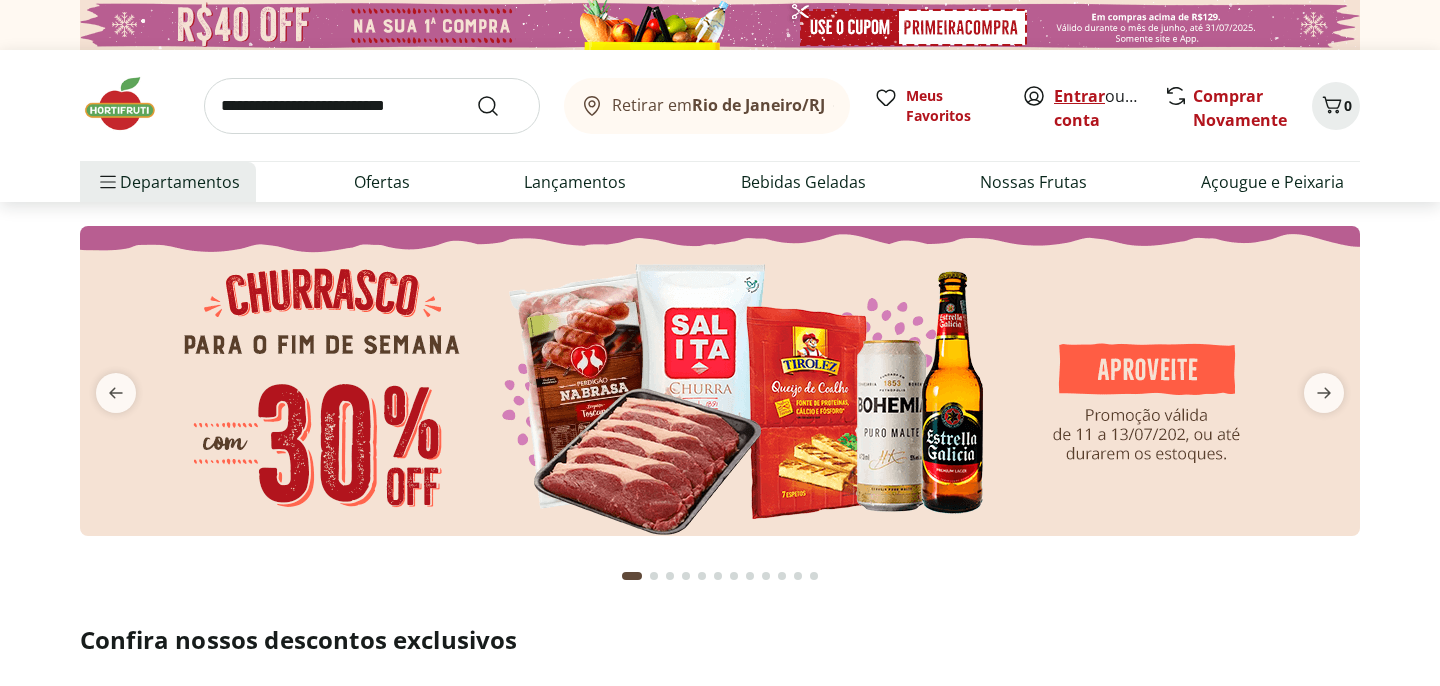 click on "Entrar" at bounding box center (1079, 96) 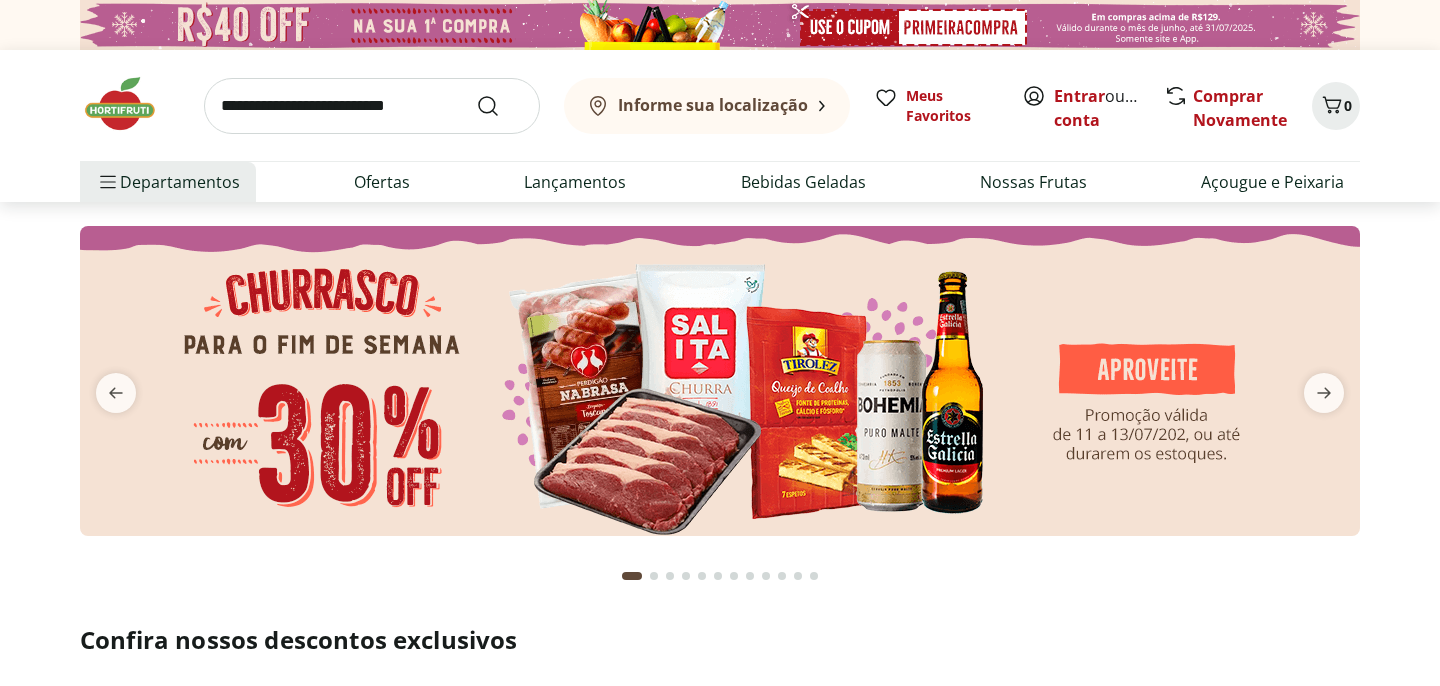 scroll, scrollTop: 0, scrollLeft: 0, axis: both 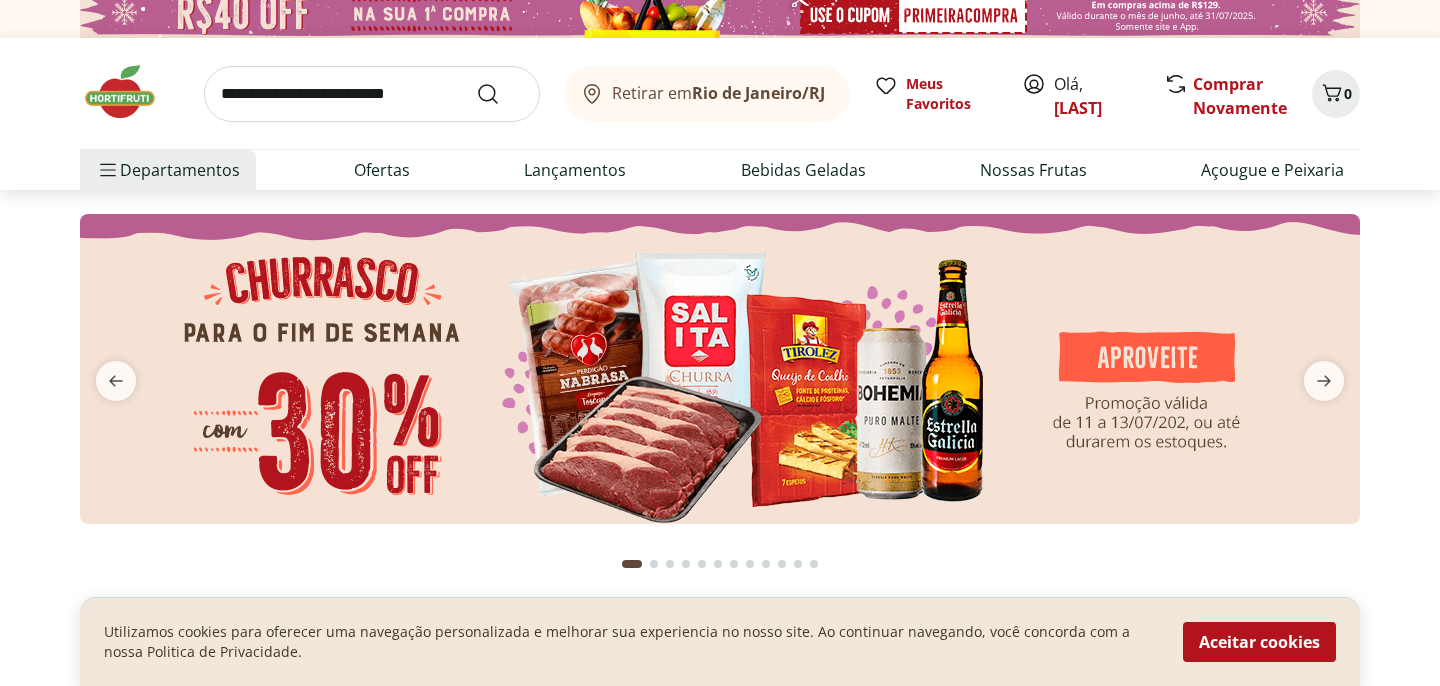 click at bounding box center (720, 369) 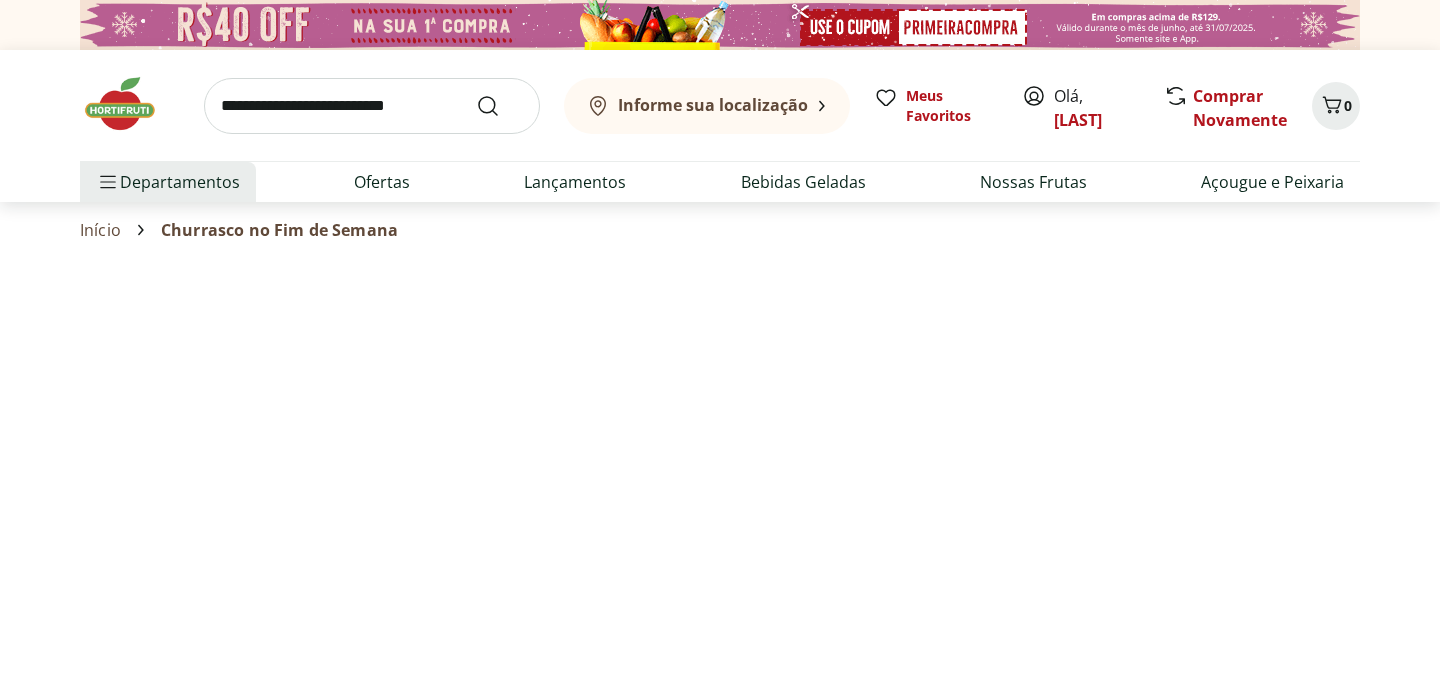 select on "**********" 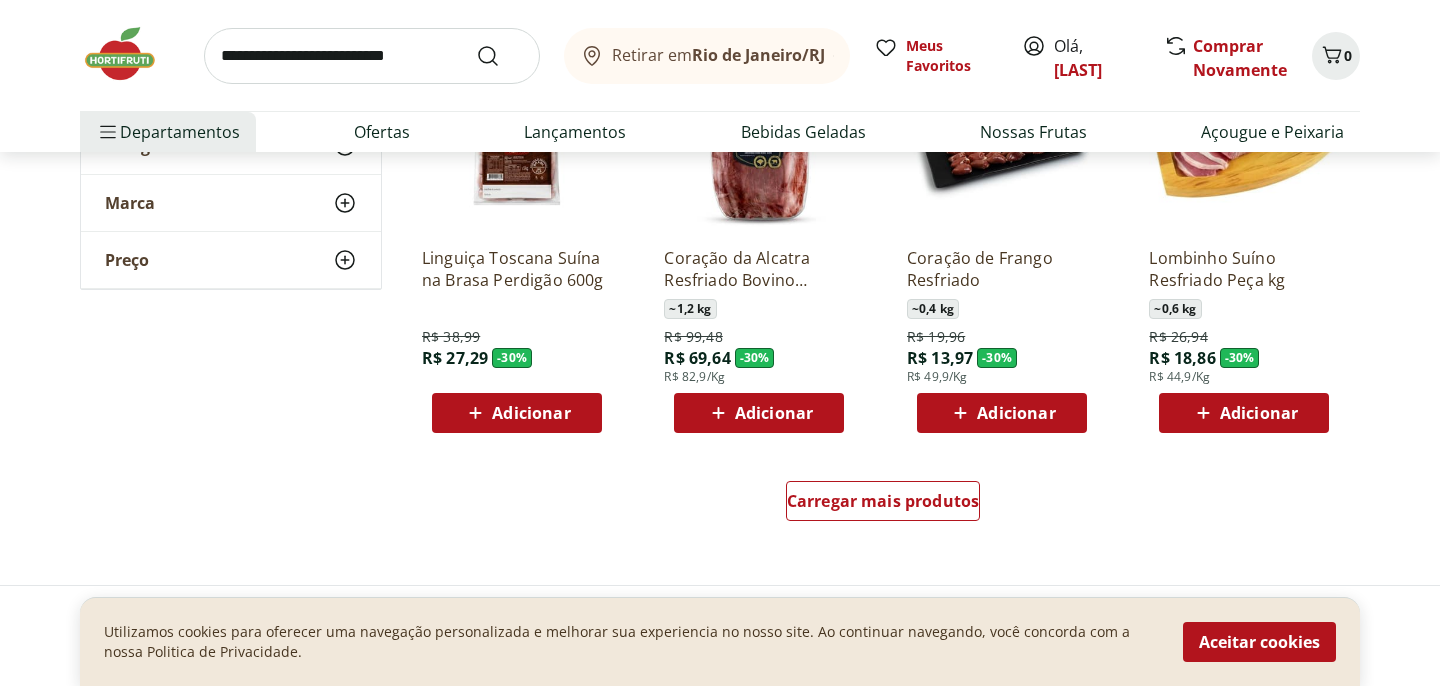 scroll, scrollTop: 1279, scrollLeft: 0, axis: vertical 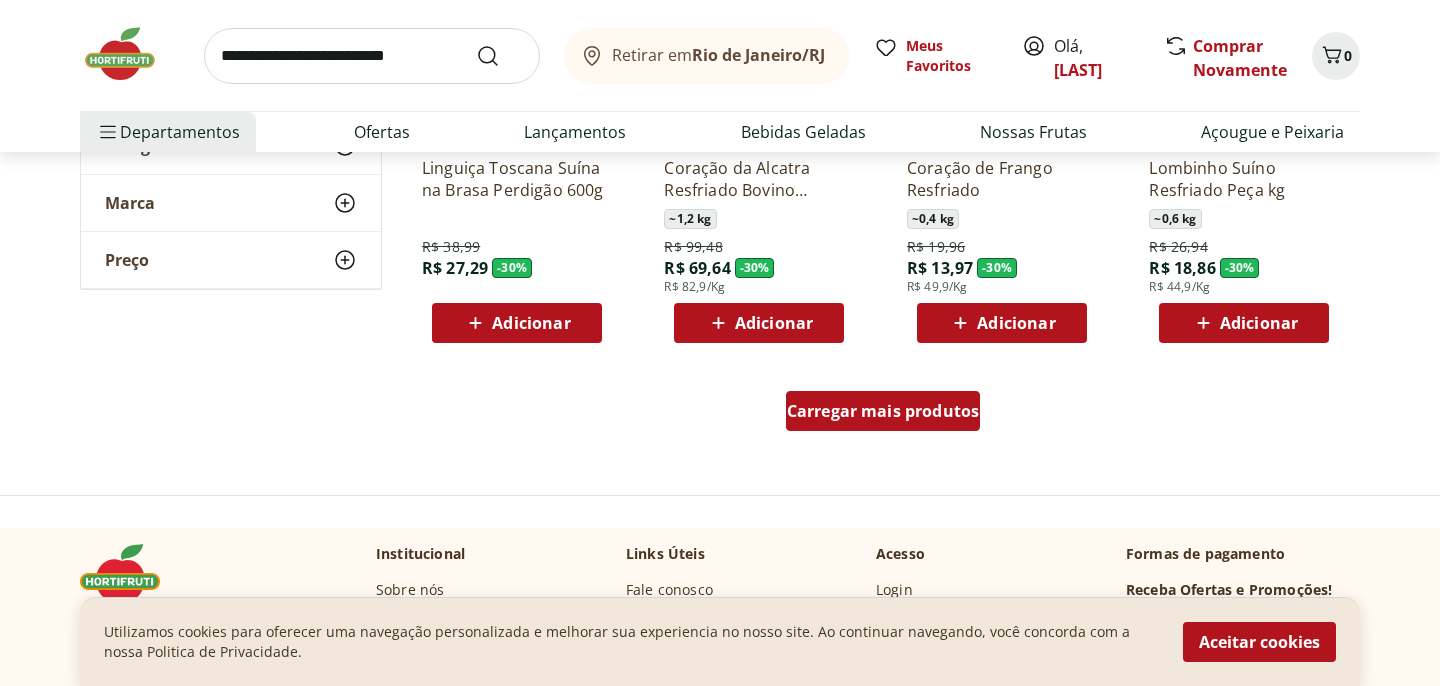 click on "Carregar mais produtos" at bounding box center [883, 411] 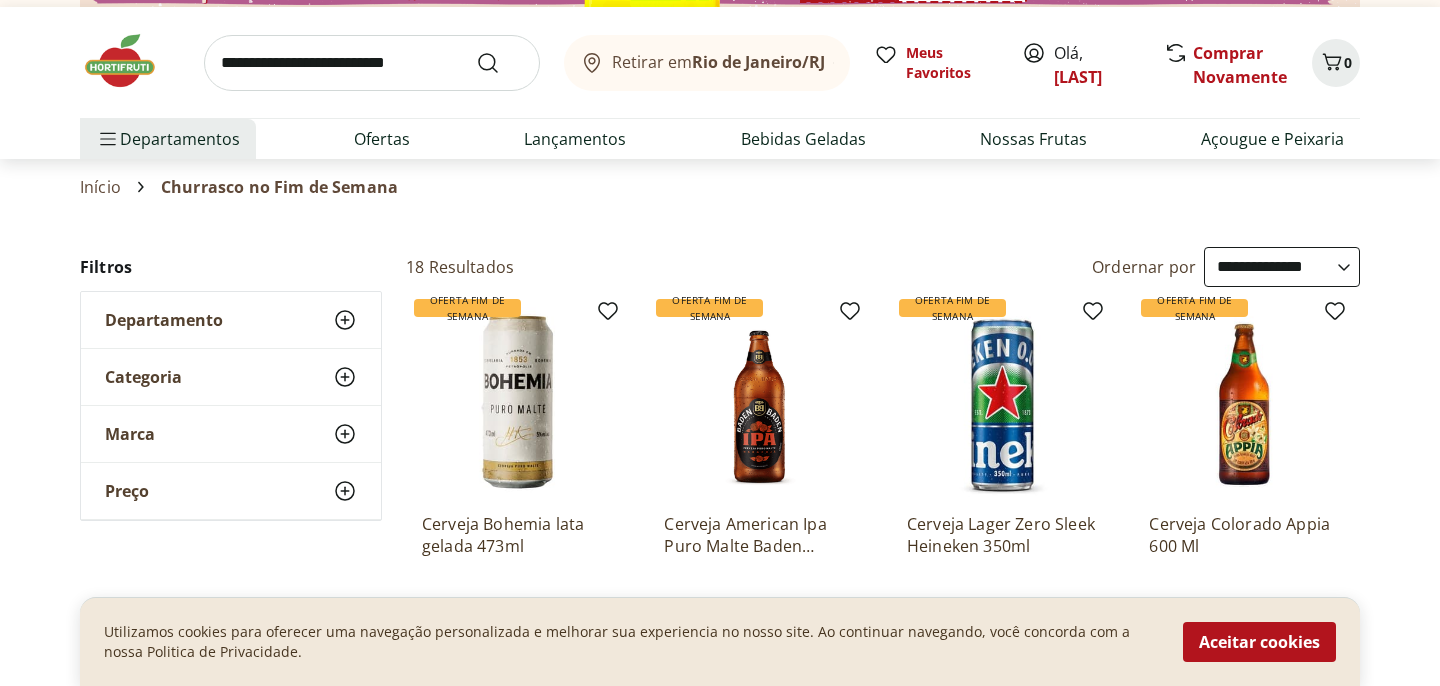 scroll, scrollTop: 0, scrollLeft: 0, axis: both 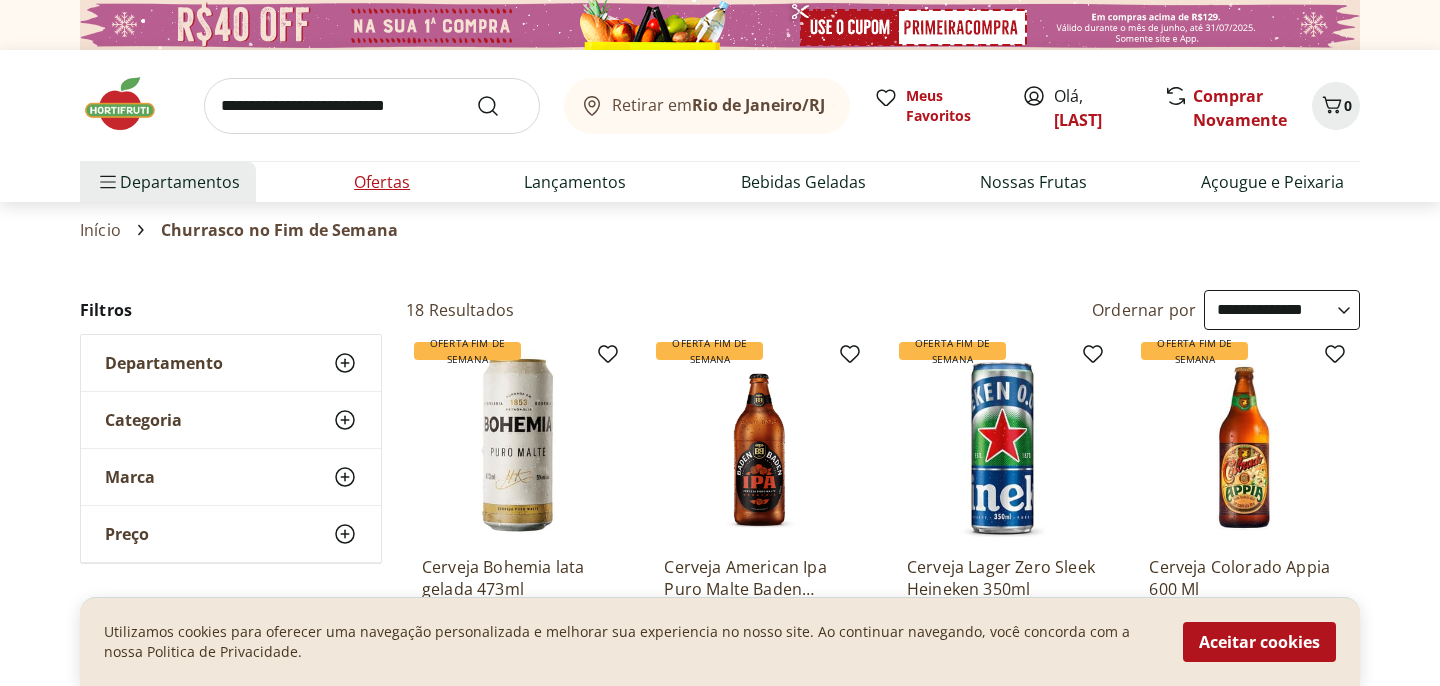 click on "Ofertas" at bounding box center [382, 182] 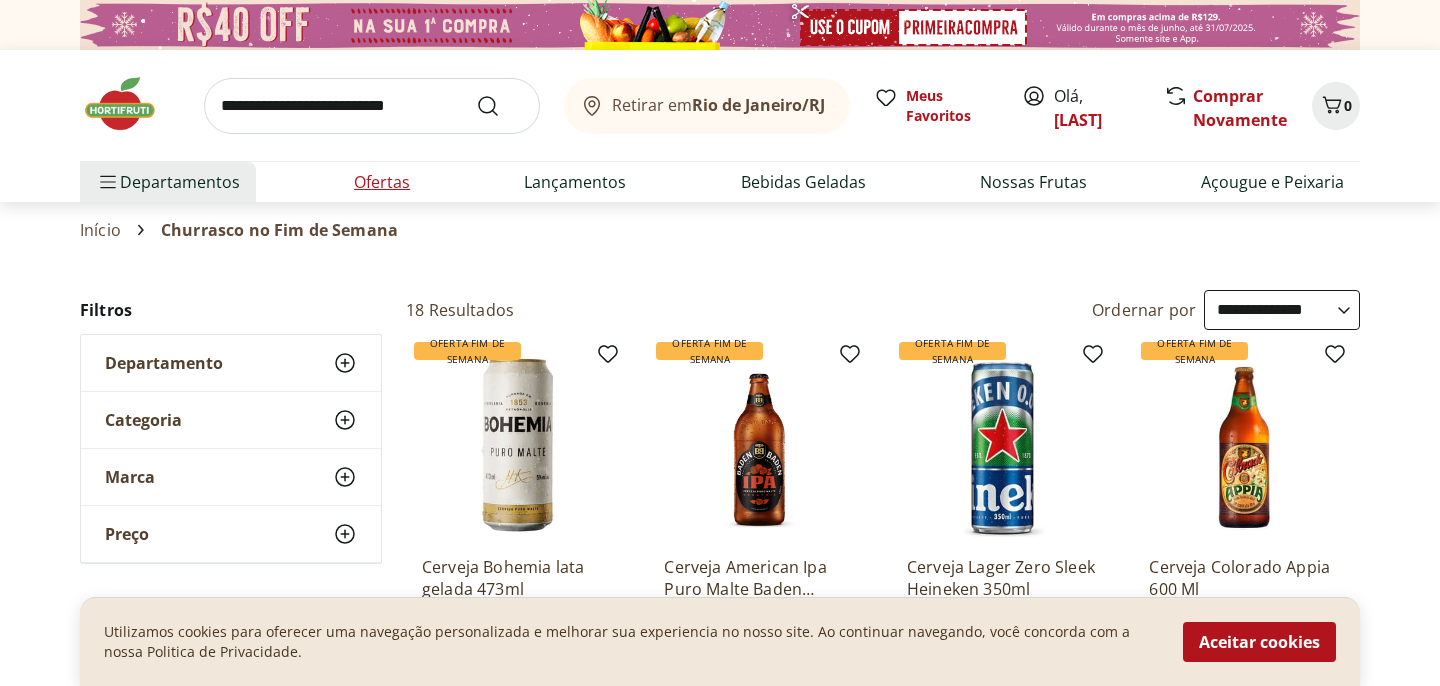 select on "**********" 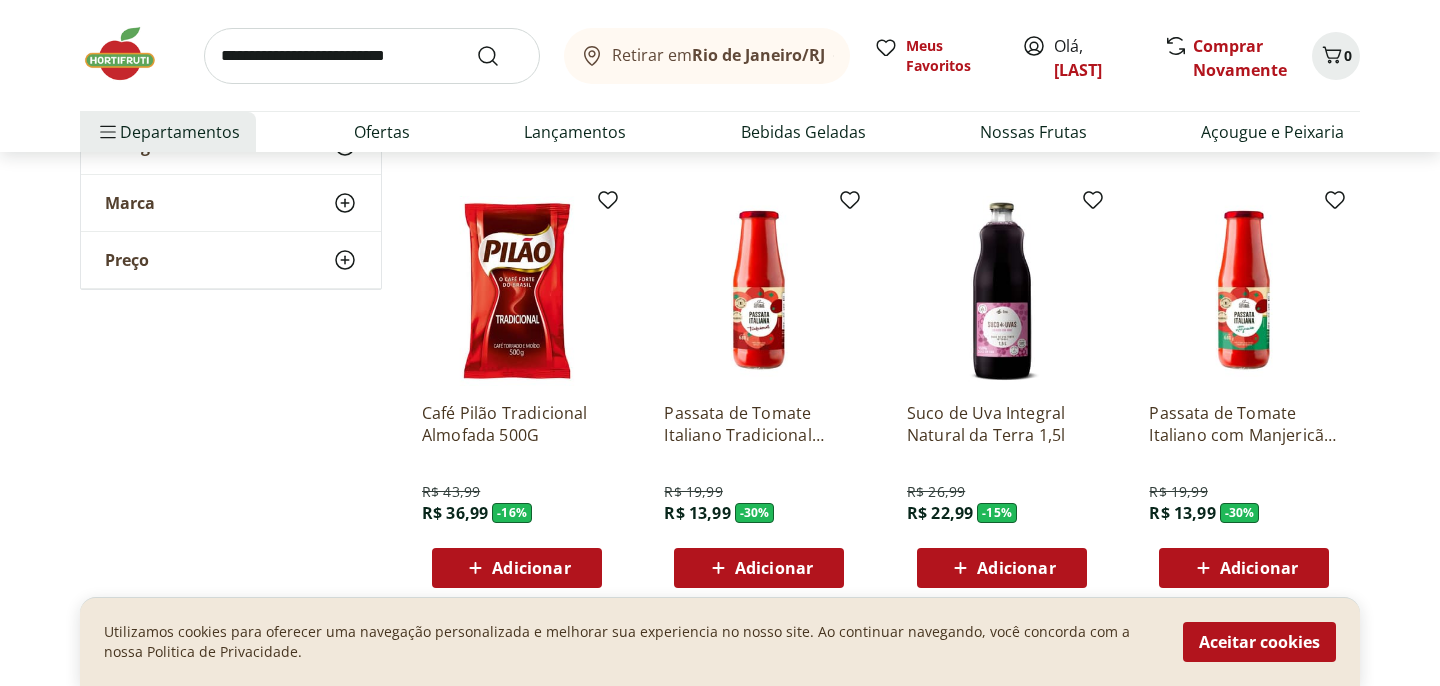 scroll, scrollTop: 622, scrollLeft: 0, axis: vertical 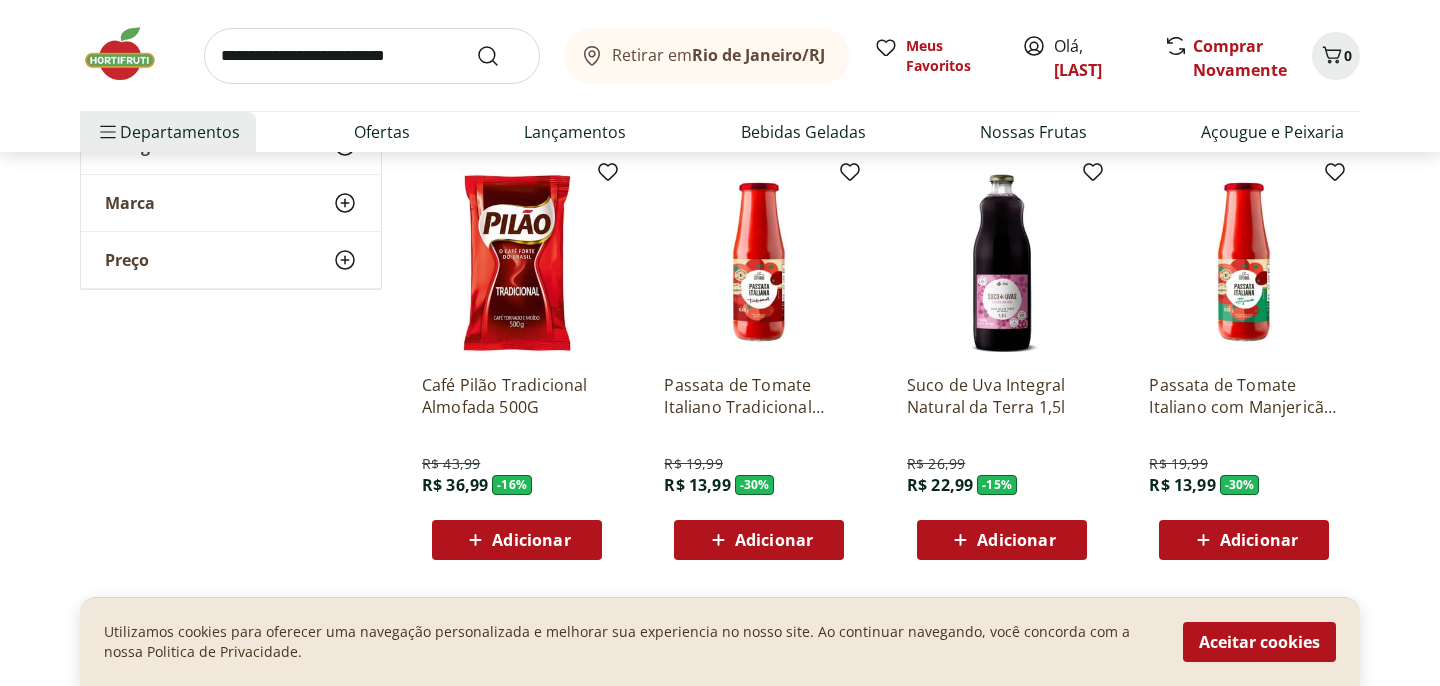 click 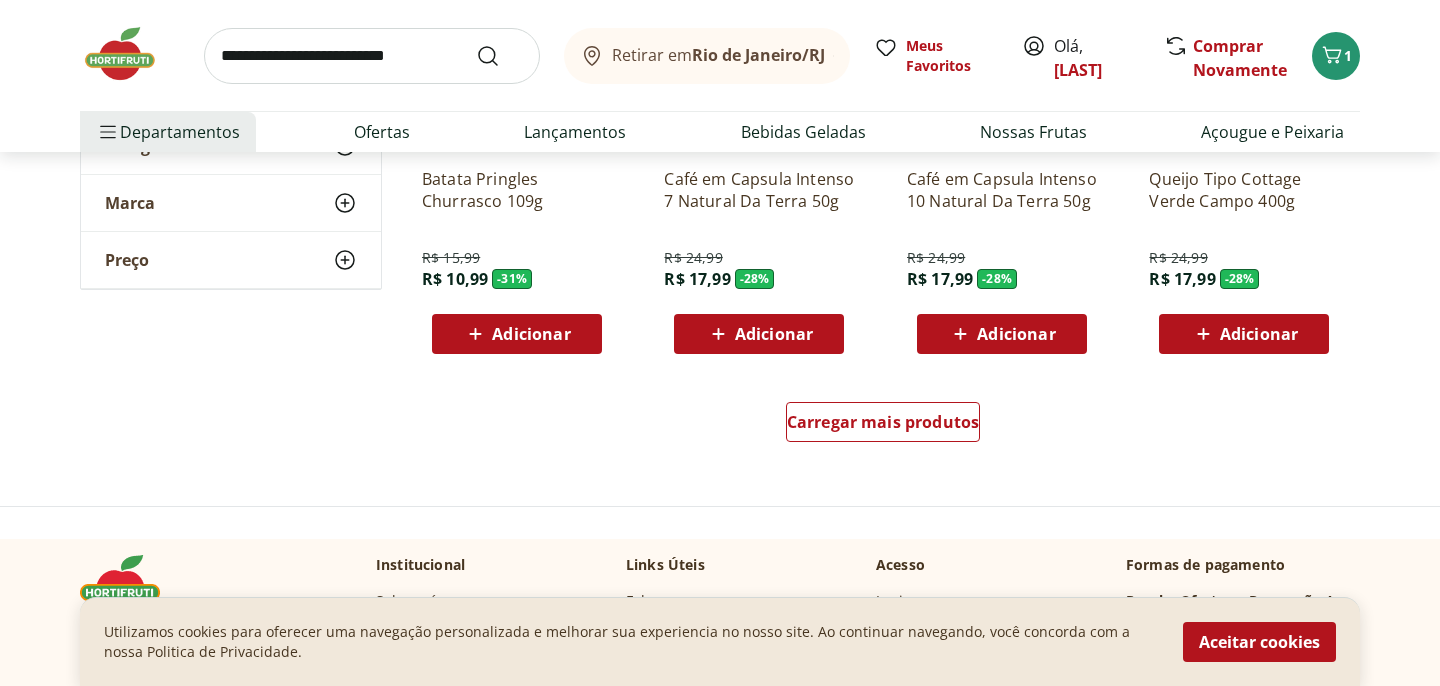 scroll, scrollTop: 1288, scrollLeft: 0, axis: vertical 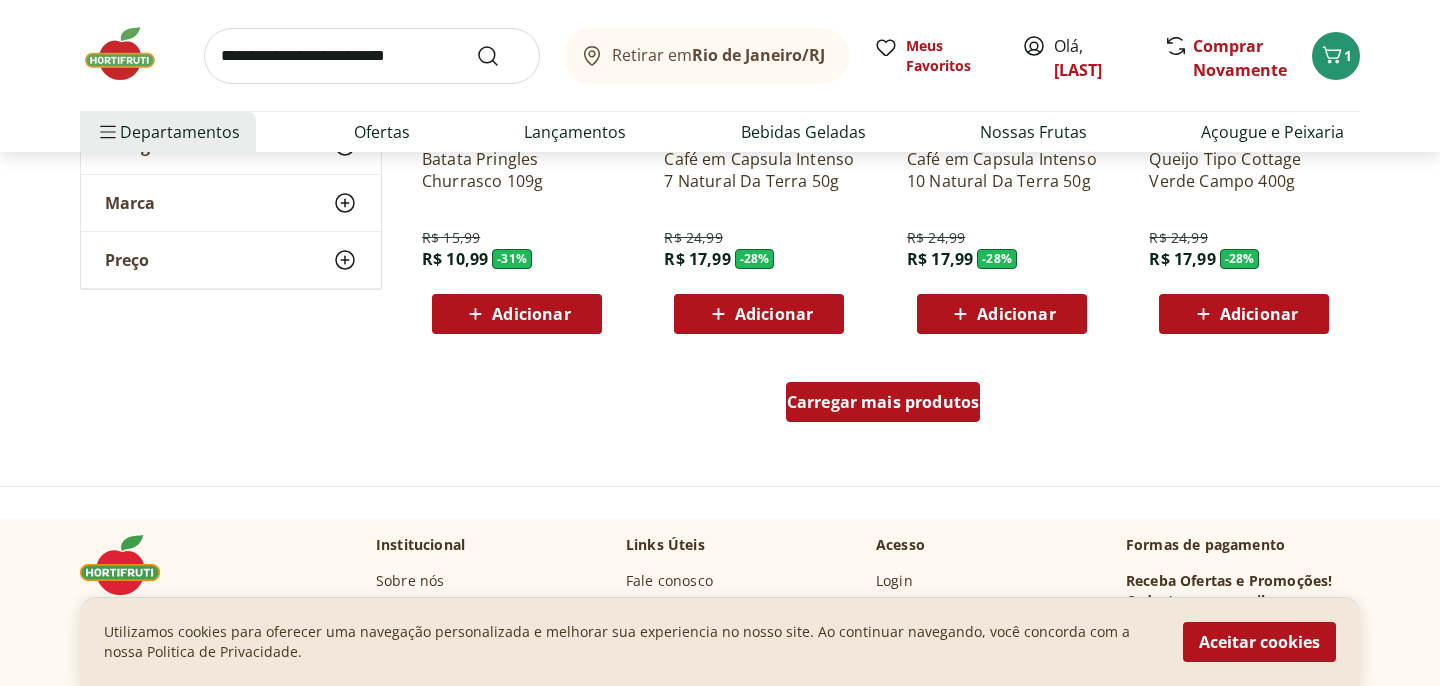 click on "Carregar mais produtos" at bounding box center (883, 402) 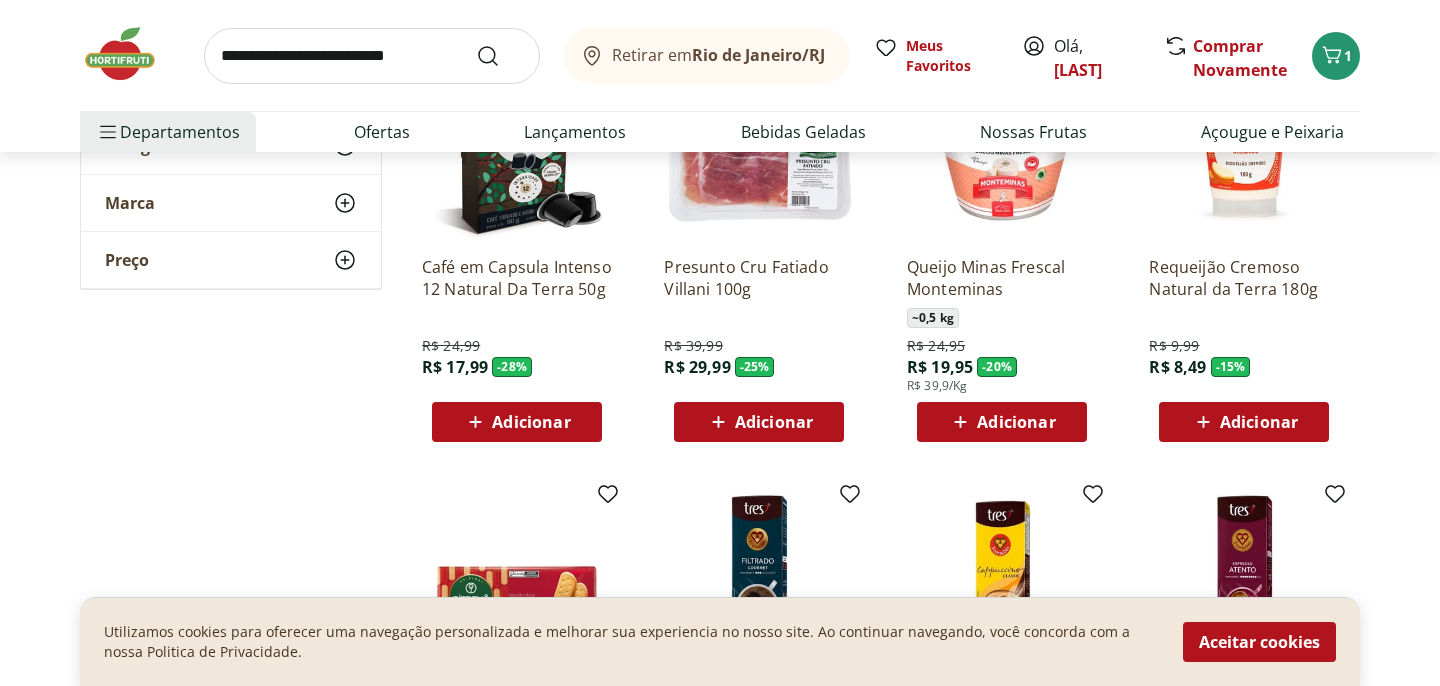 scroll, scrollTop: 2056, scrollLeft: 0, axis: vertical 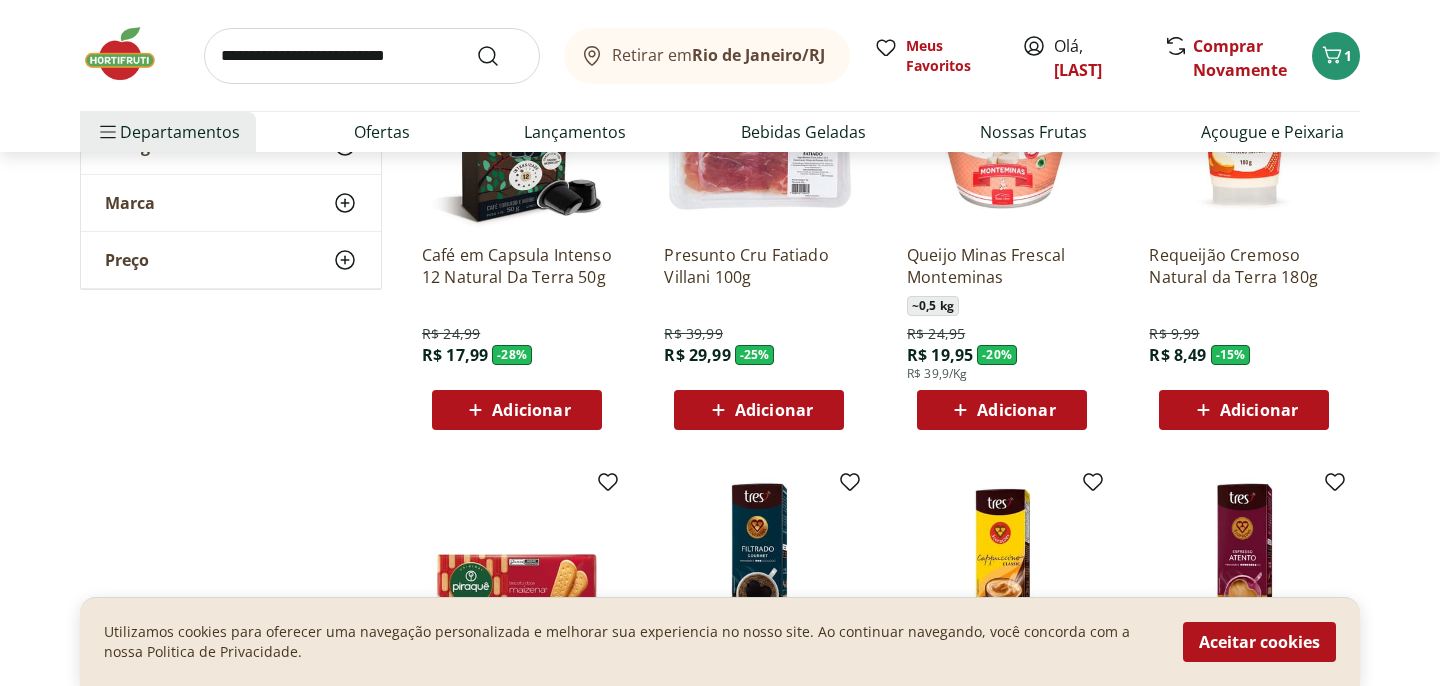 click on "Adicionar" at bounding box center [1016, 410] 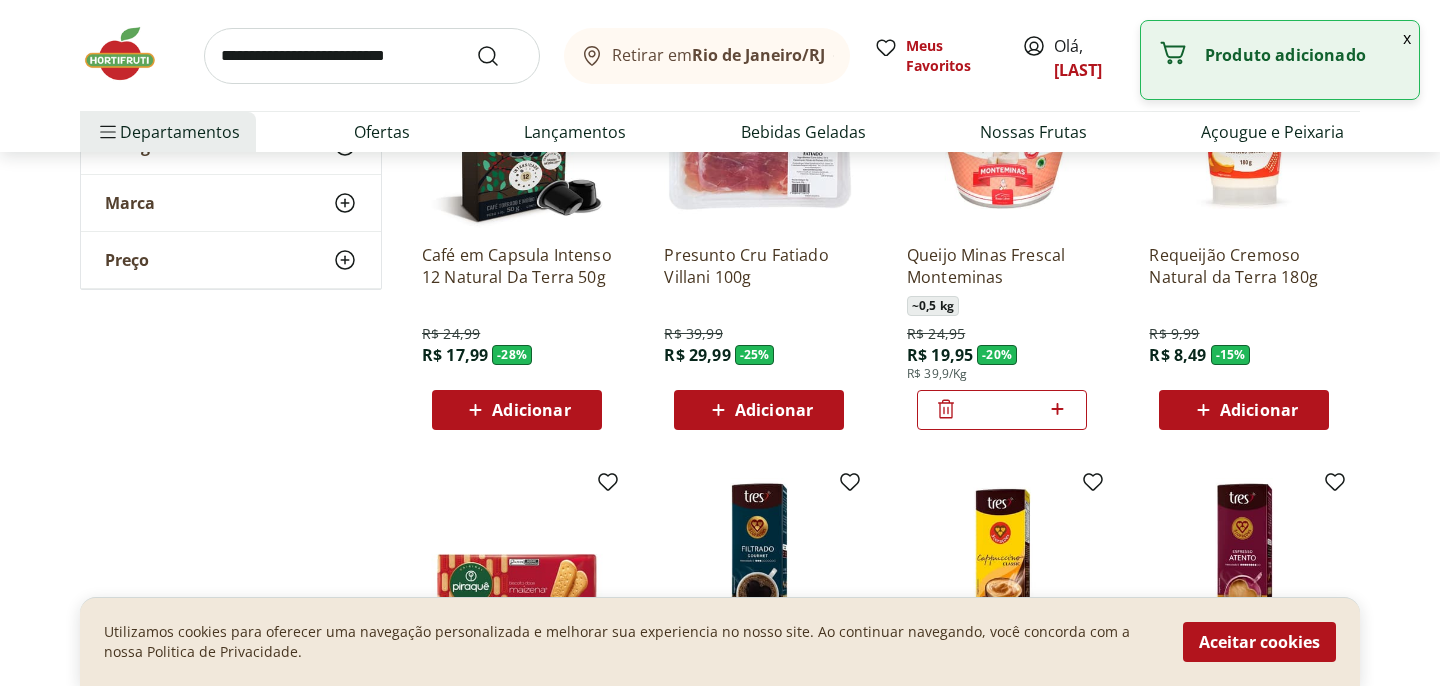 scroll, scrollTop: 2452, scrollLeft: 0, axis: vertical 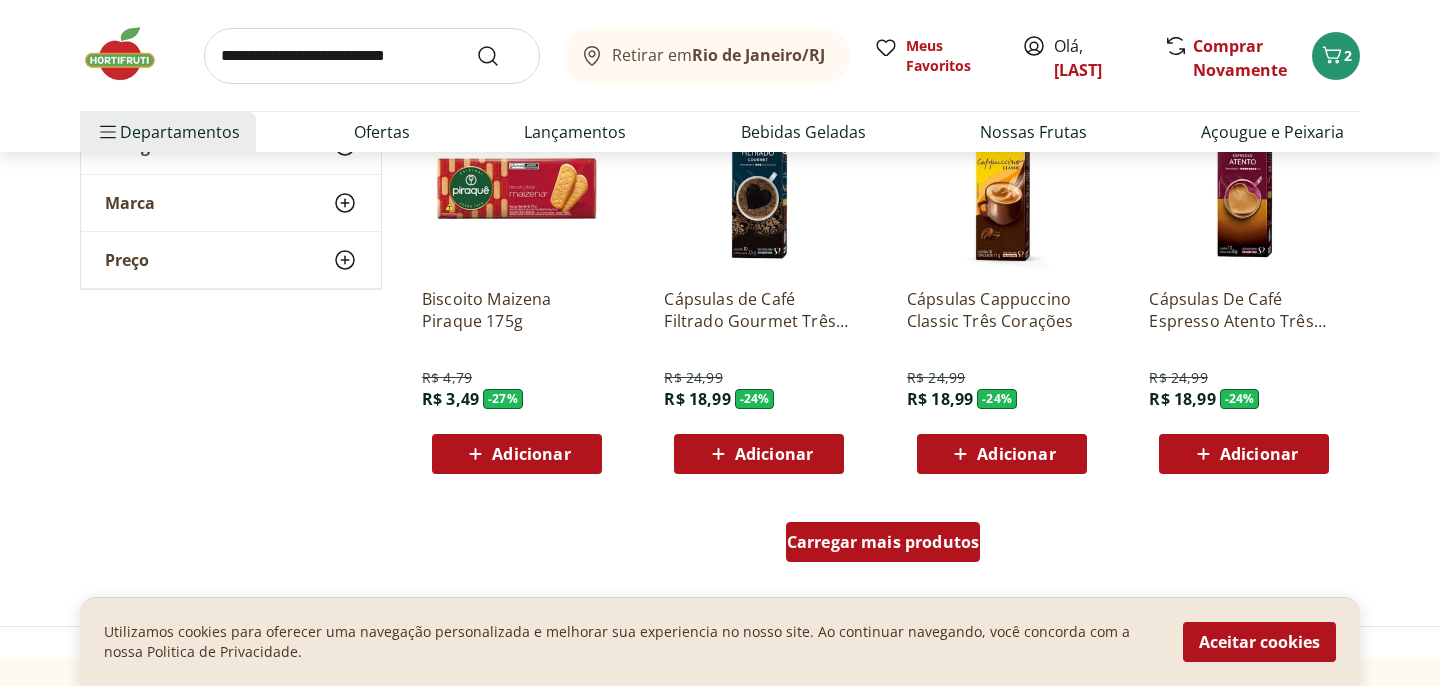 click on "Carregar mais produtos" at bounding box center (883, 542) 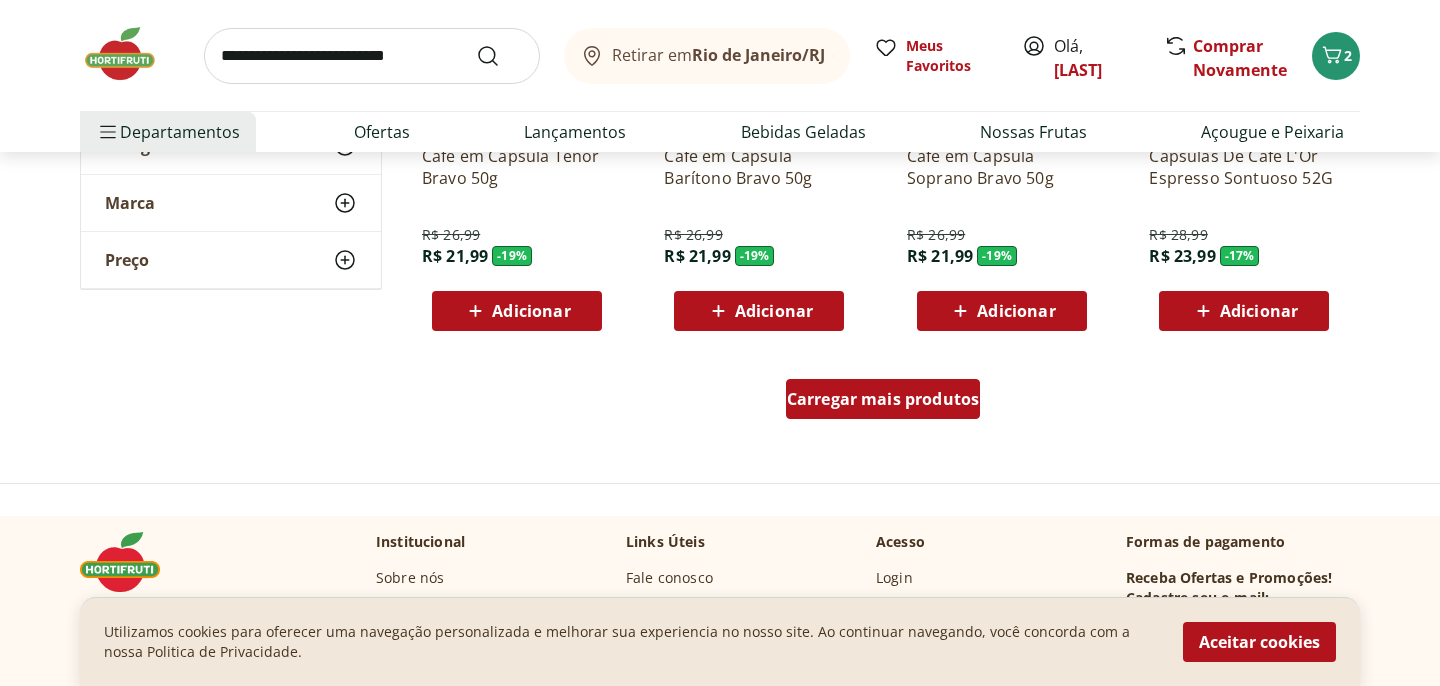scroll, scrollTop: 3936, scrollLeft: 0, axis: vertical 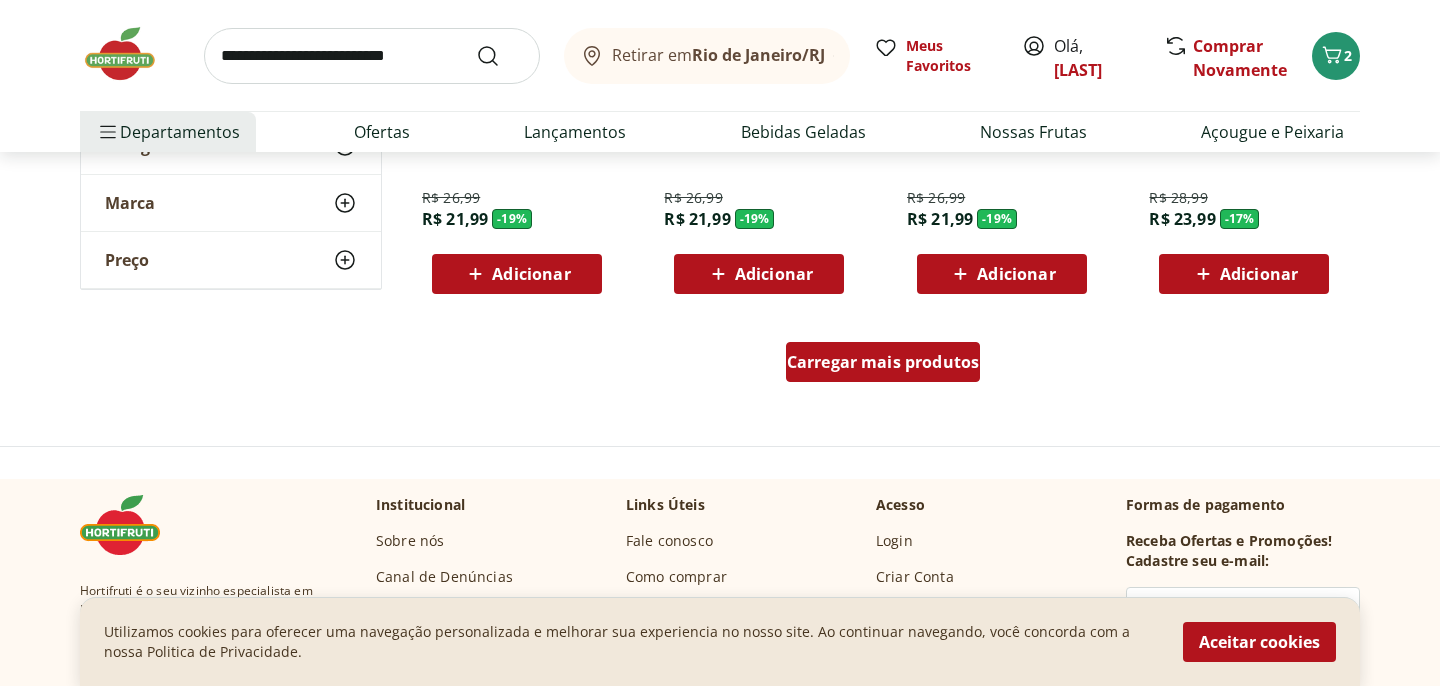 click on "Carregar mais produtos" at bounding box center (883, 362) 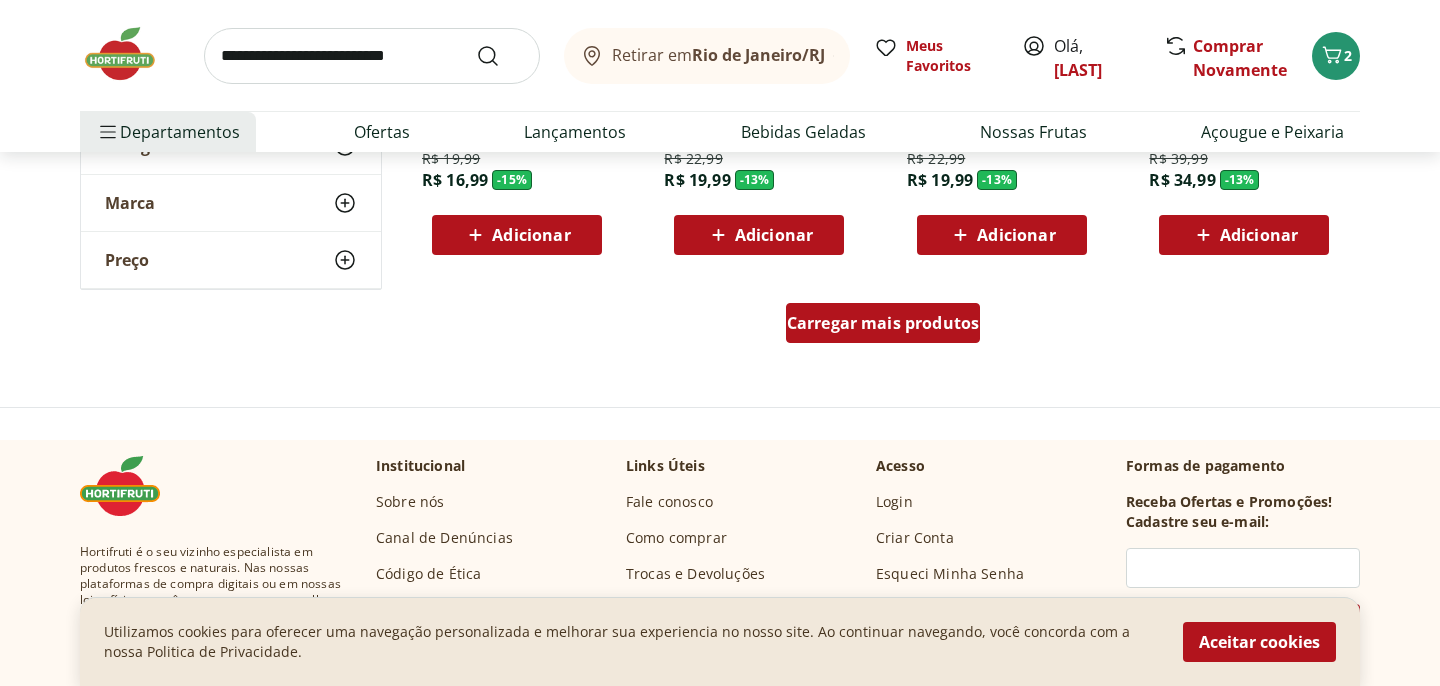 scroll, scrollTop: 5282, scrollLeft: 0, axis: vertical 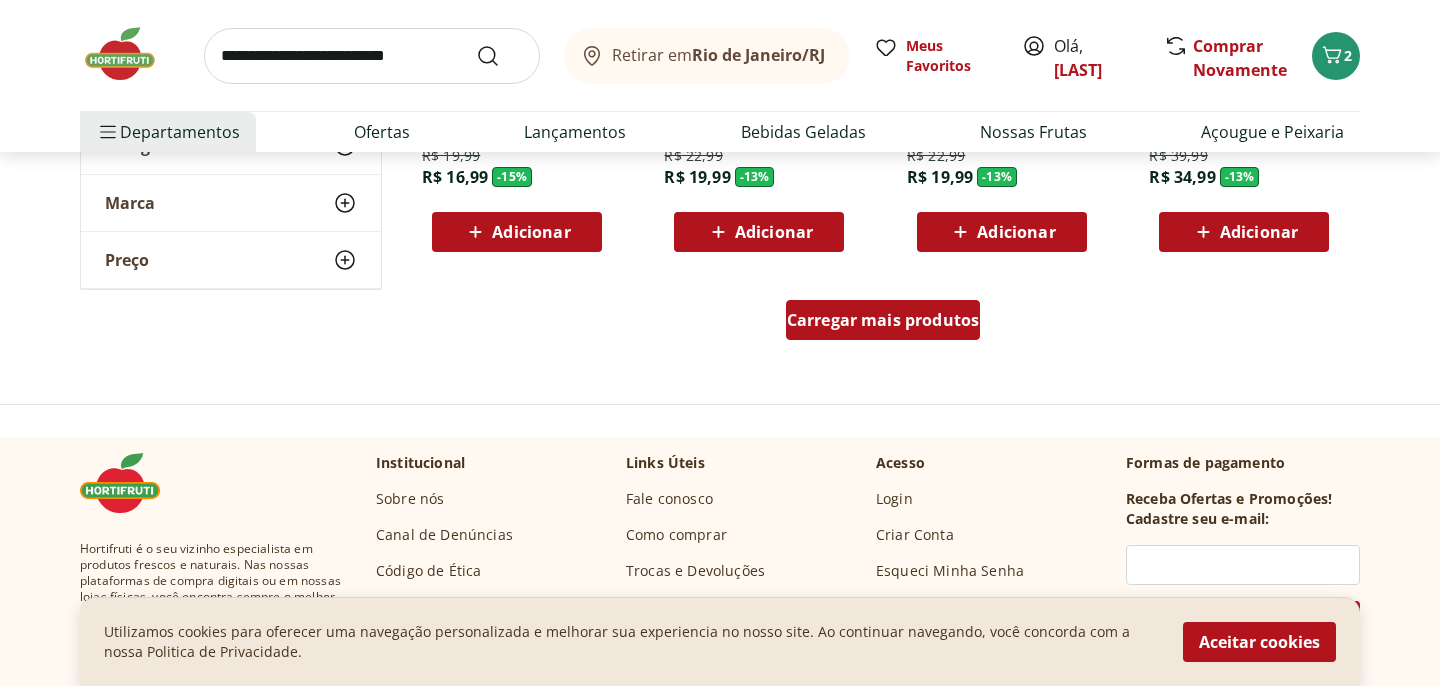 click on "Carregar mais produtos" at bounding box center [883, 320] 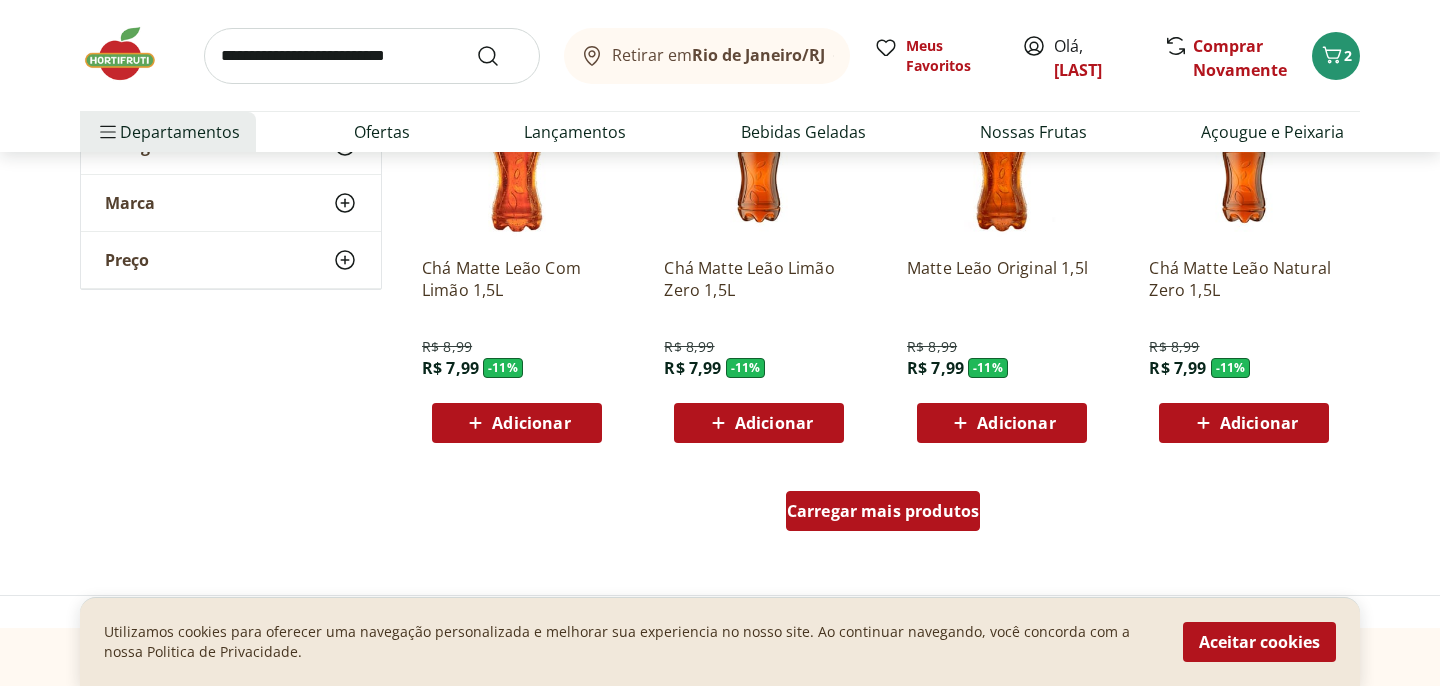 scroll, scrollTop: 6469, scrollLeft: 0, axis: vertical 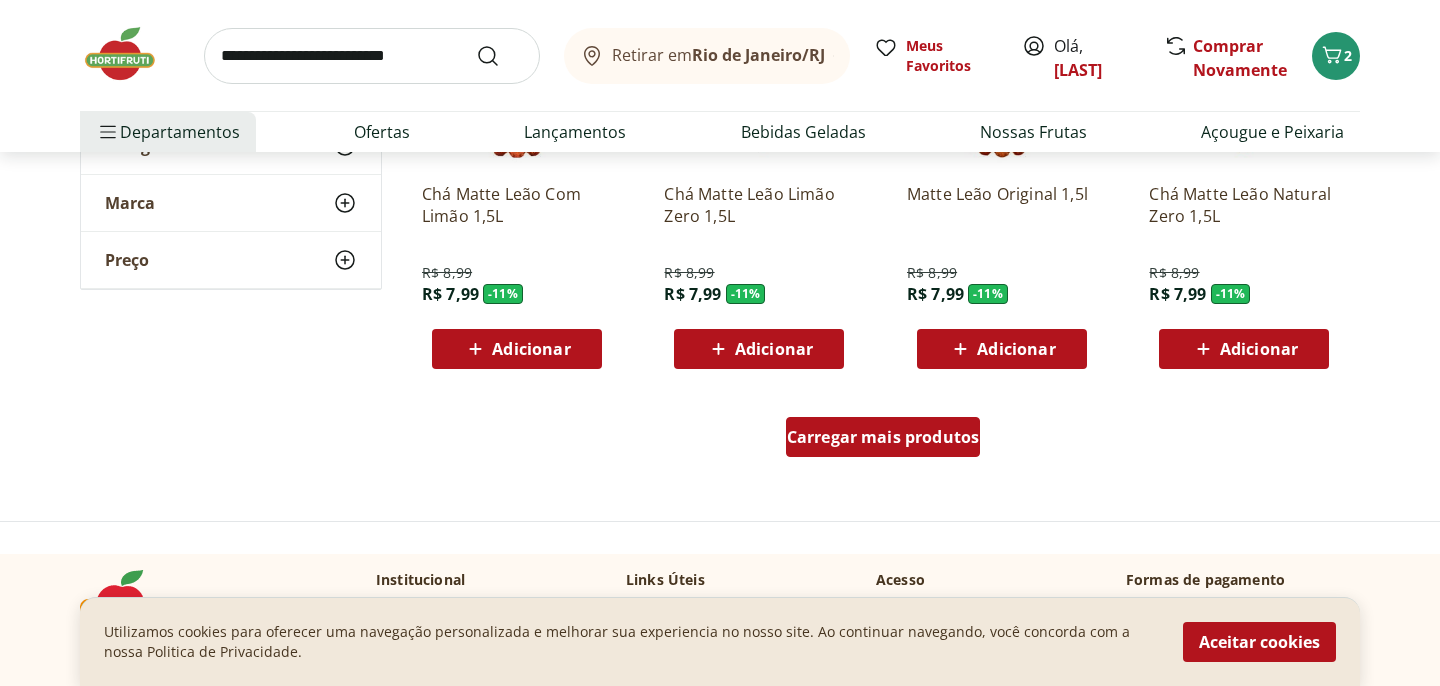 click on "Carregar mais produtos" at bounding box center (883, 437) 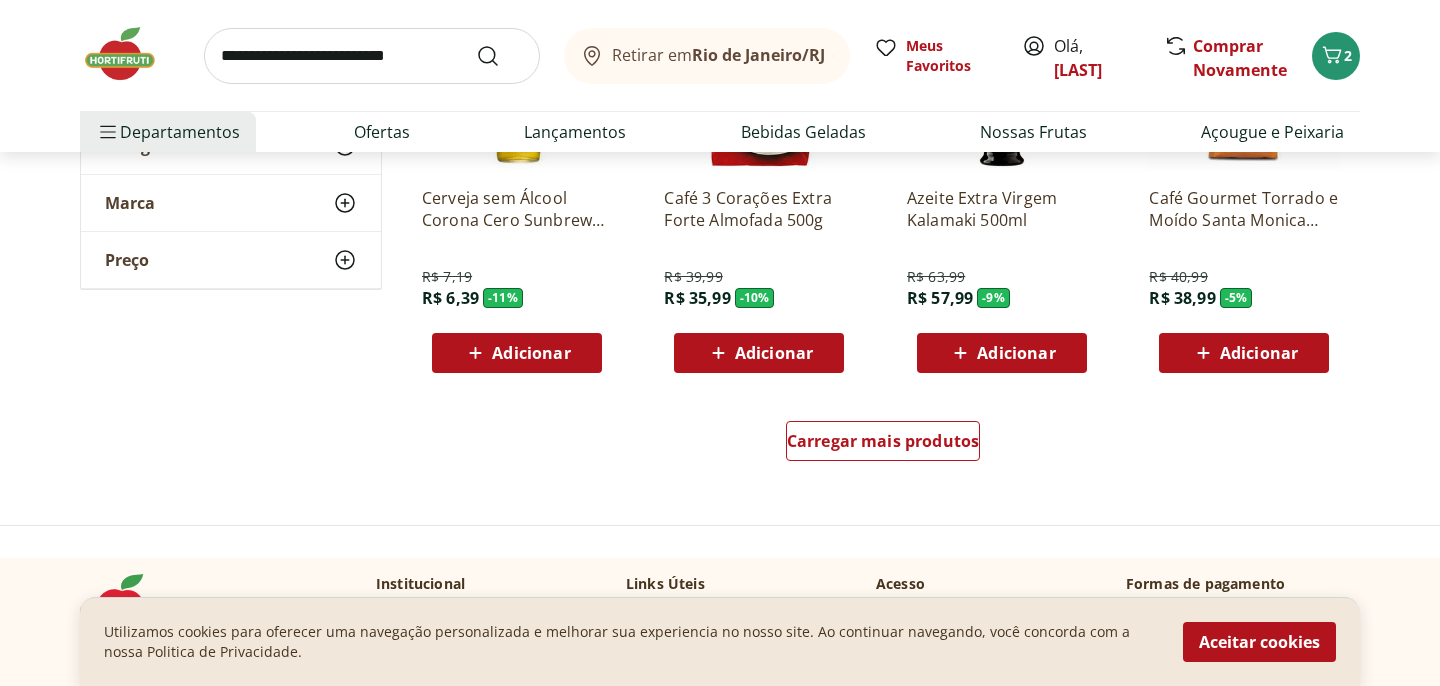 scroll, scrollTop: 7838, scrollLeft: 0, axis: vertical 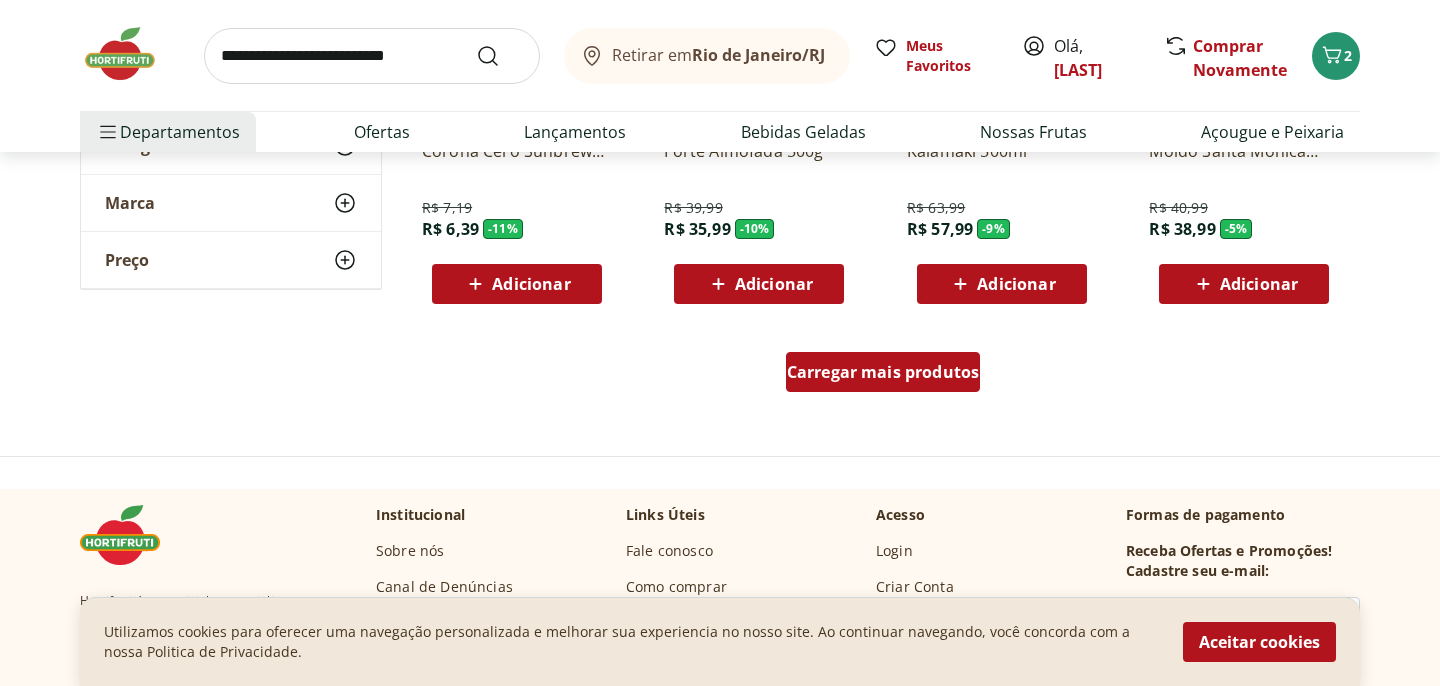click on "Carregar mais produtos" at bounding box center (883, 372) 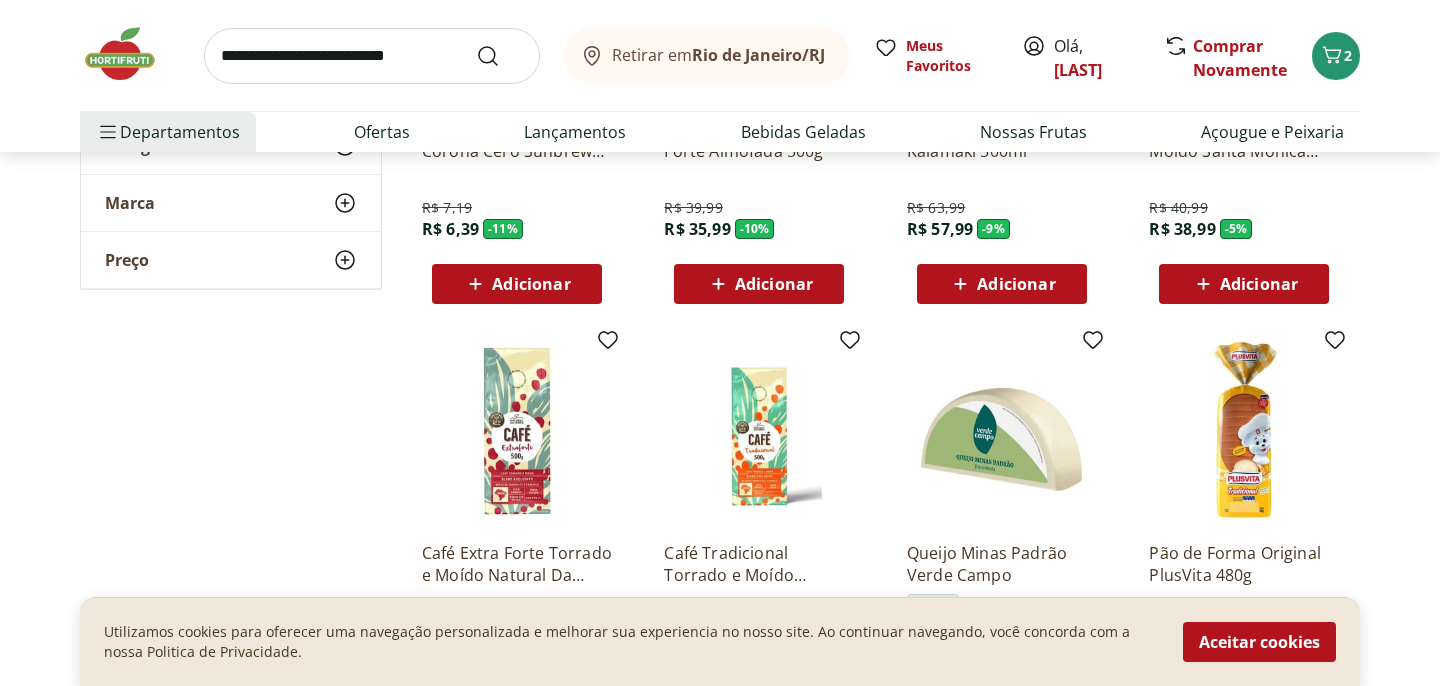 scroll, scrollTop: 8051, scrollLeft: 0, axis: vertical 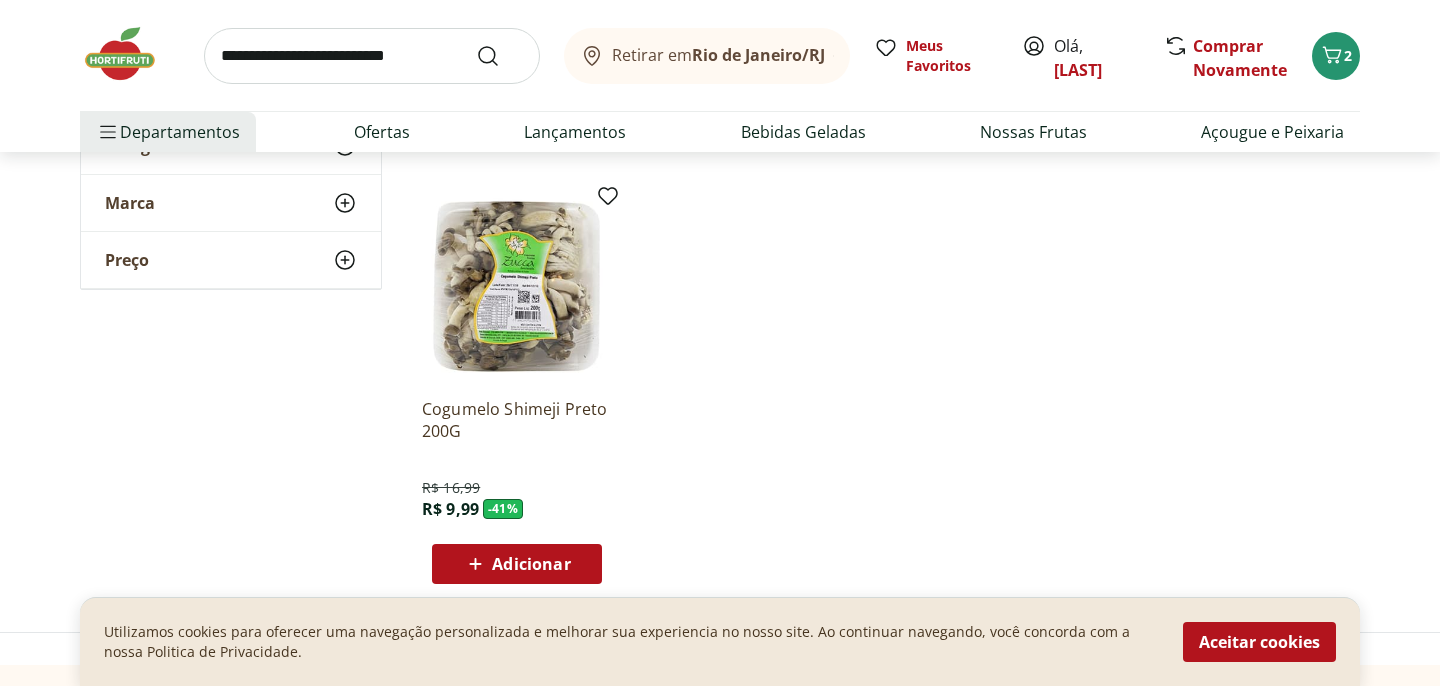 click on "Adicionar" at bounding box center (531, 564) 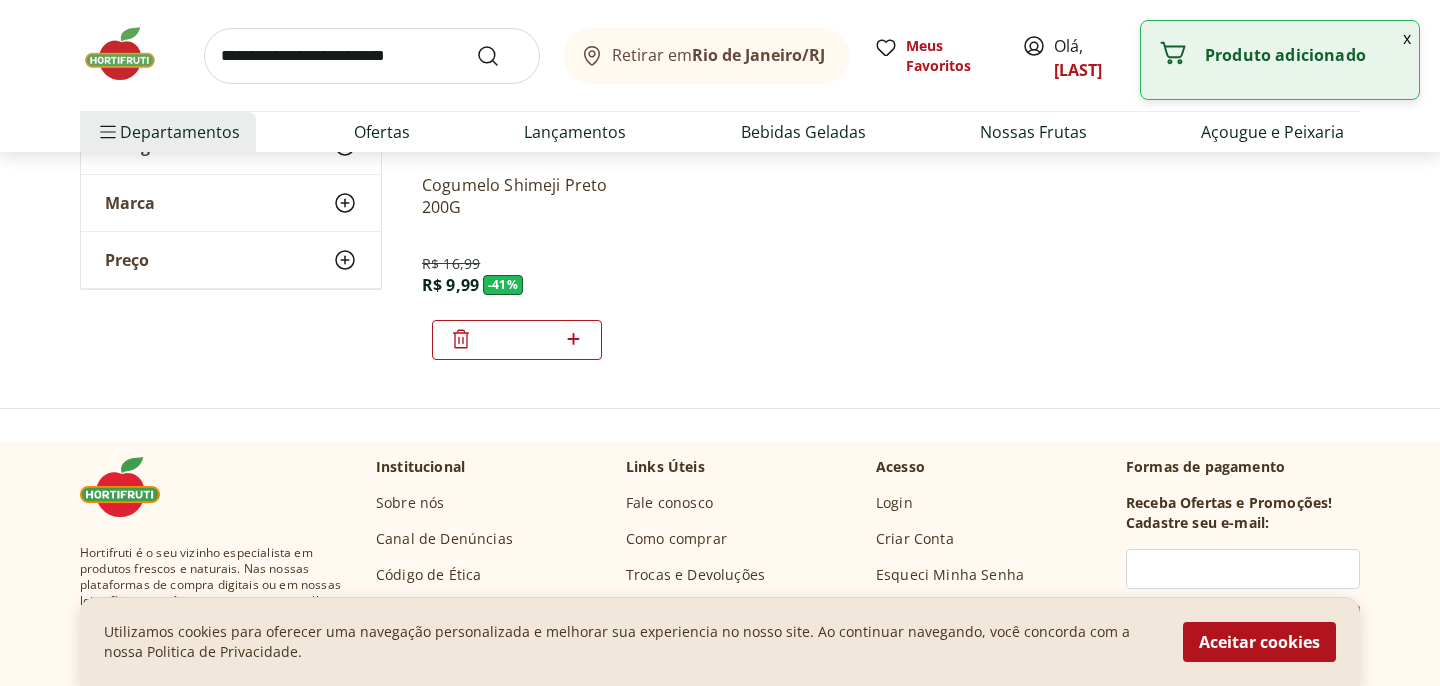 scroll, scrollTop: 8707, scrollLeft: 0, axis: vertical 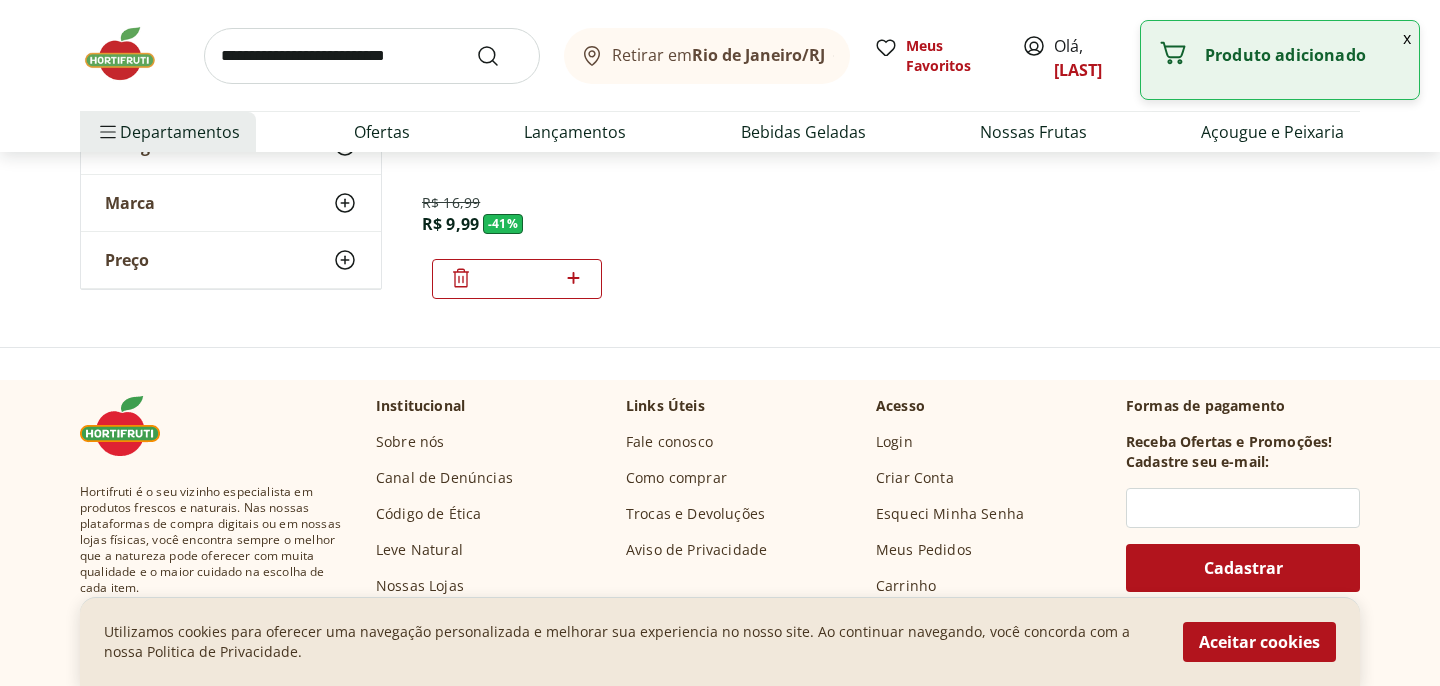 click at bounding box center (372, 56) 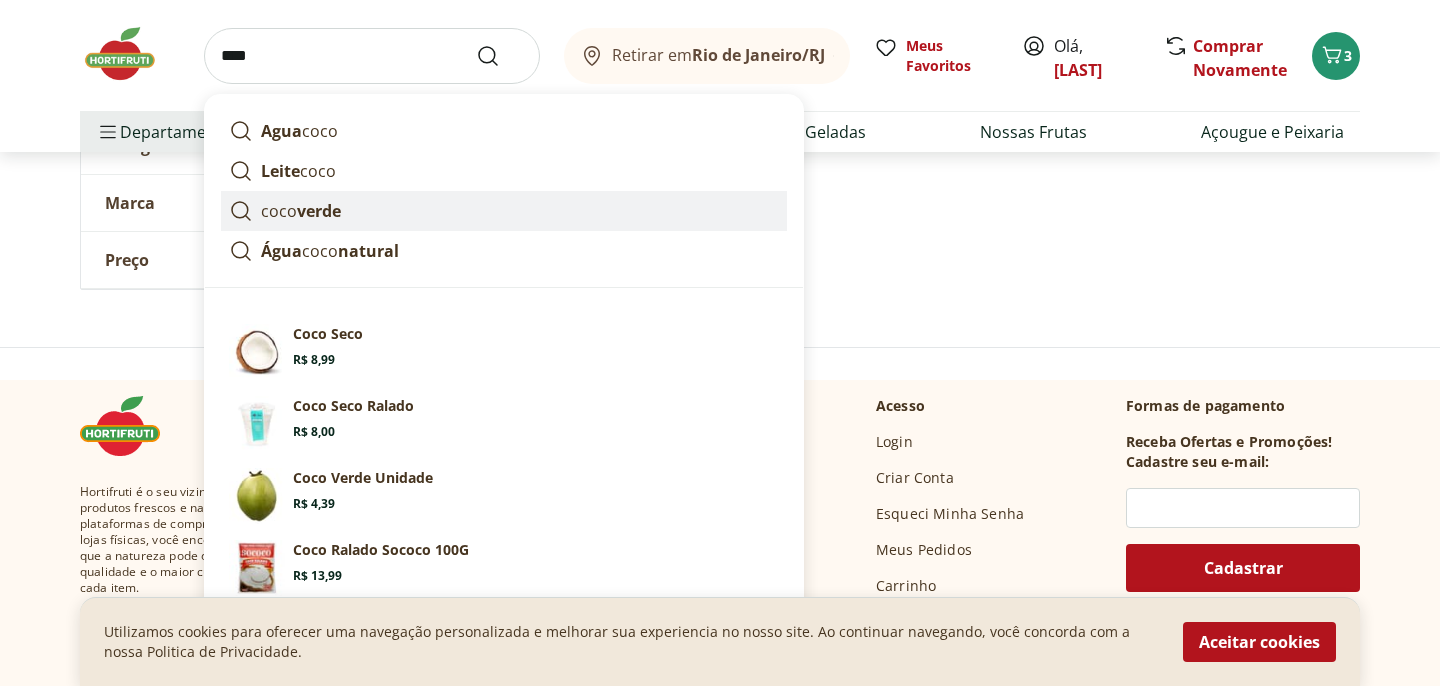click on "verde" at bounding box center (319, 211) 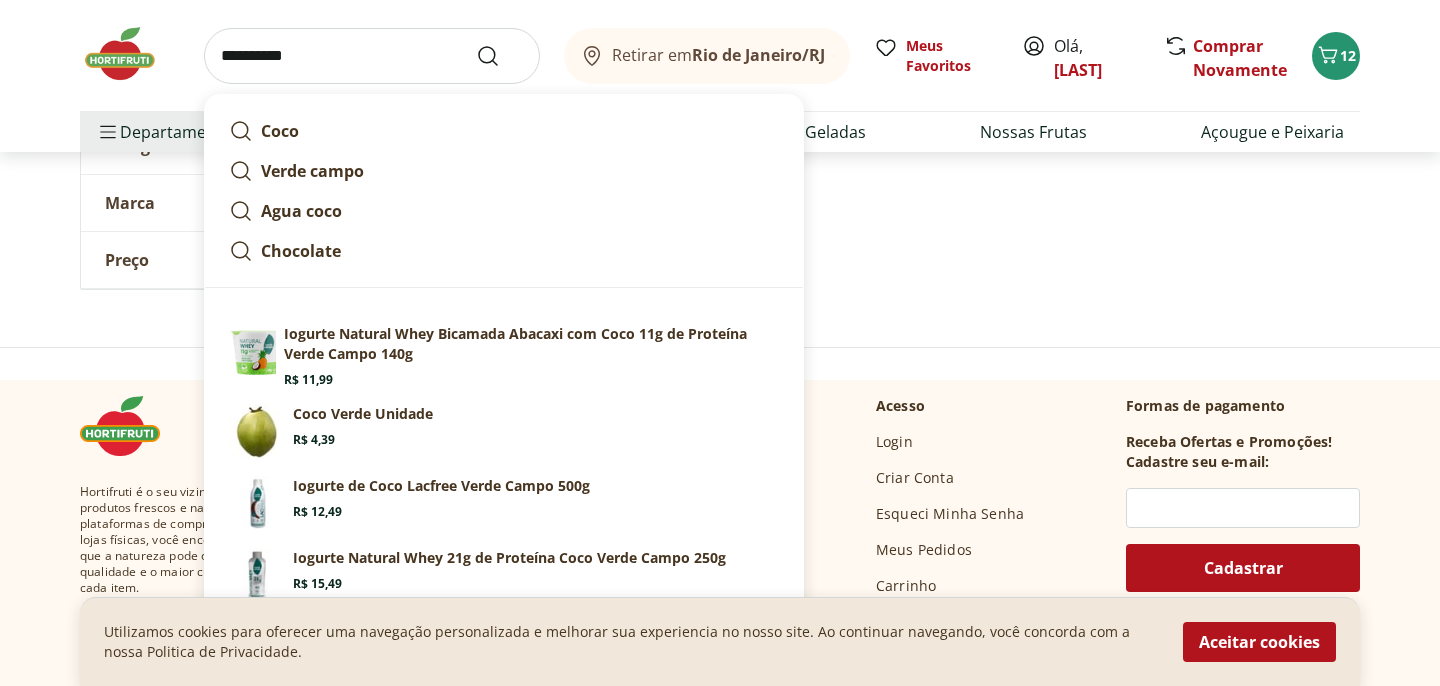 click on "**********" at bounding box center [372, 56] 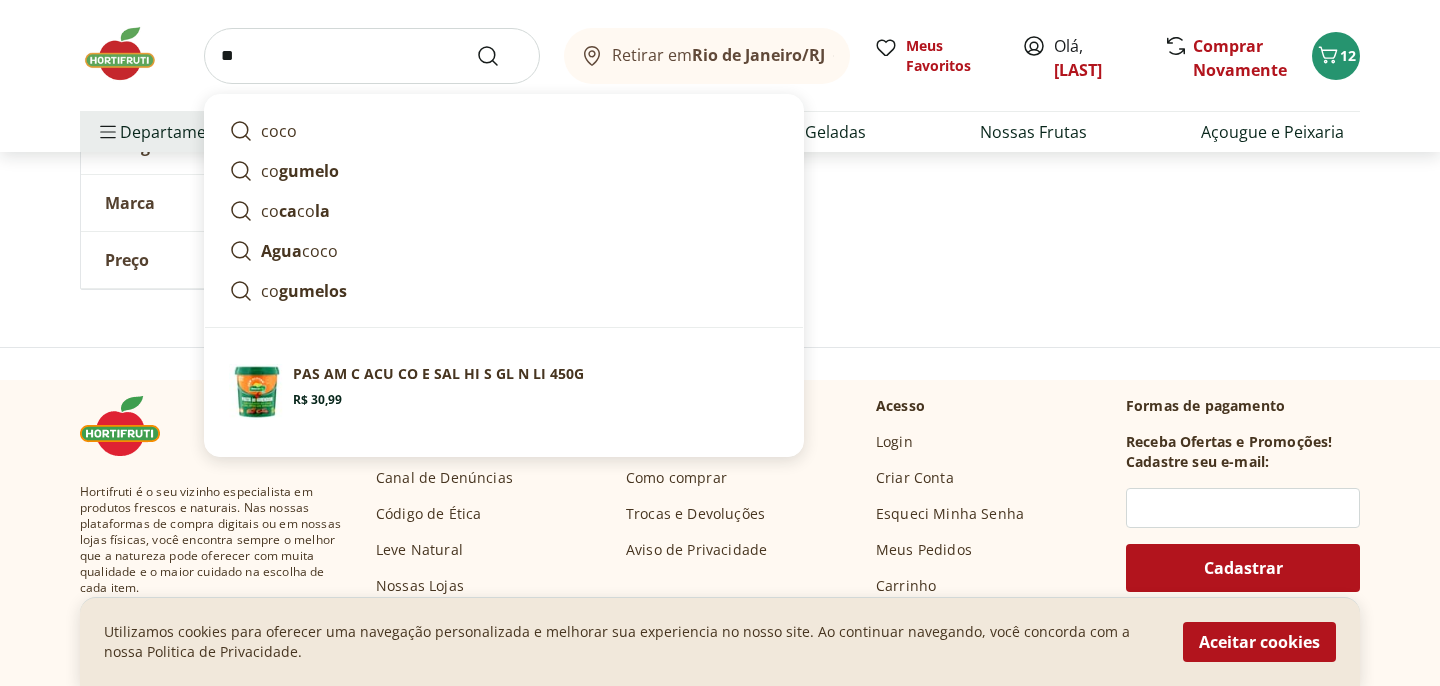 type on "*" 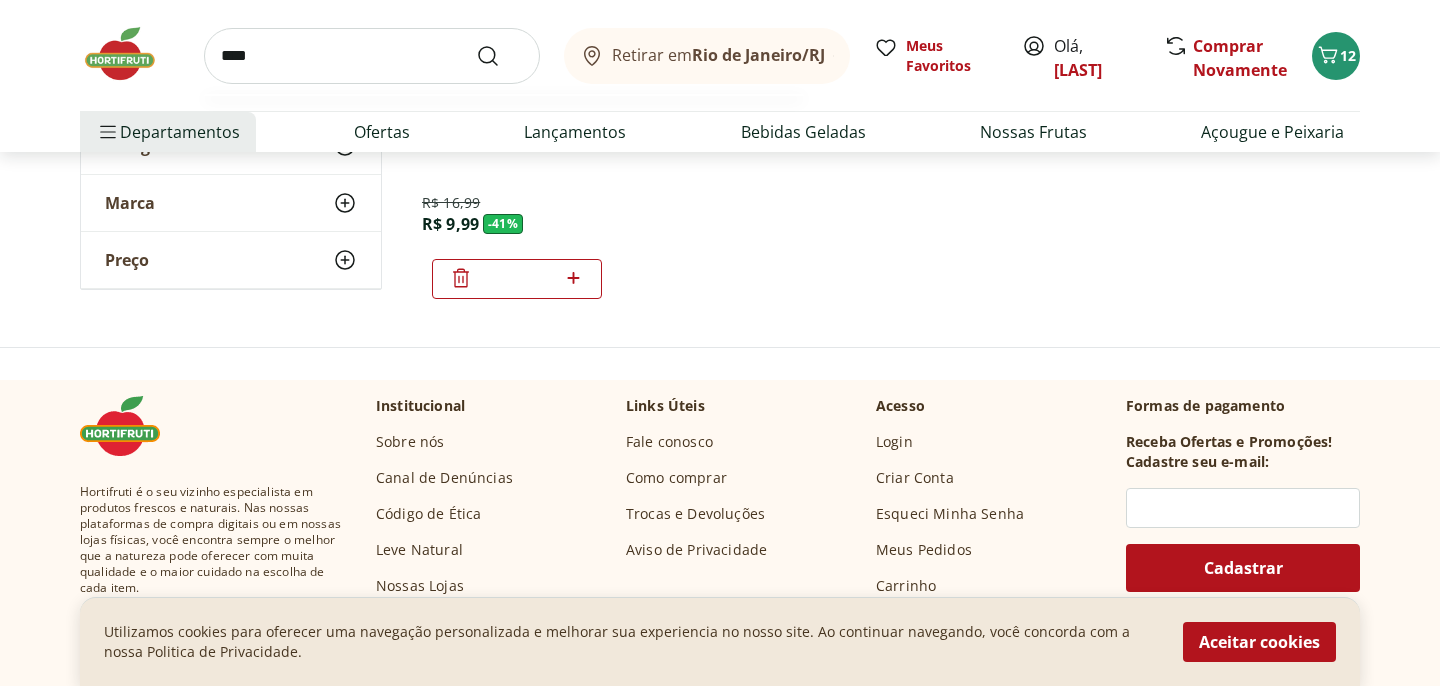 type on "****" 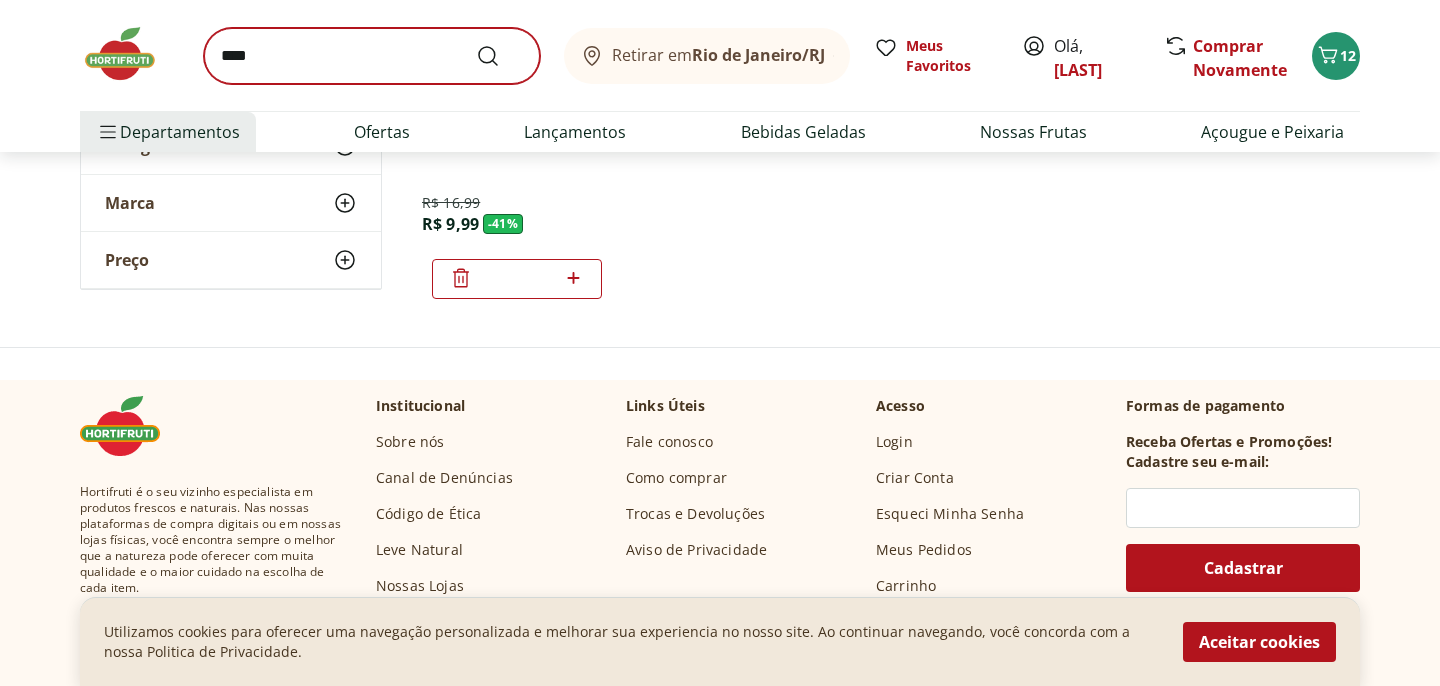 scroll, scrollTop: 0, scrollLeft: 0, axis: both 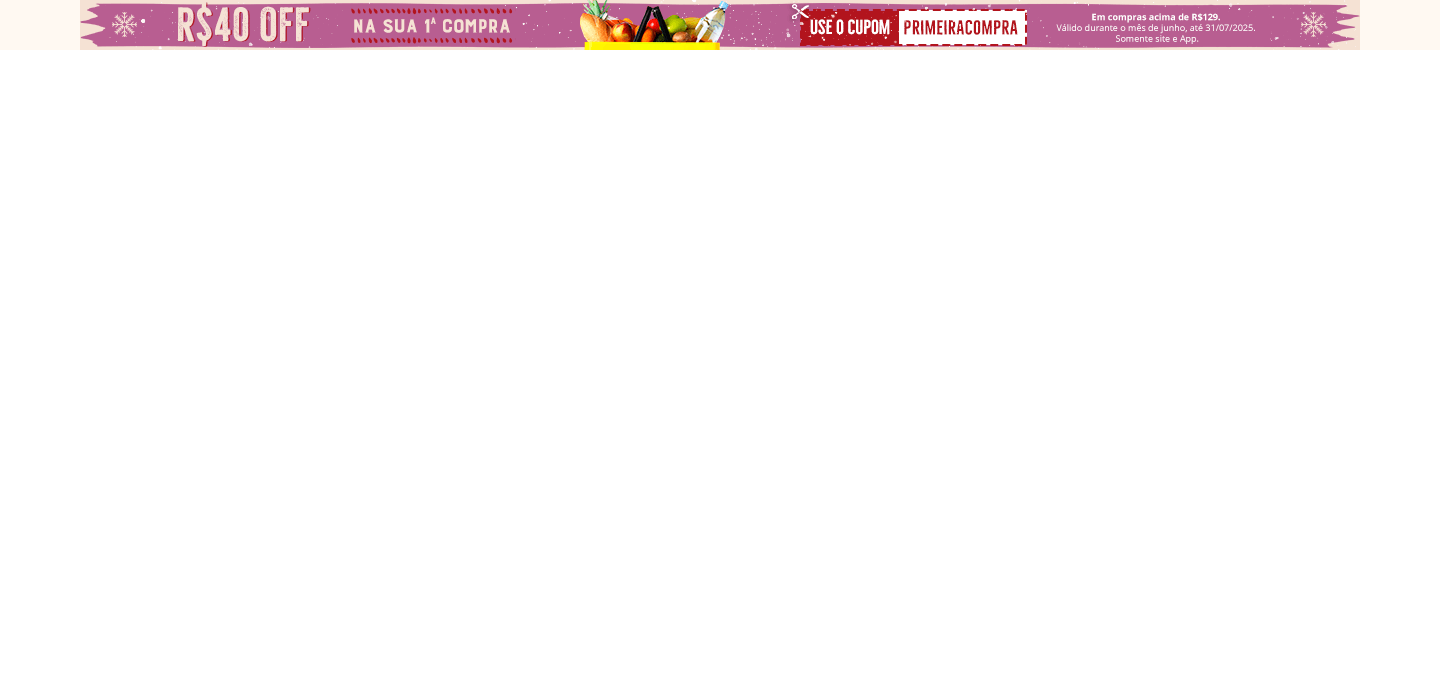 select on "**********" 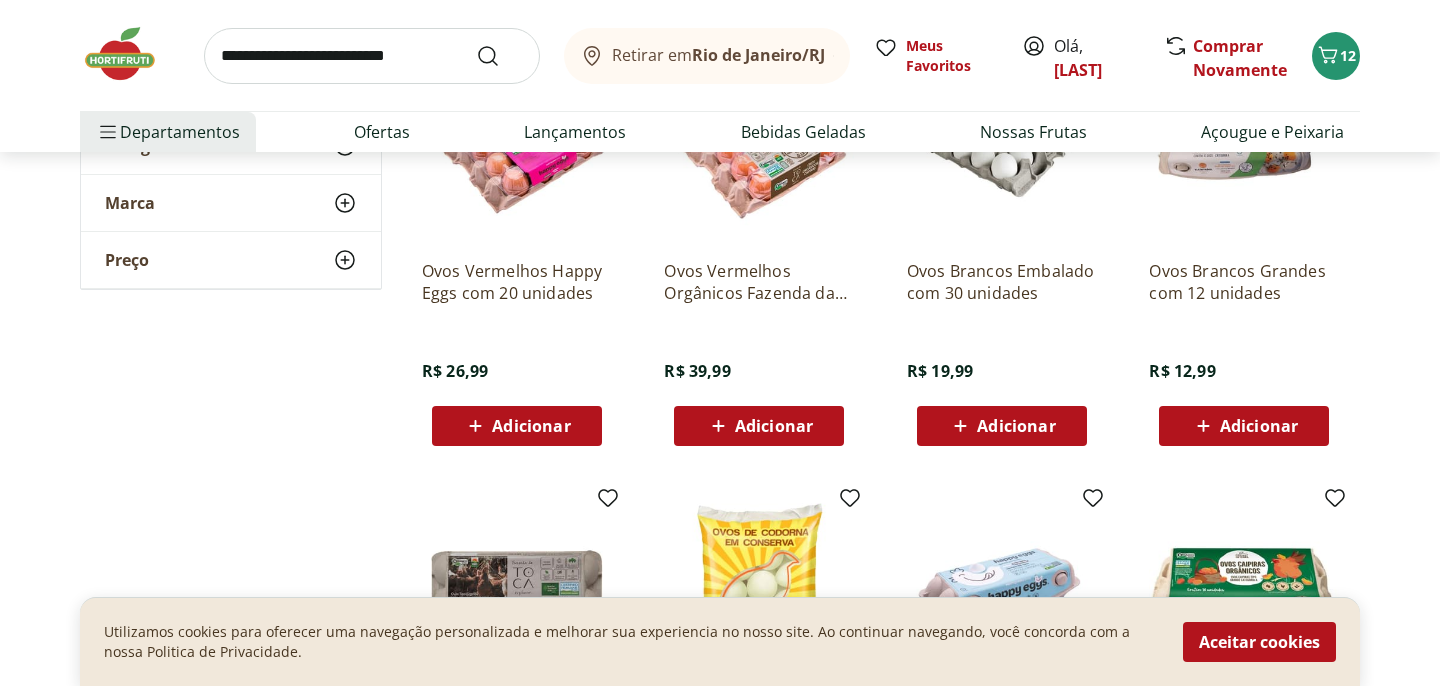scroll, scrollTop: 806, scrollLeft: 0, axis: vertical 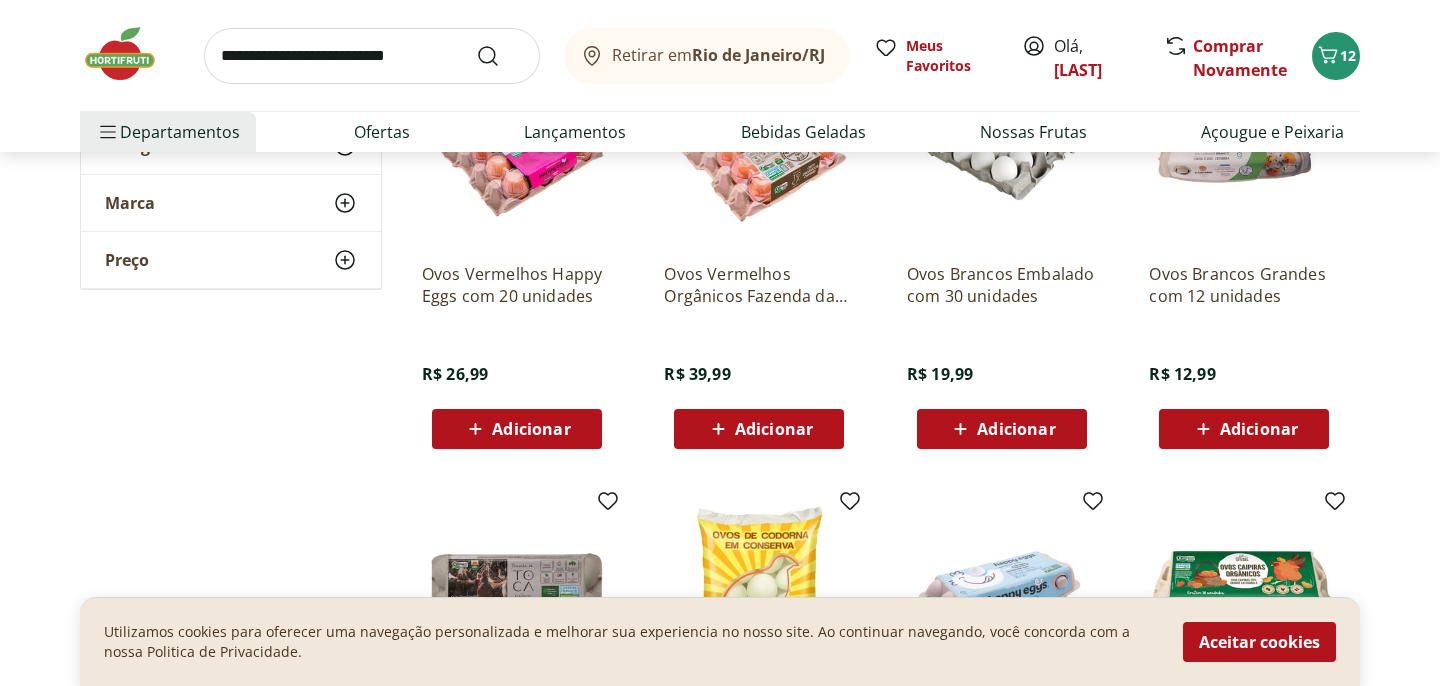 click 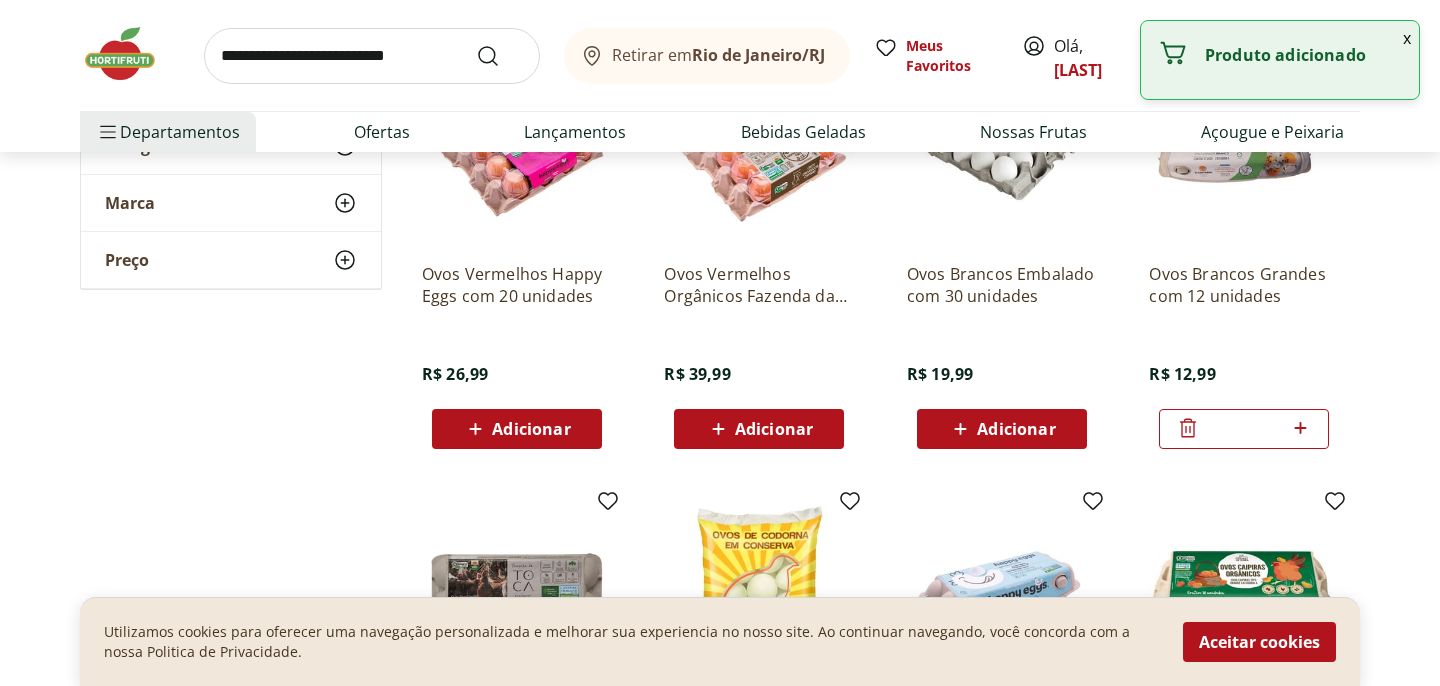 click 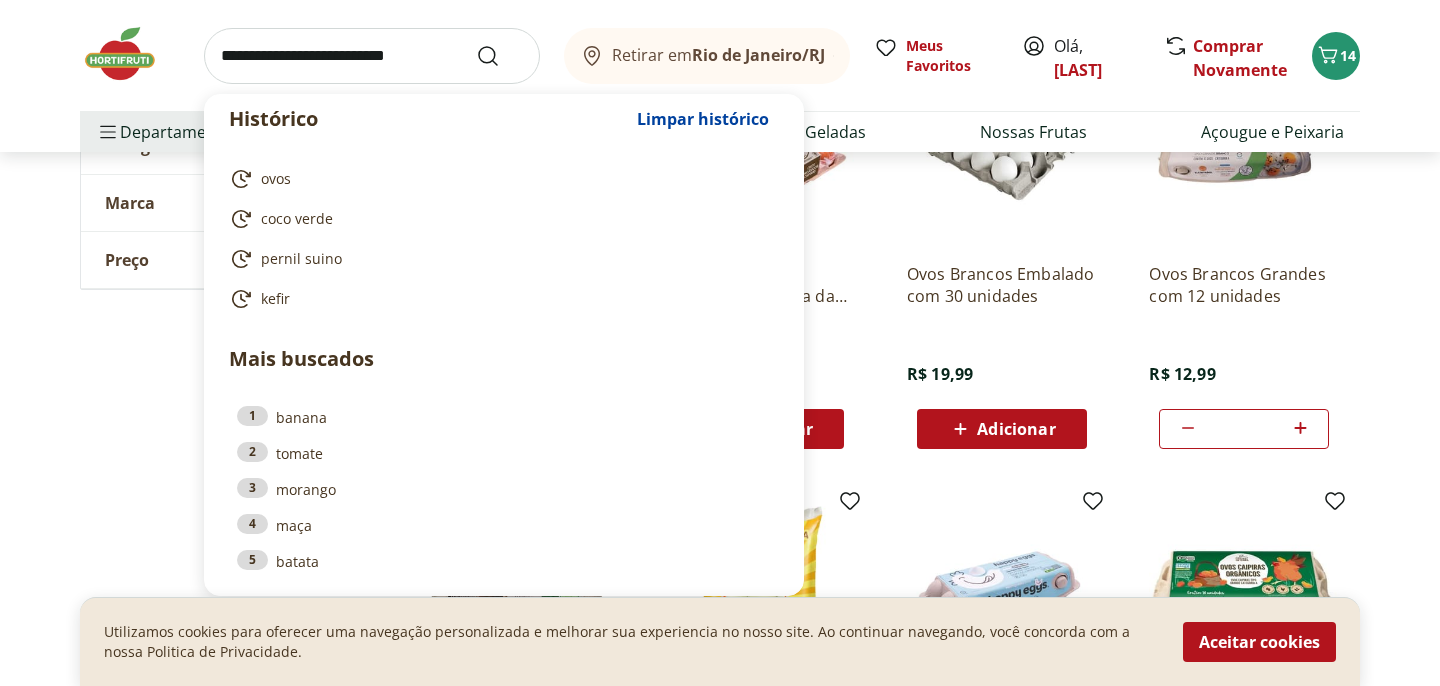 click at bounding box center (372, 56) 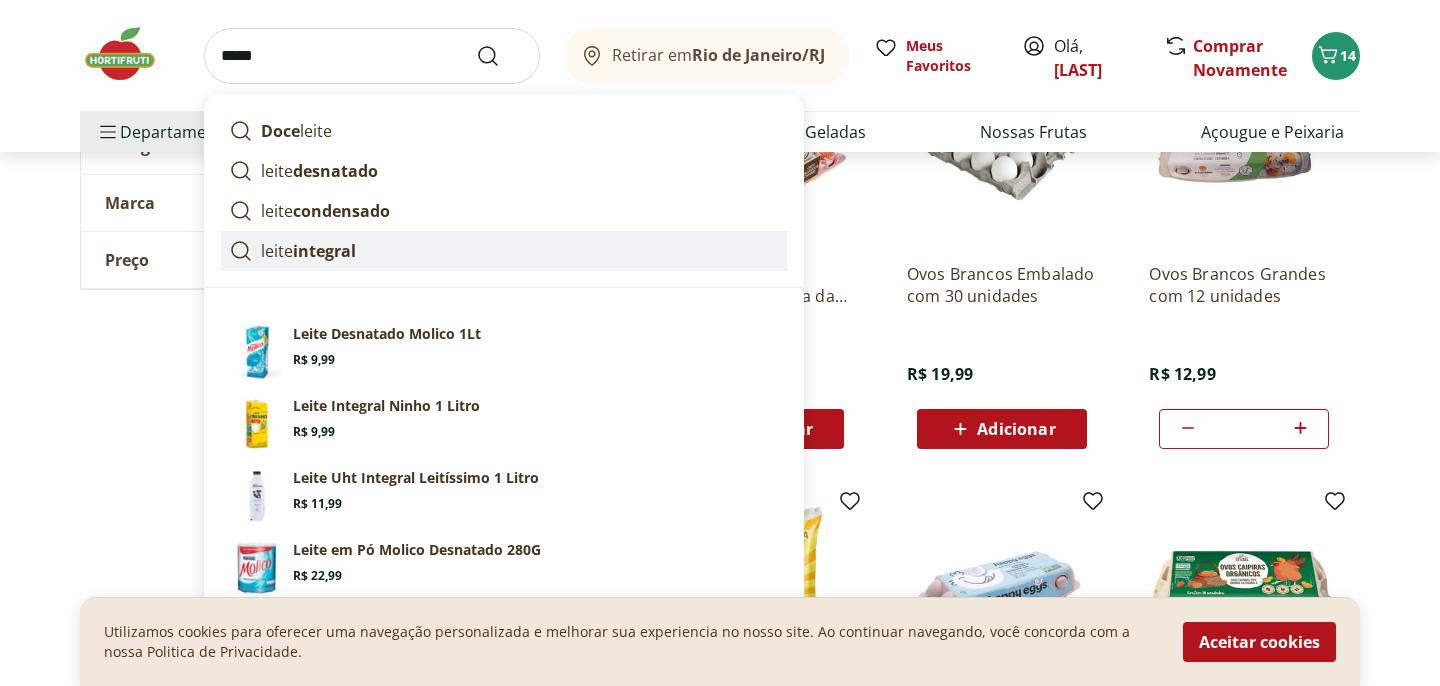 click on "leite  integral" at bounding box center [504, 251] 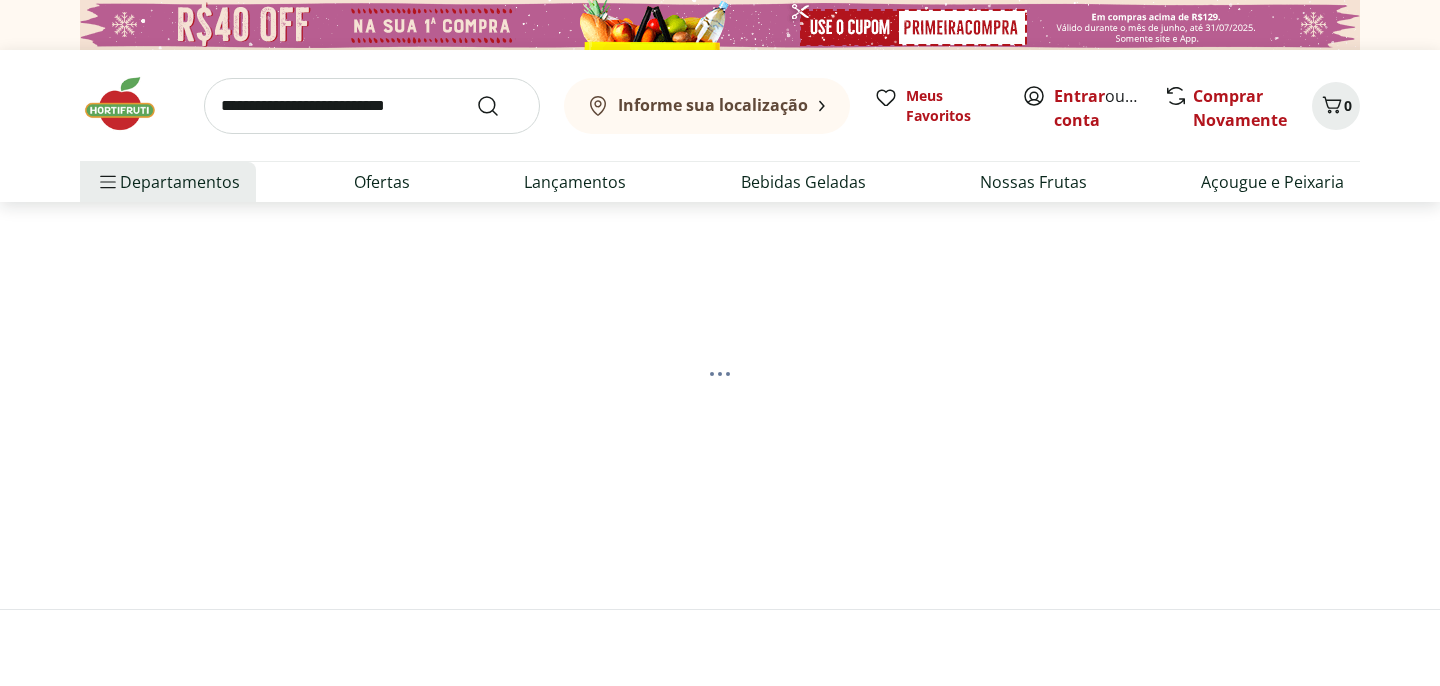 scroll, scrollTop: 0, scrollLeft: 0, axis: both 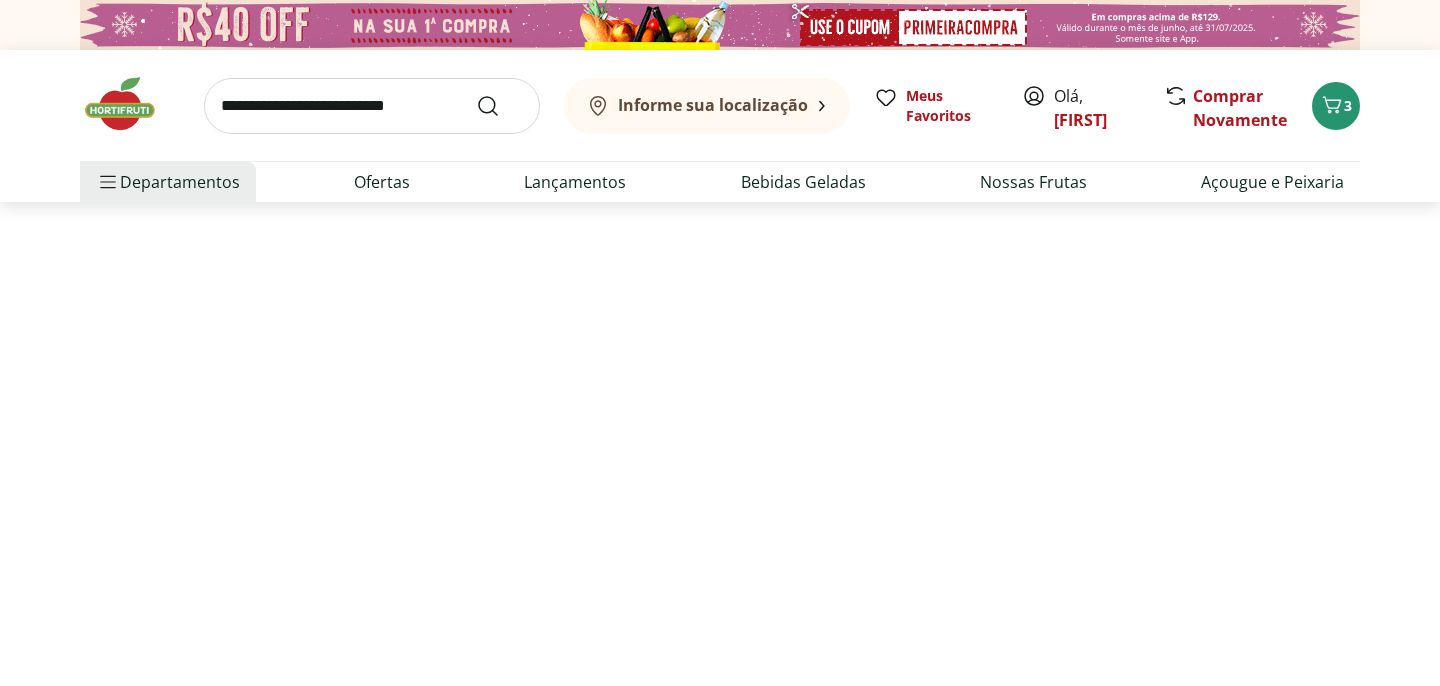 select on "**********" 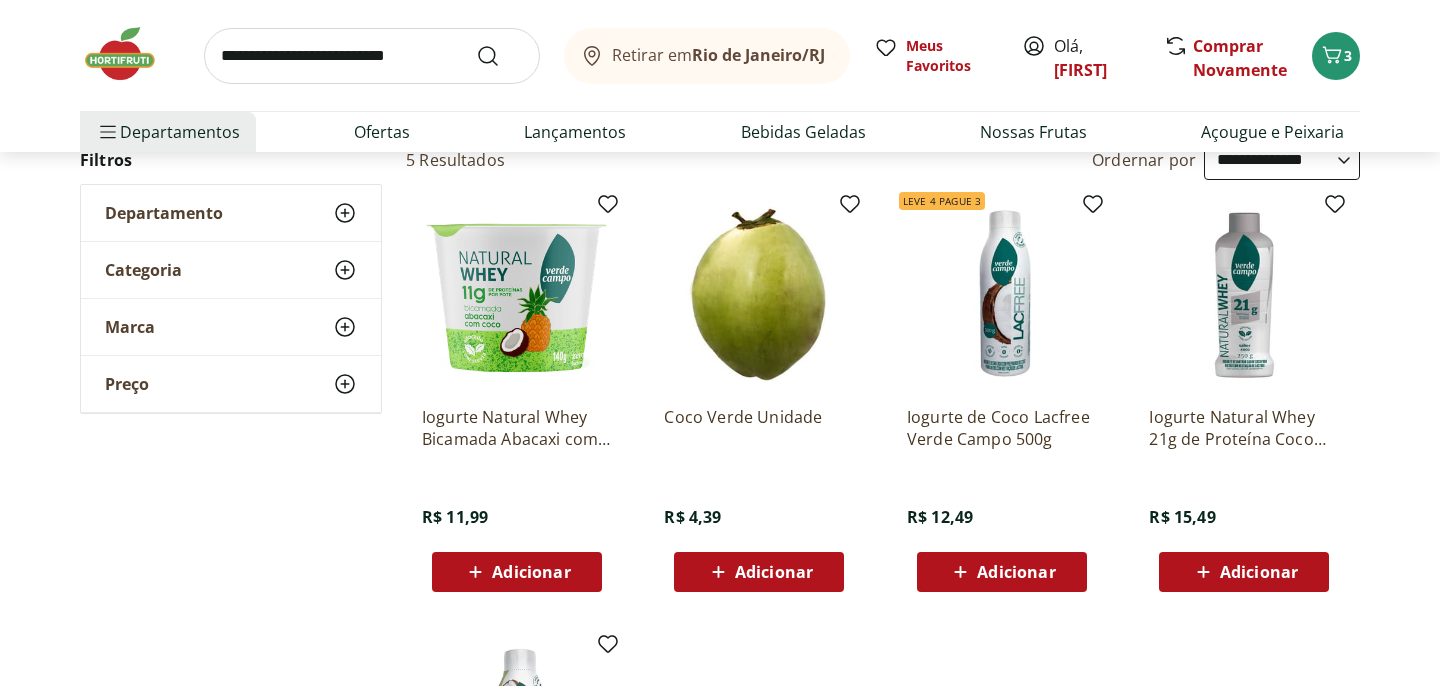 scroll, scrollTop: 241, scrollLeft: 0, axis: vertical 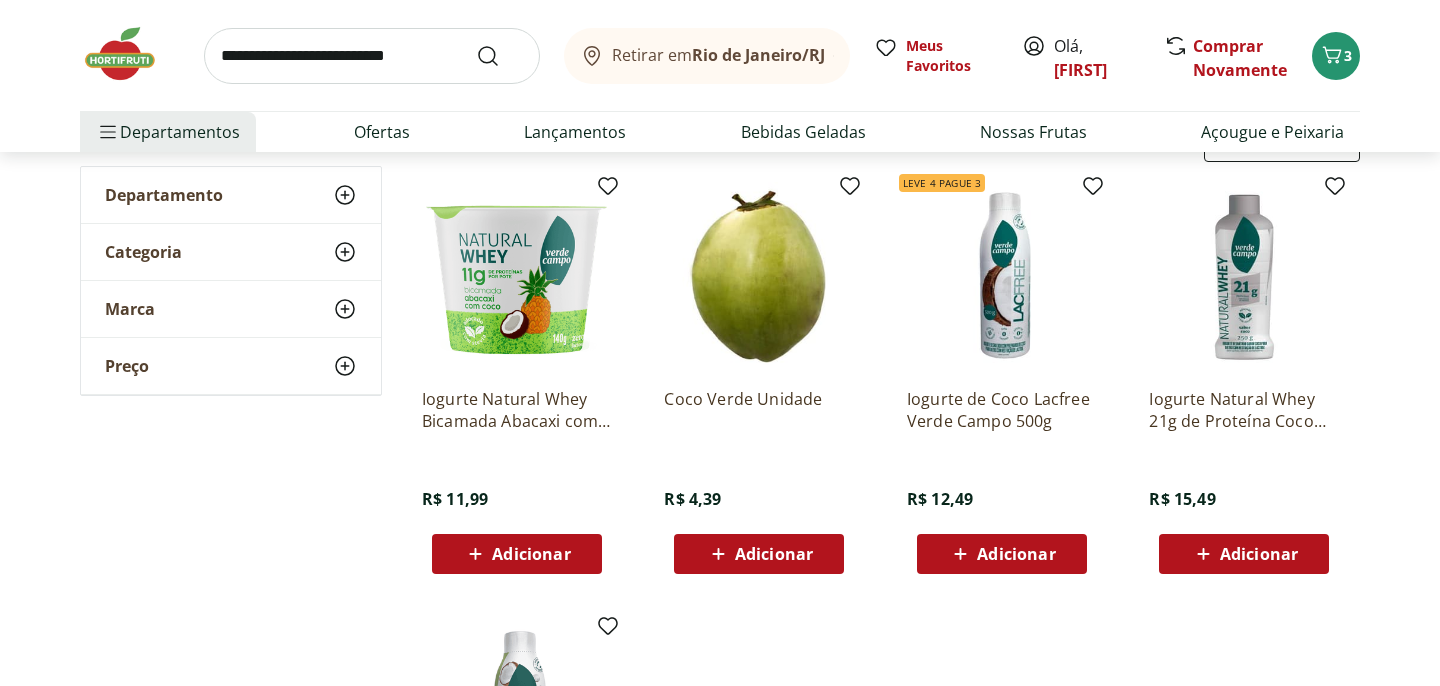 click 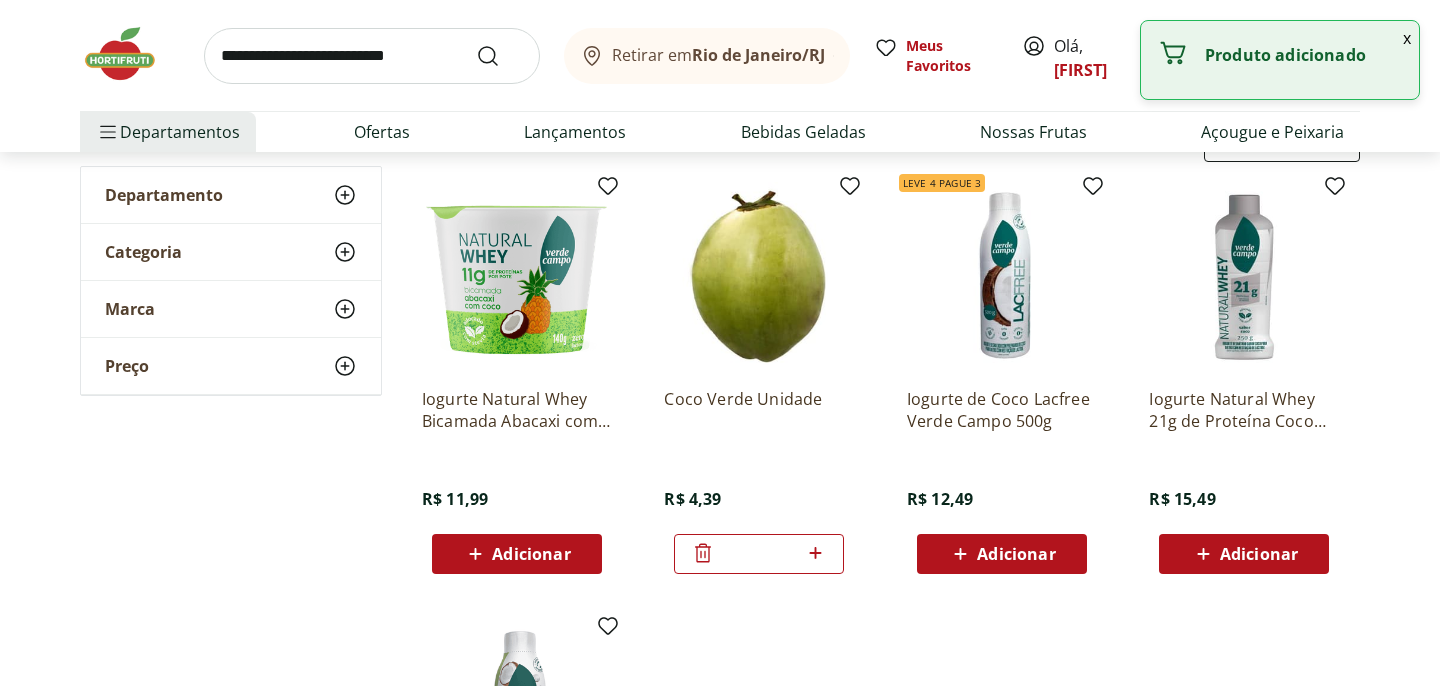 click 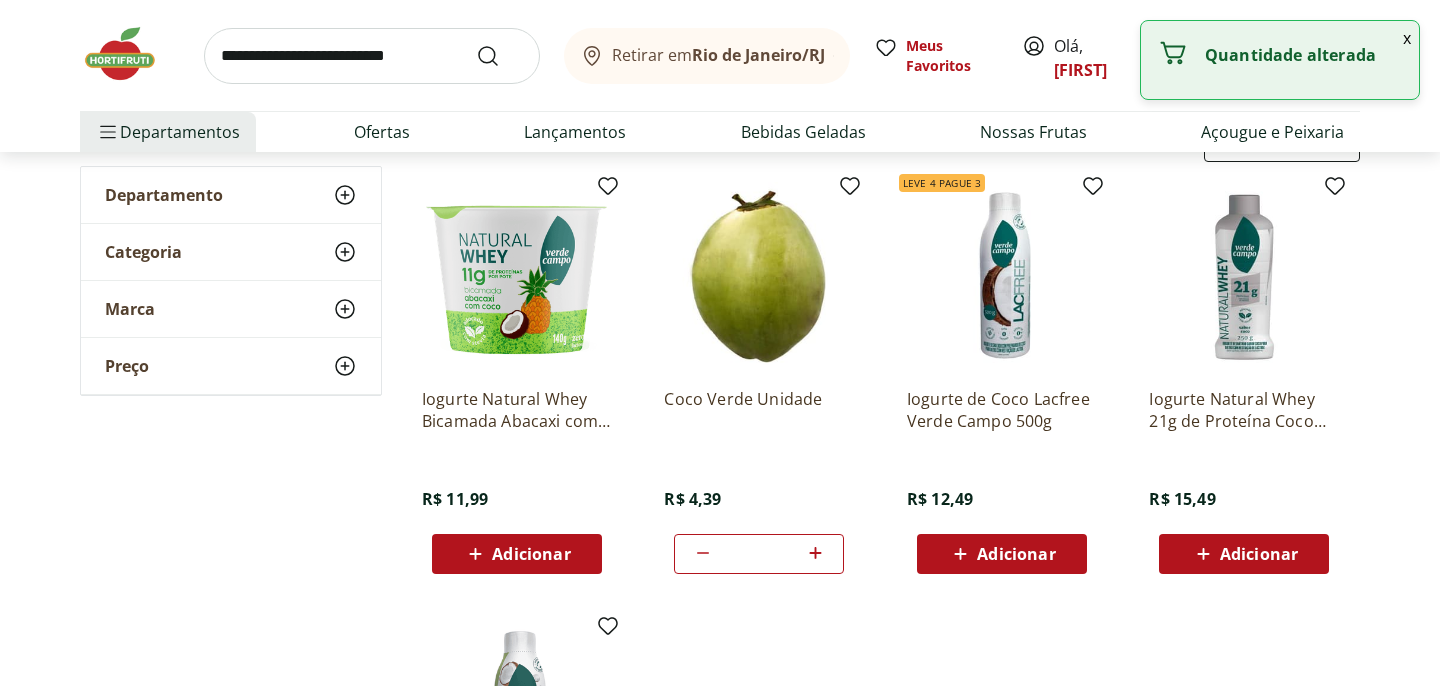 click 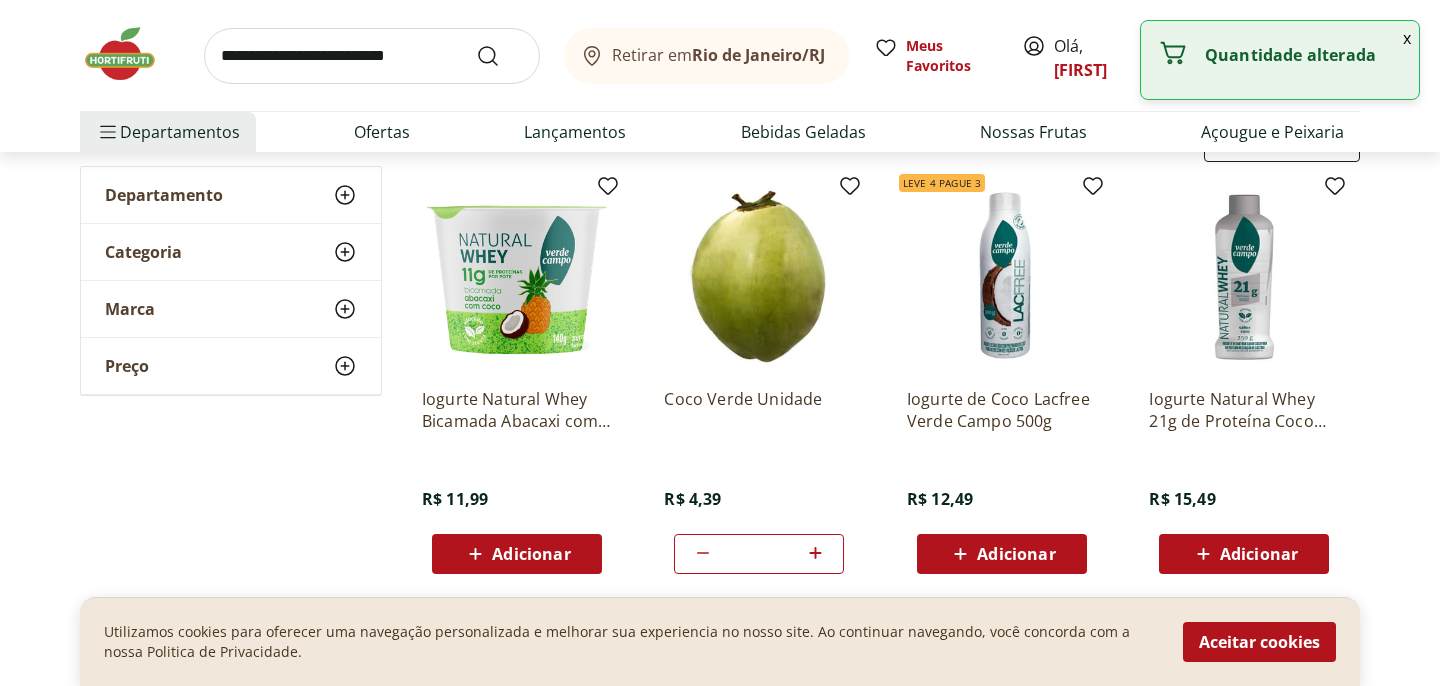 click 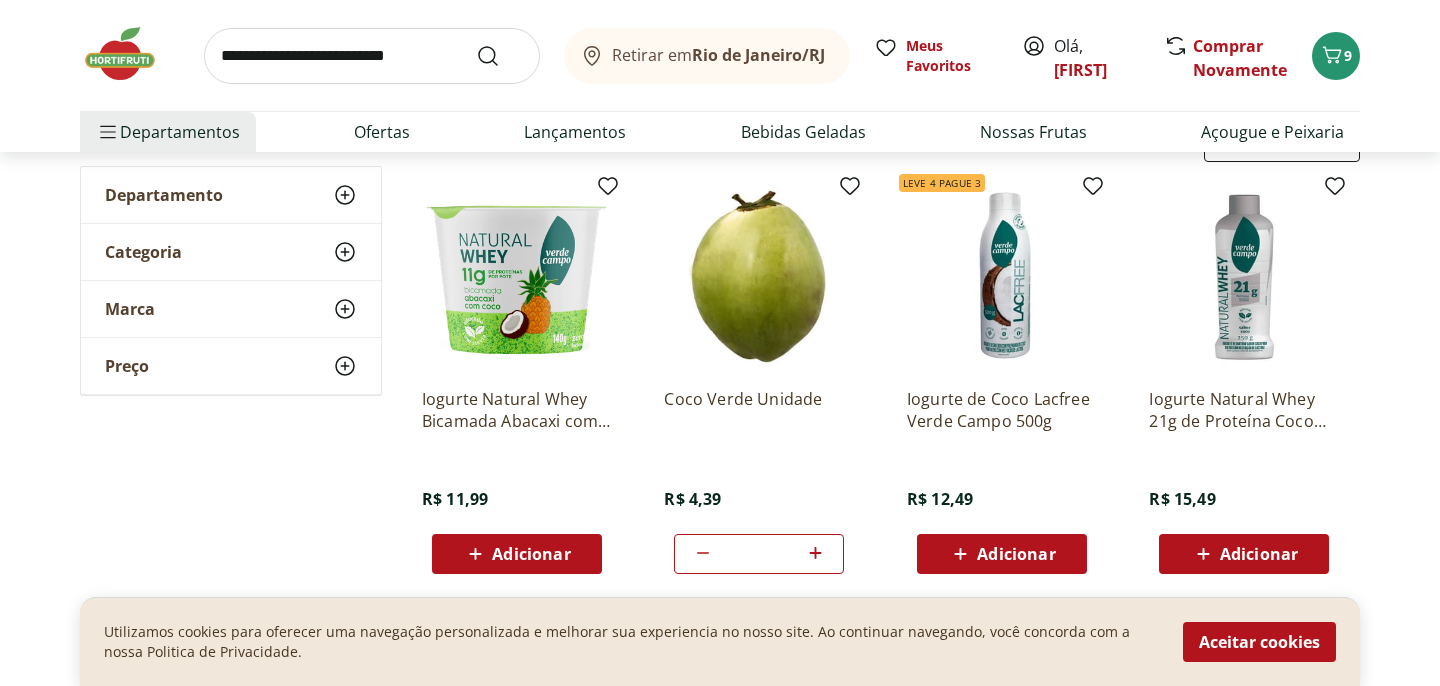 click 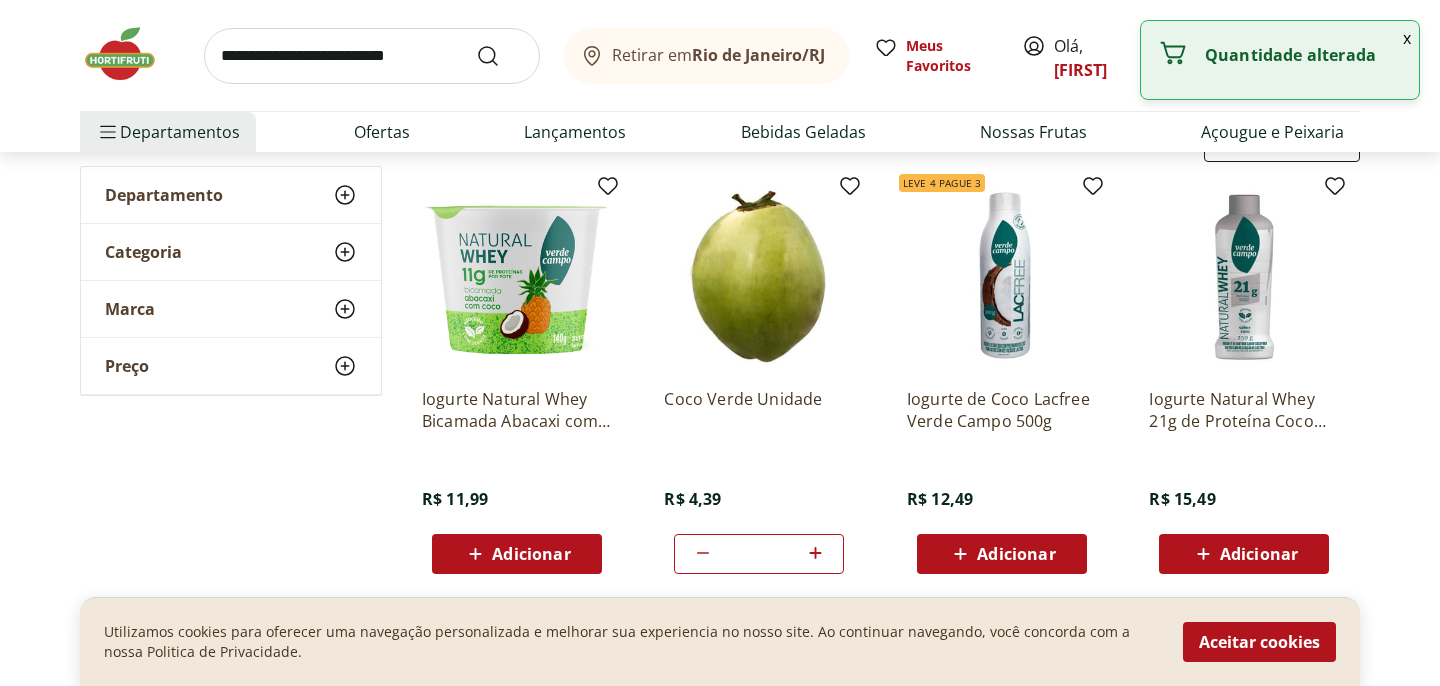 click 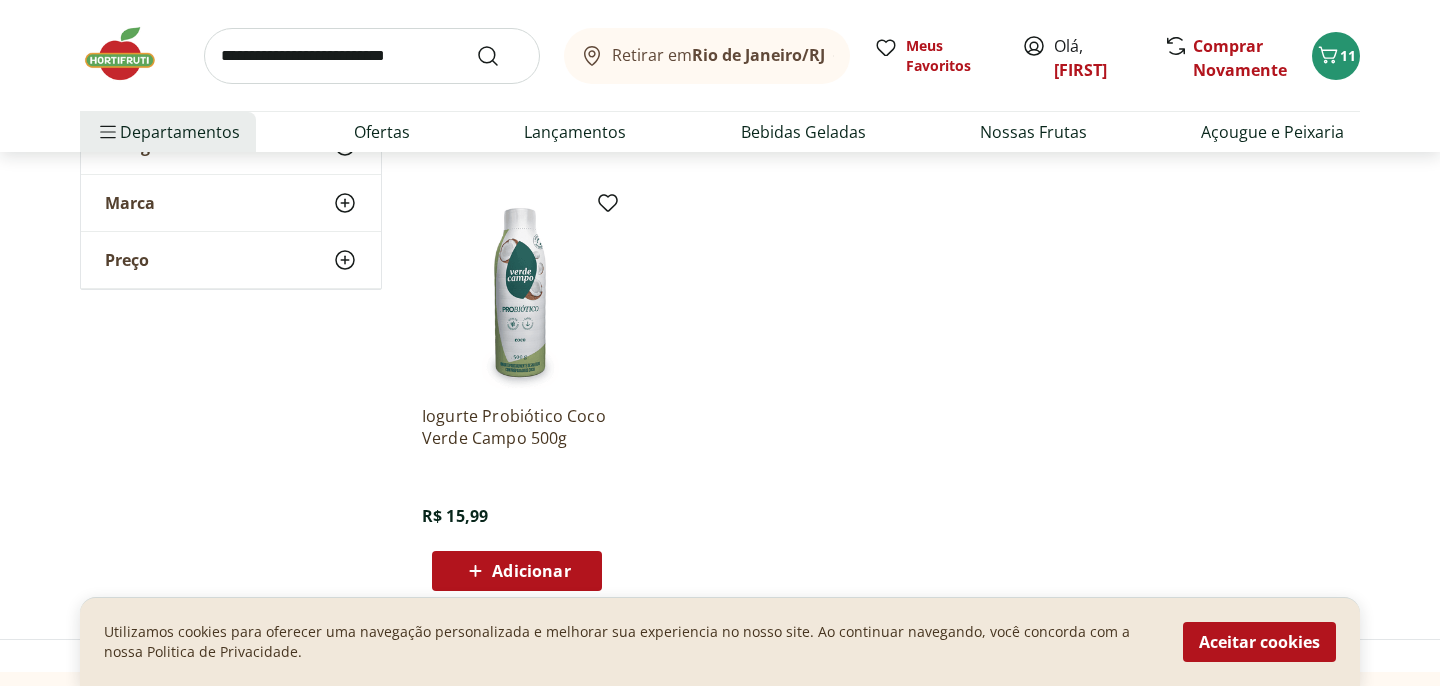 scroll, scrollTop: 806, scrollLeft: 0, axis: vertical 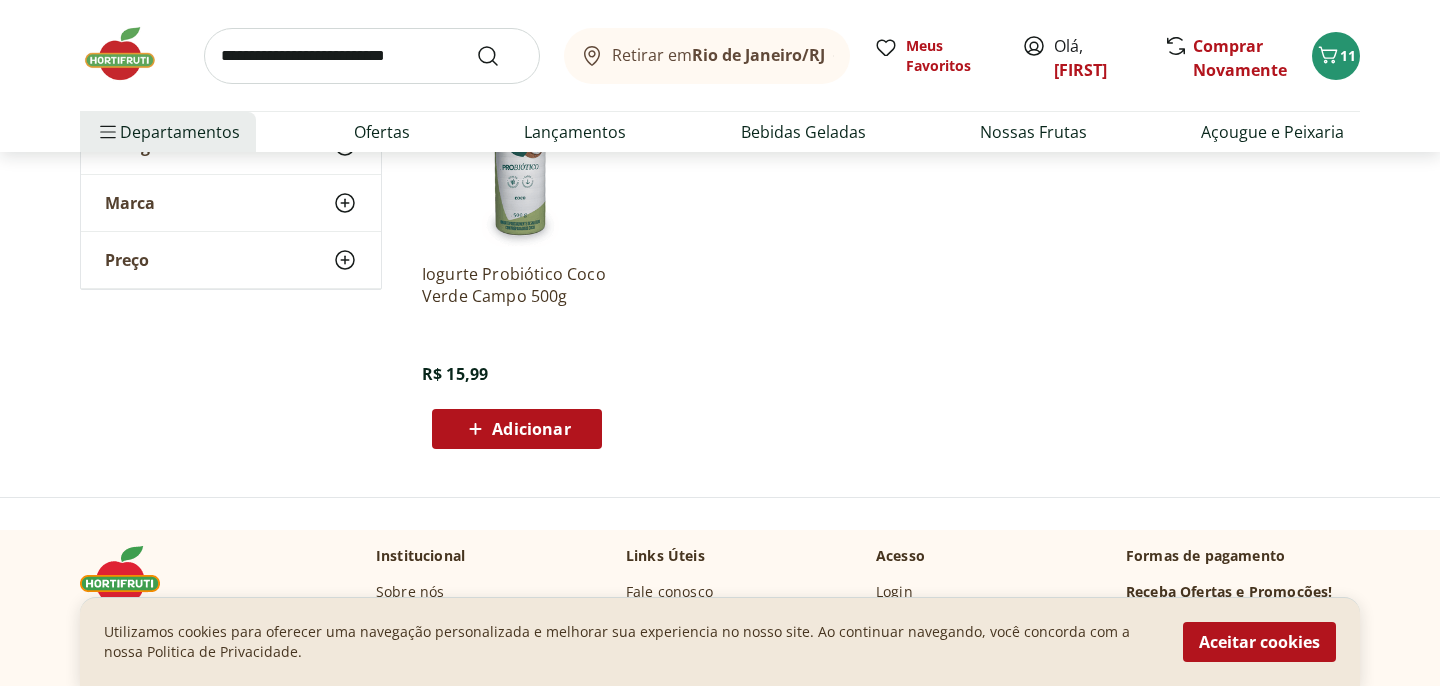click 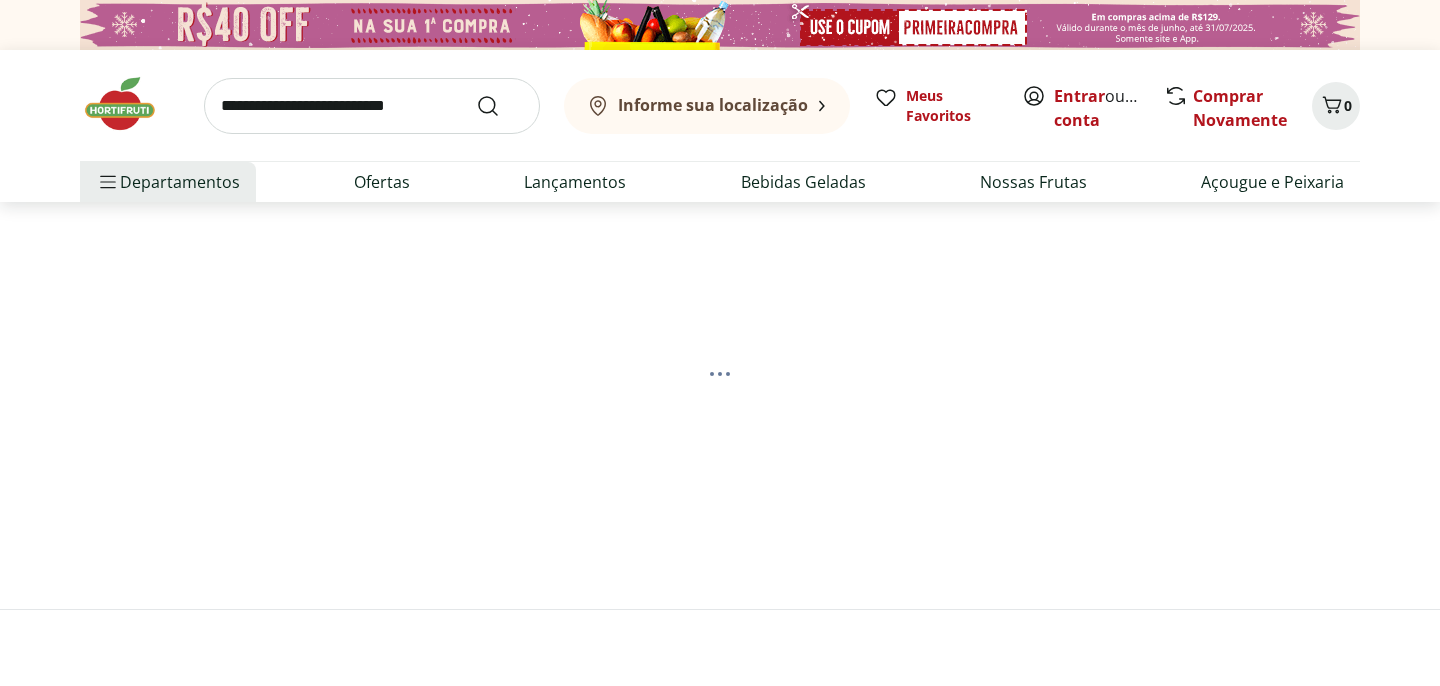 scroll, scrollTop: 0, scrollLeft: 0, axis: both 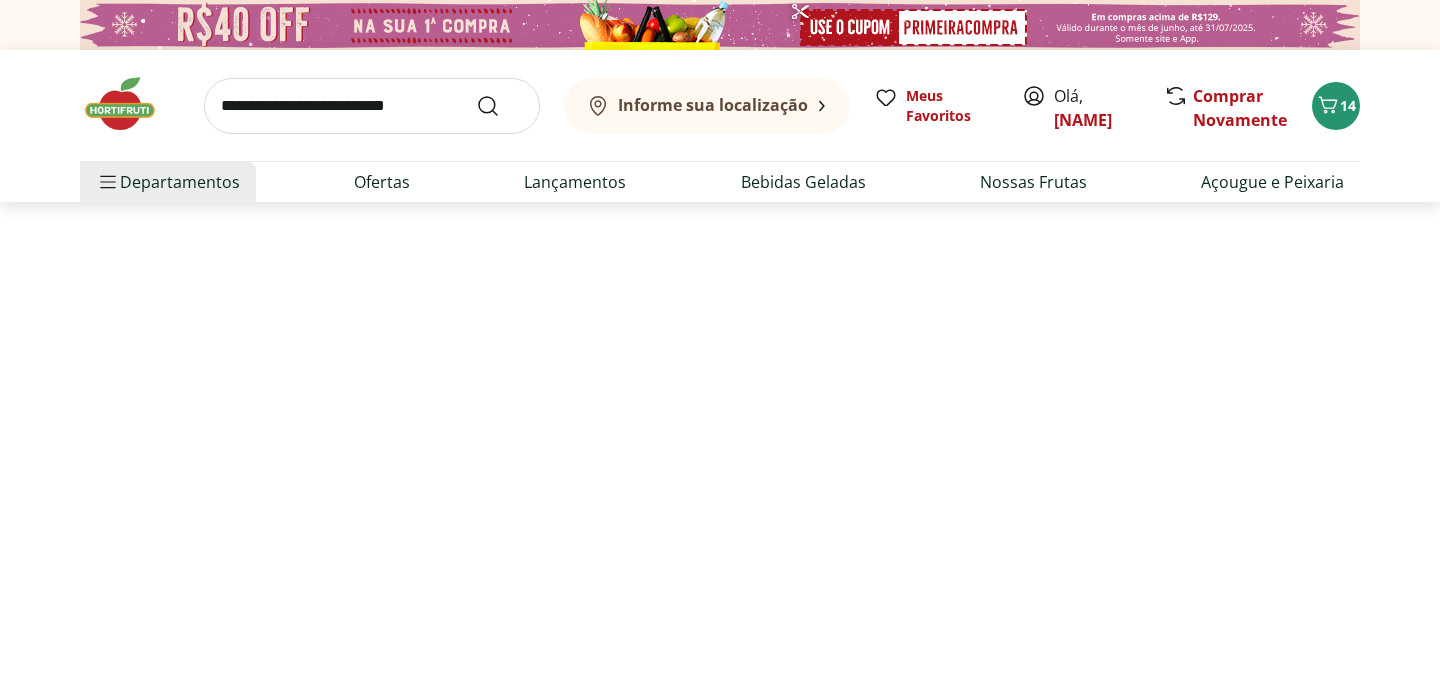 select on "**********" 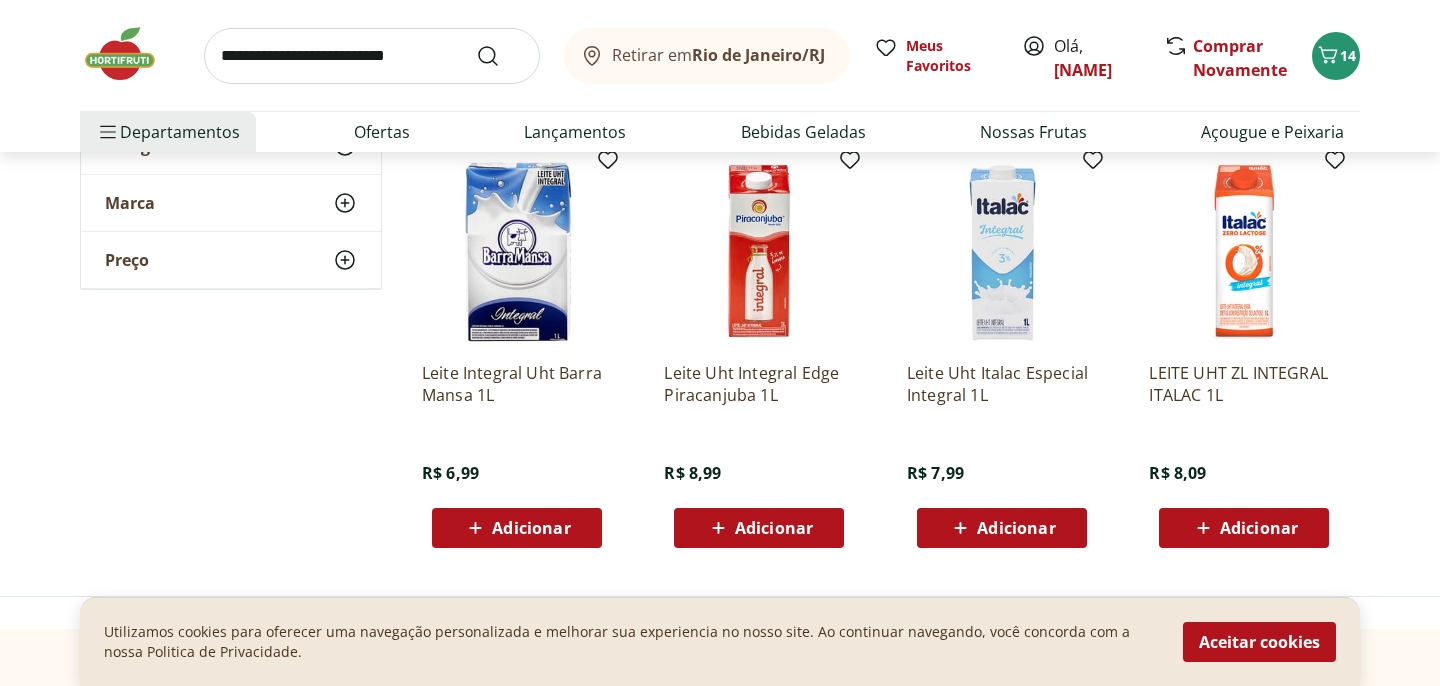 scroll, scrollTop: 721, scrollLeft: 0, axis: vertical 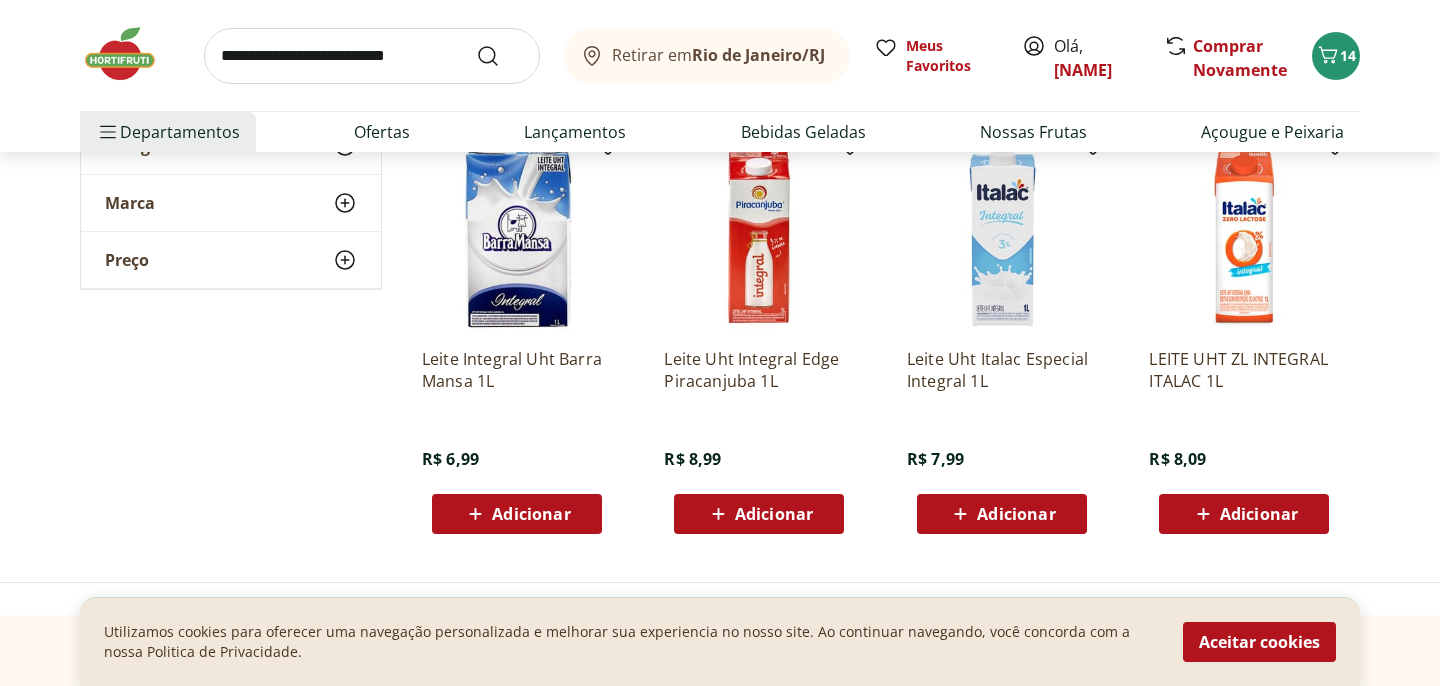 click 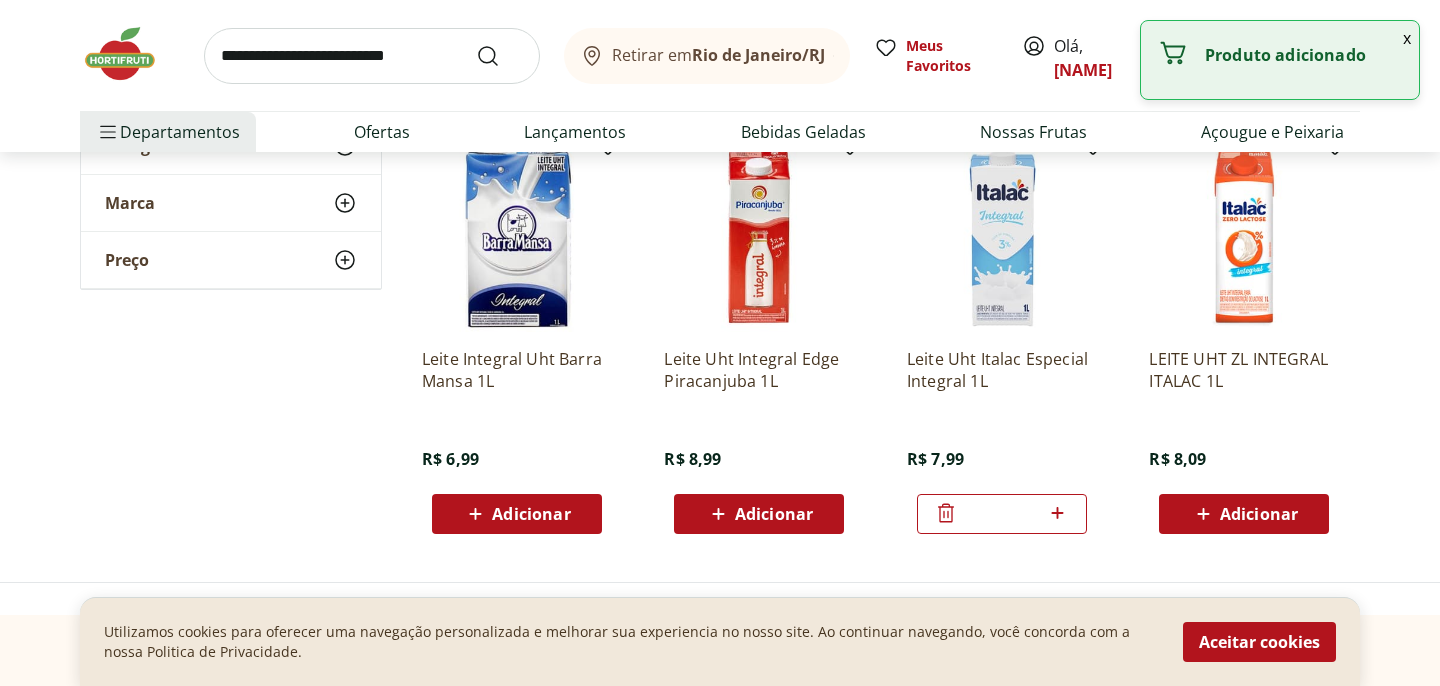 click 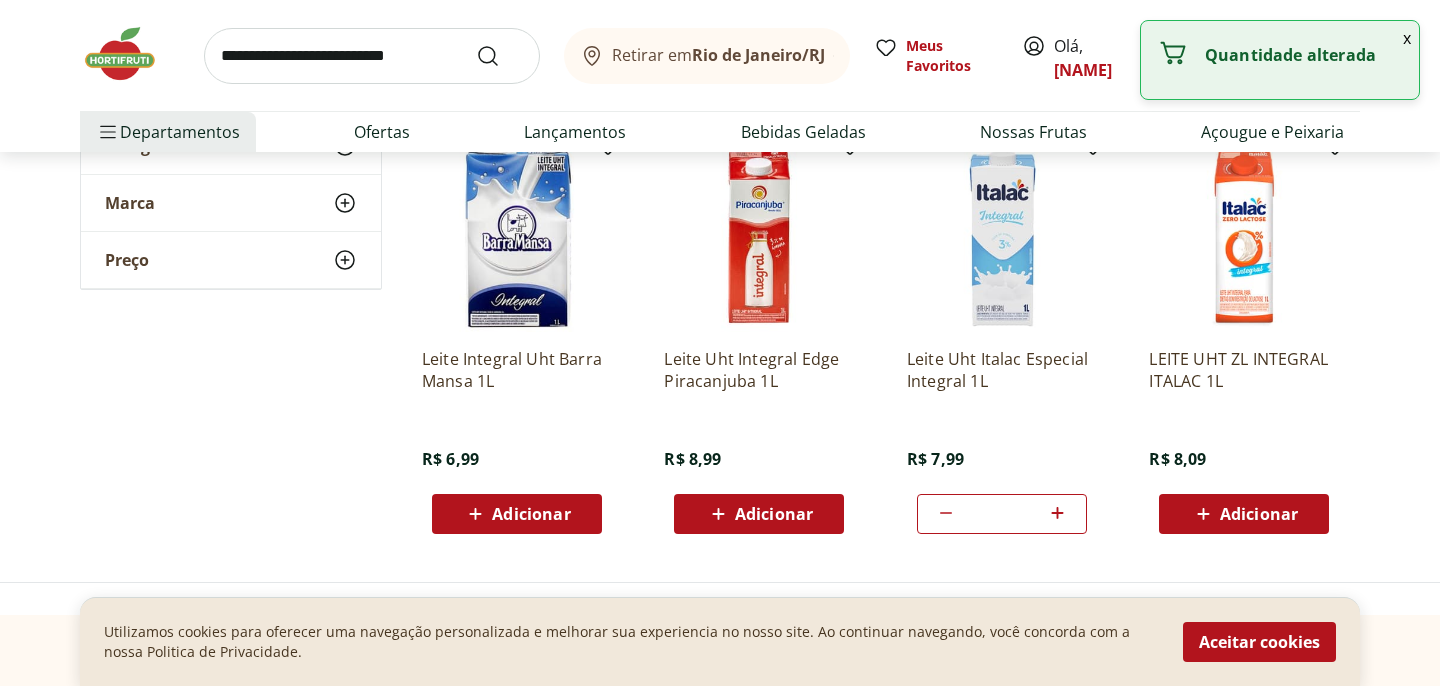 click 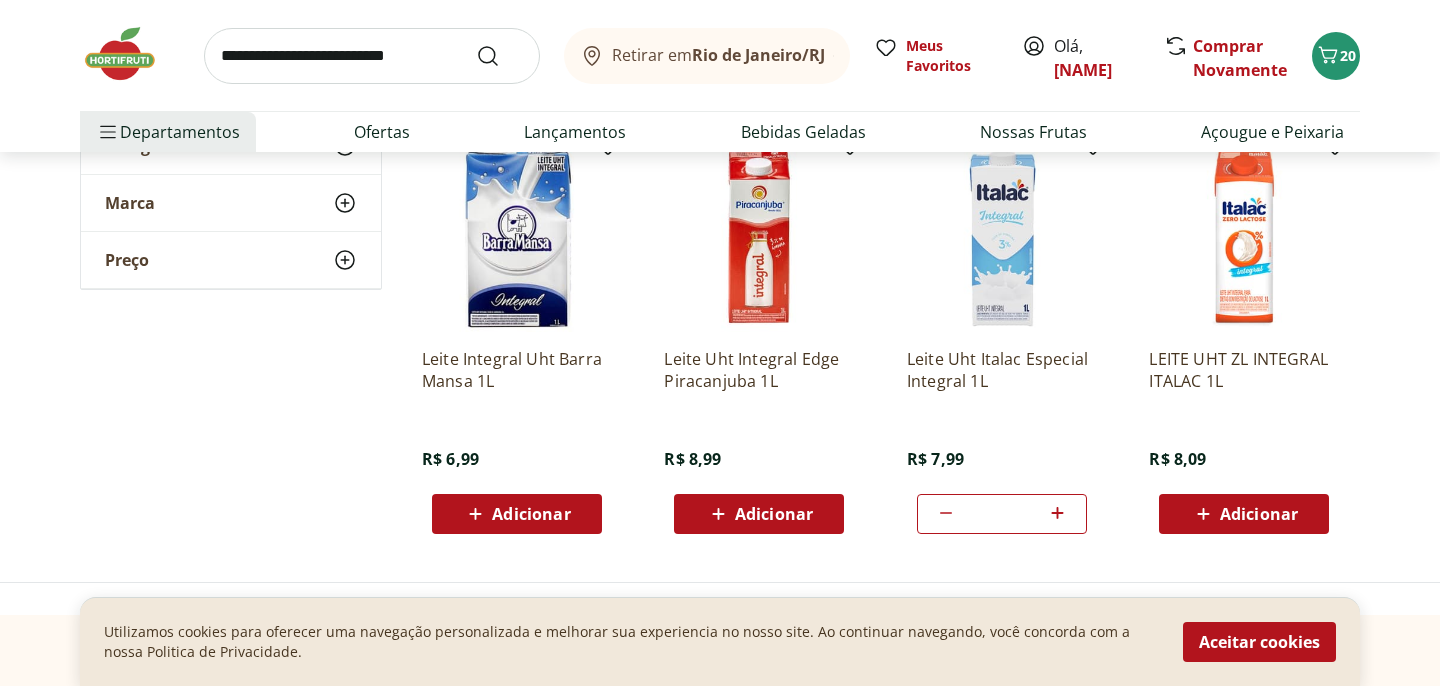 click at bounding box center (372, 56) 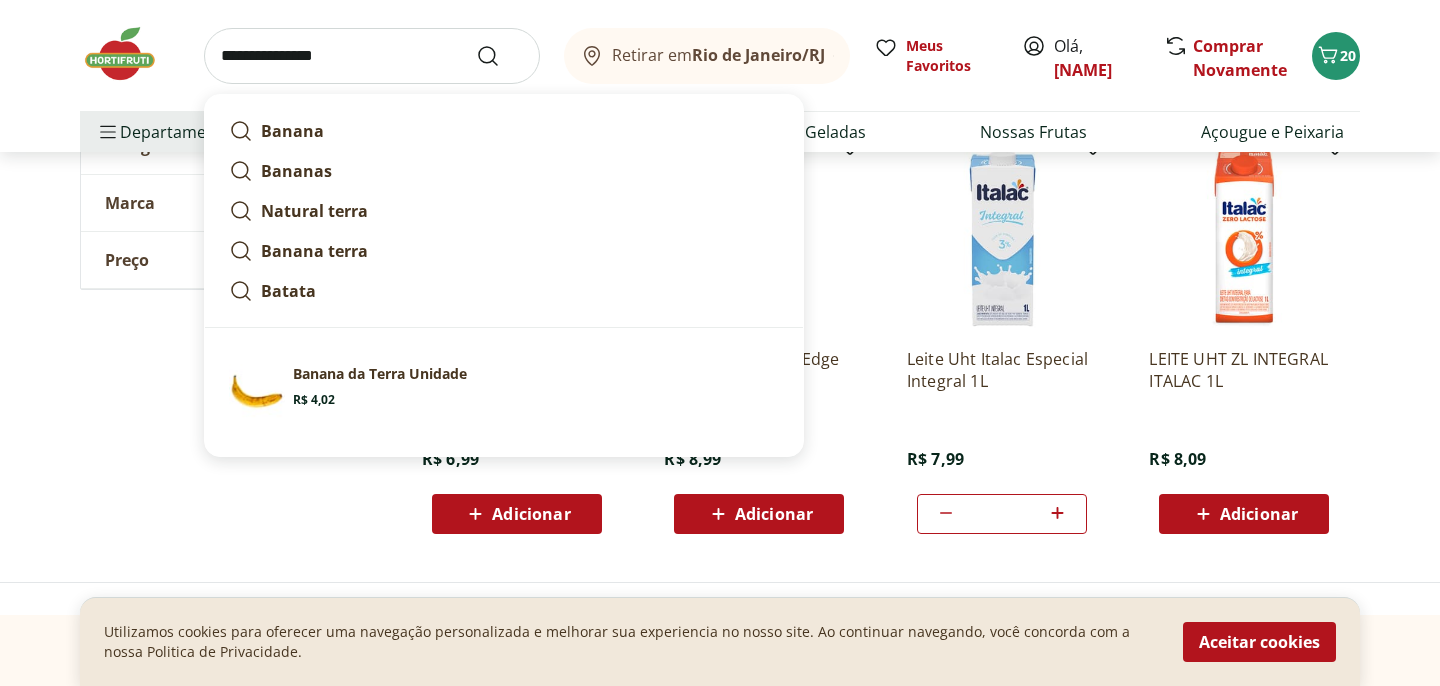 type on "**********" 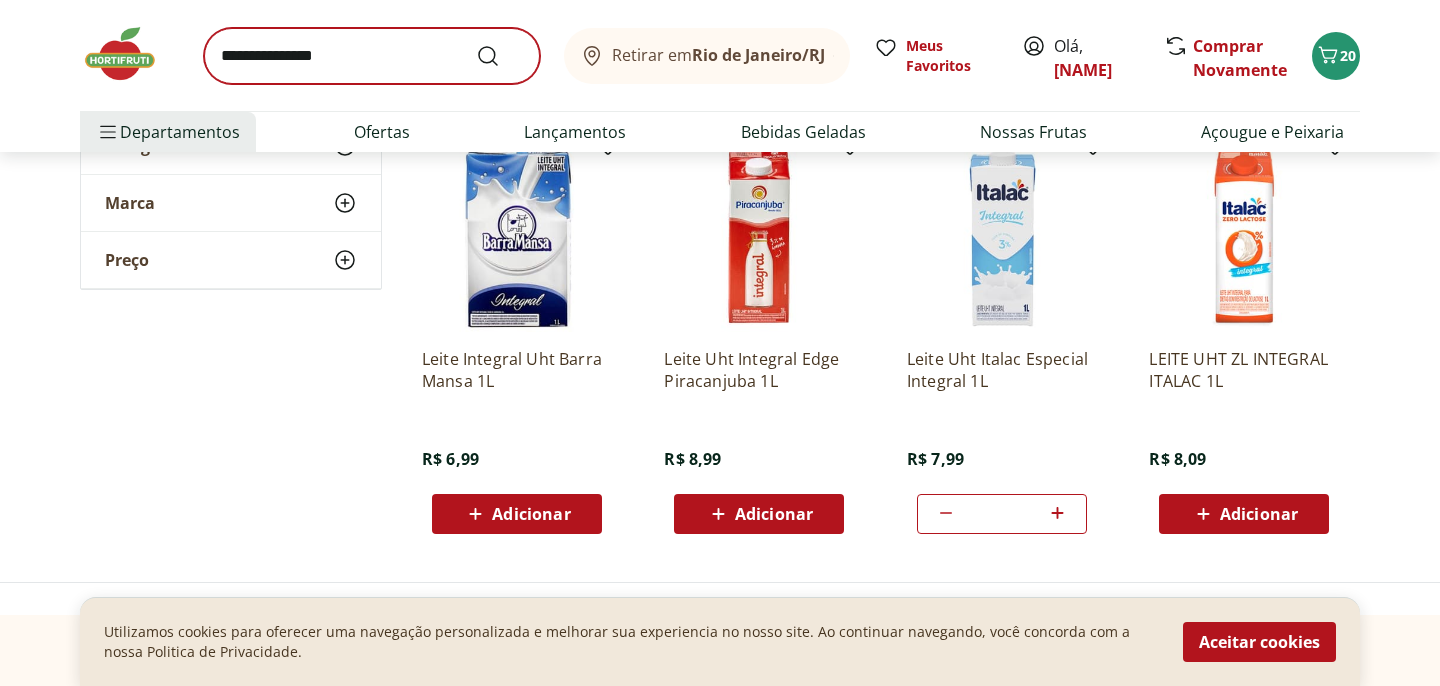 scroll, scrollTop: 0, scrollLeft: 0, axis: both 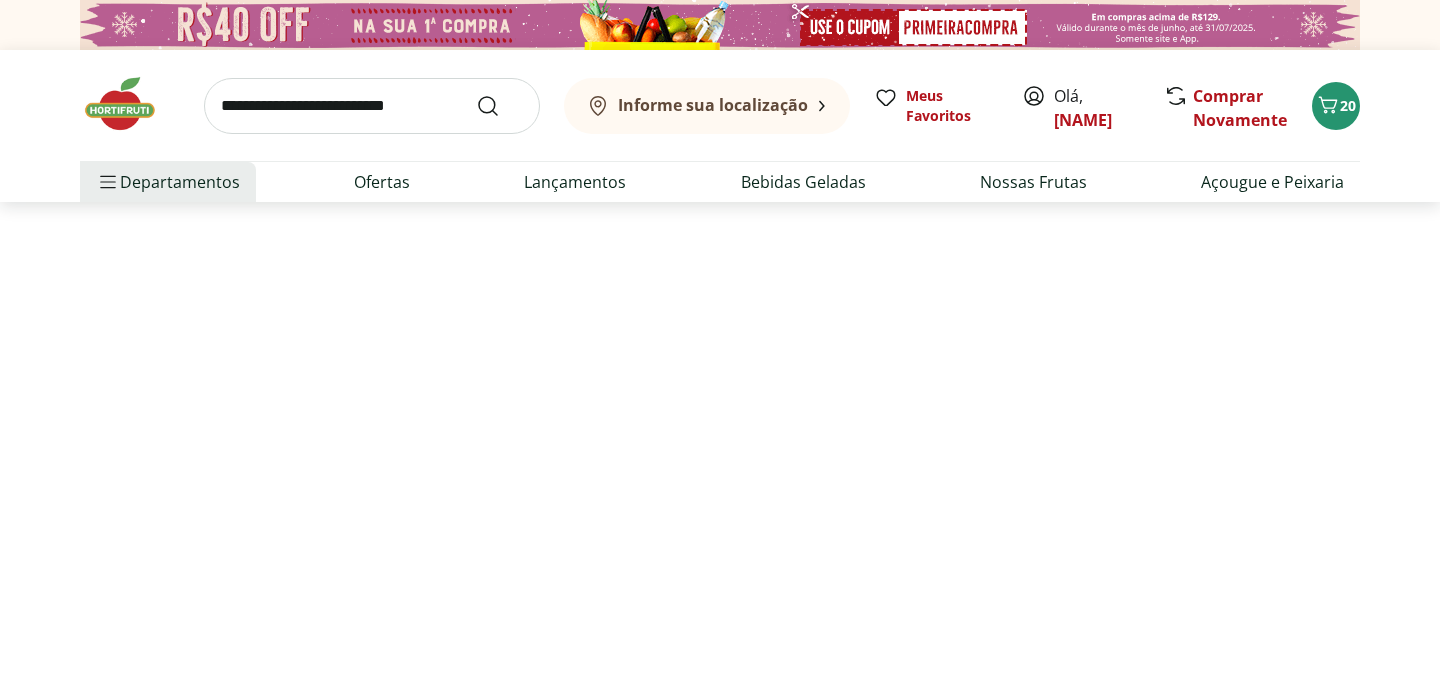 select on "**********" 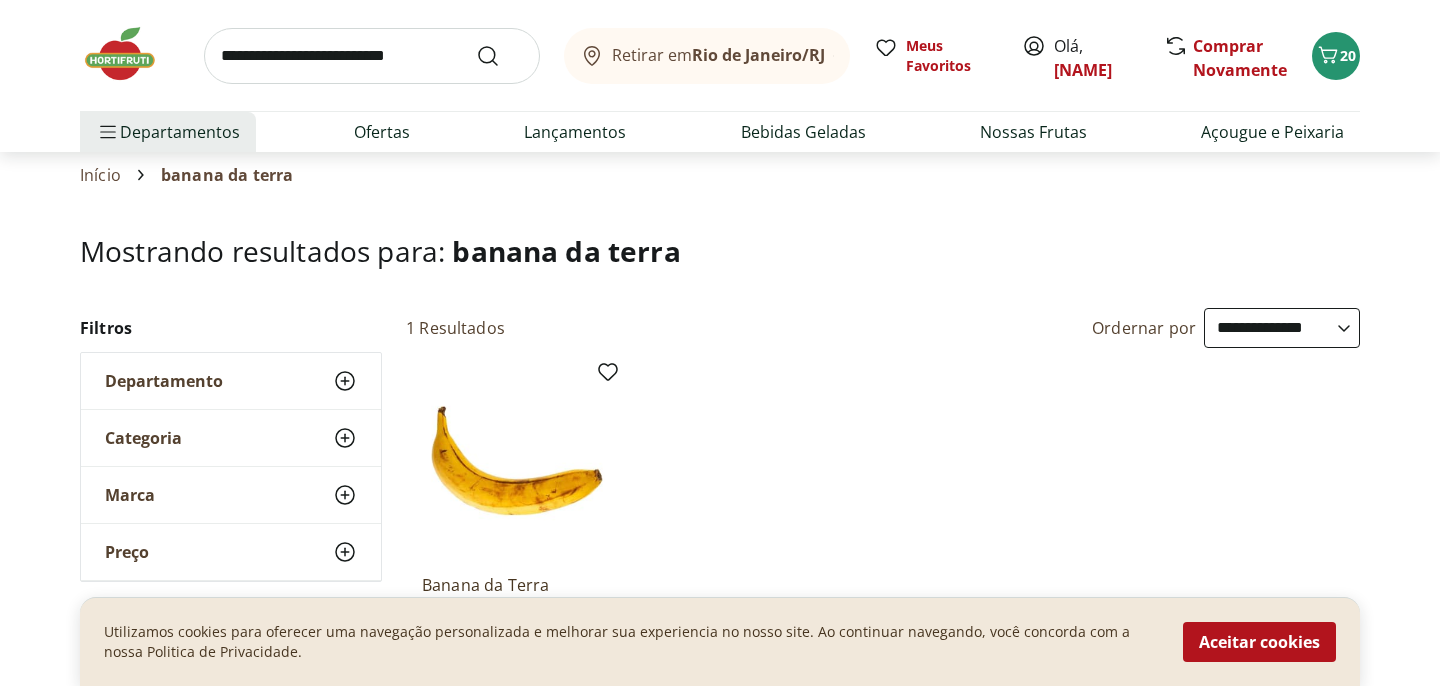 scroll, scrollTop: 0, scrollLeft: 0, axis: both 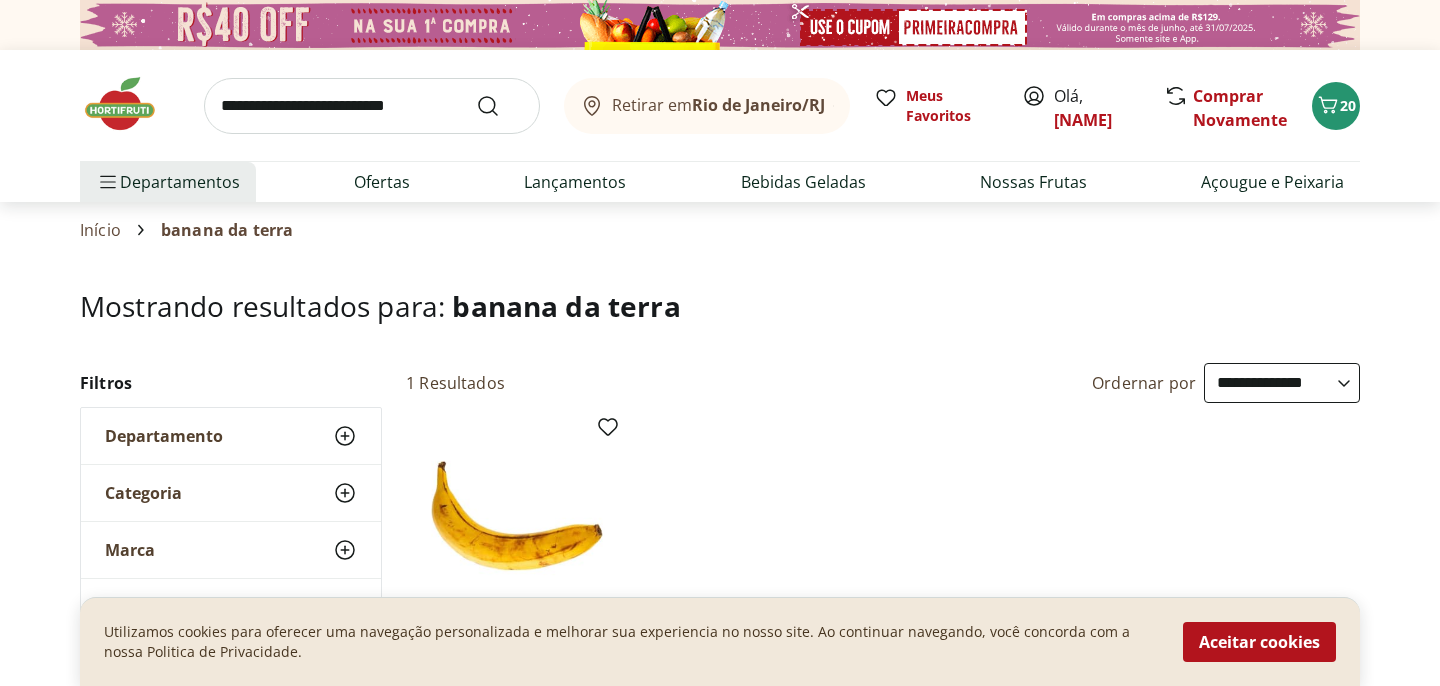 click at bounding box center (372, 106) 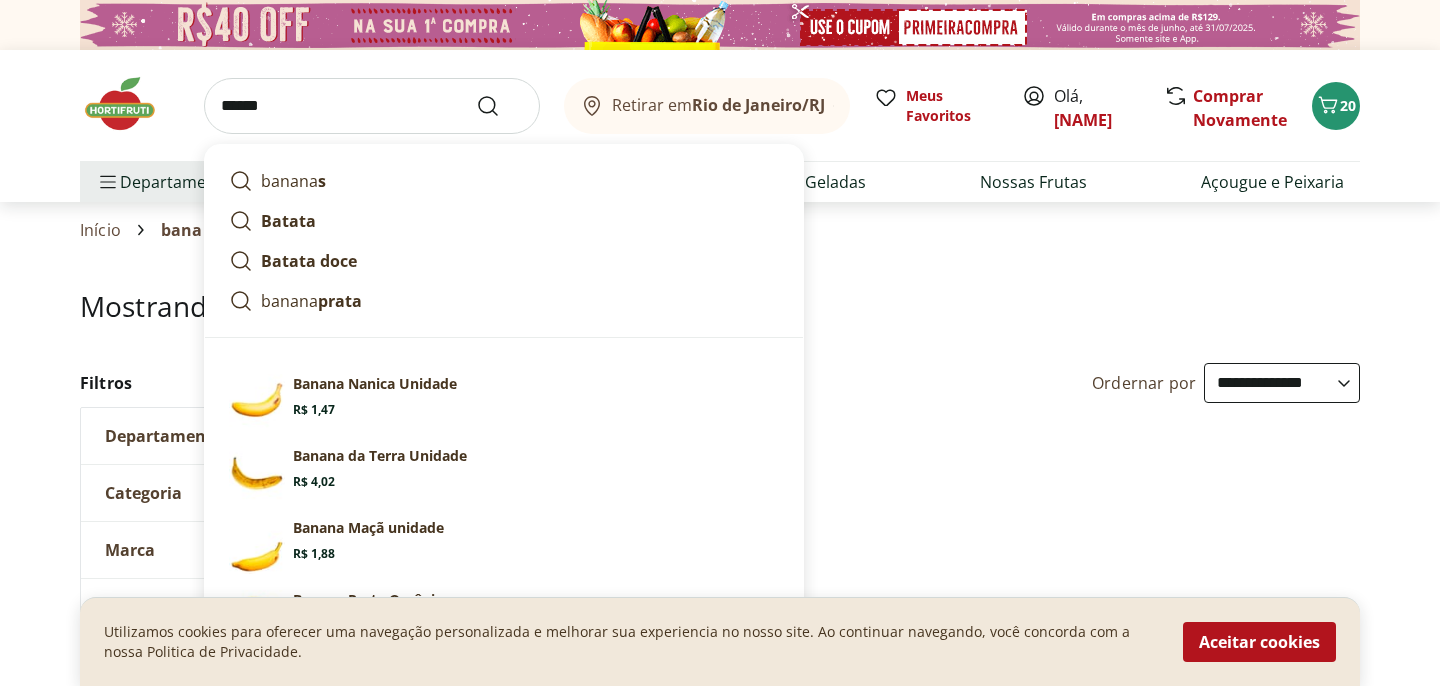 type on "******" 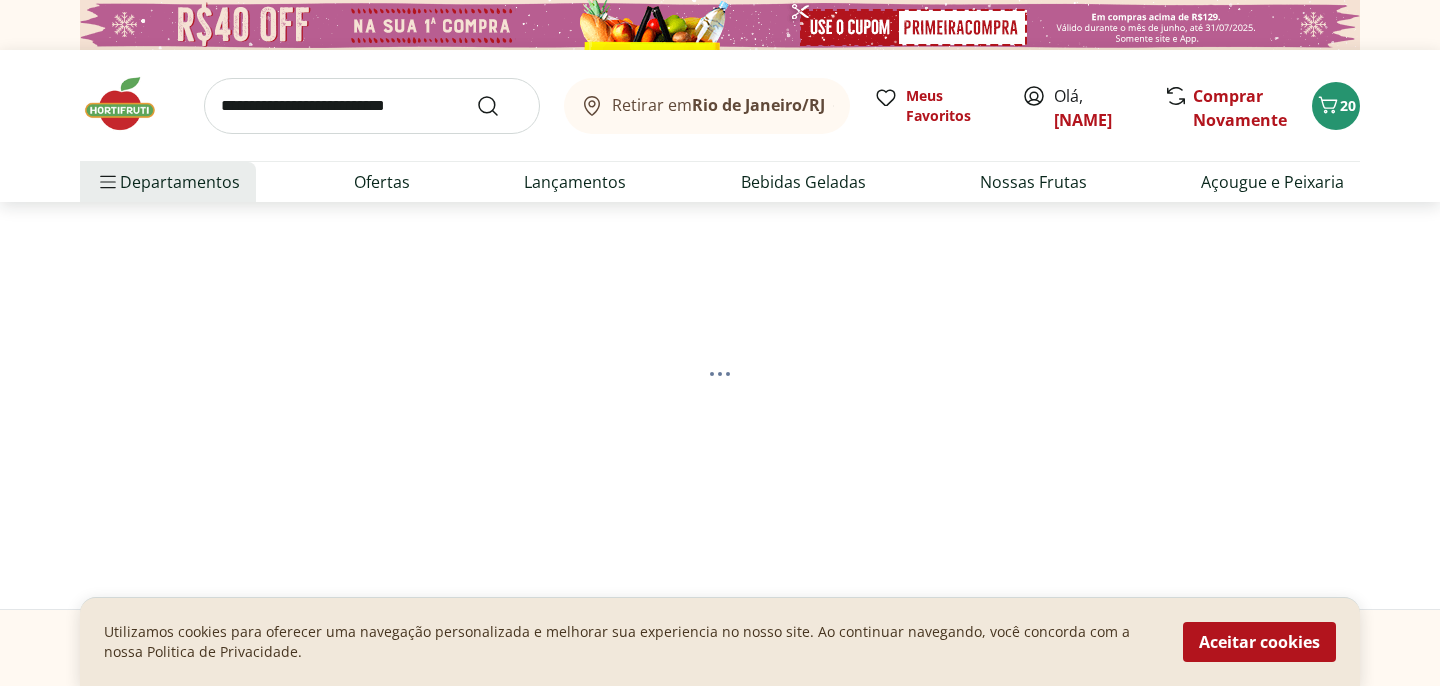 select on "**********" 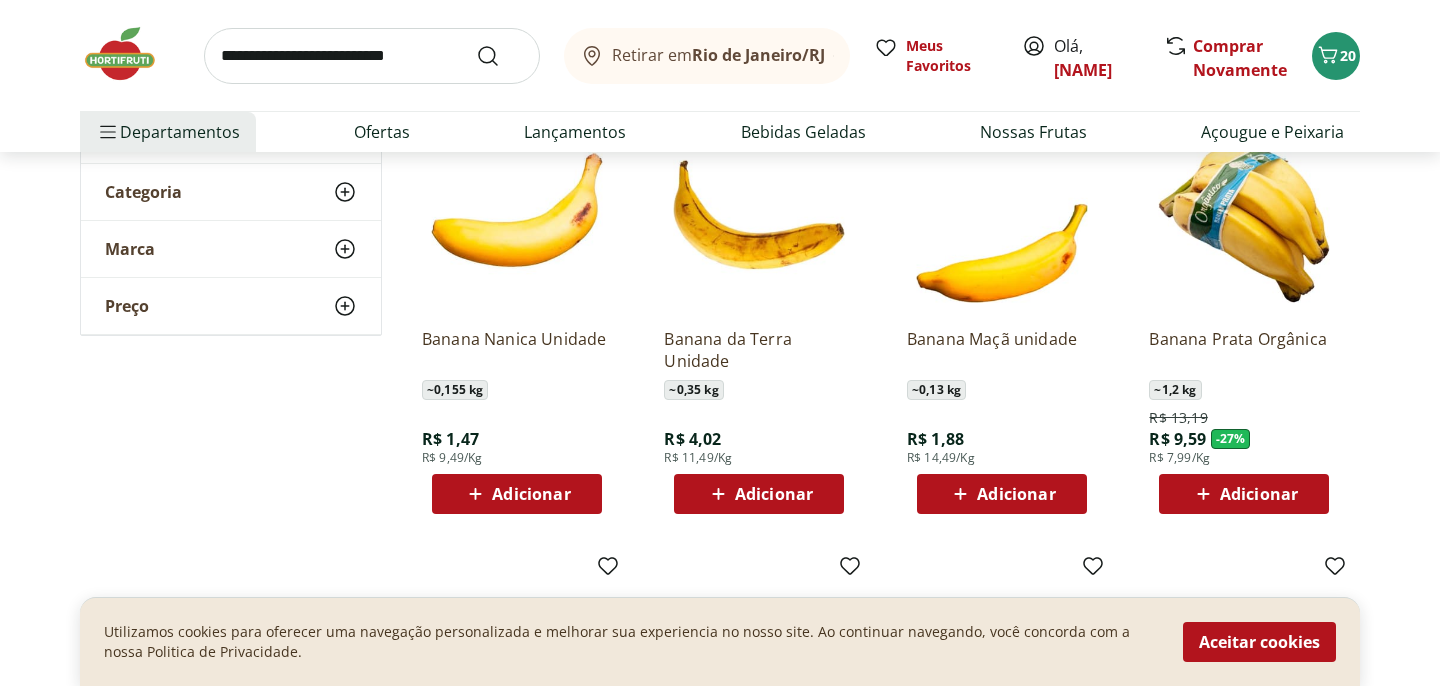 scroll, scrollTop: 302, scrollLeft: 0, axis: vertical 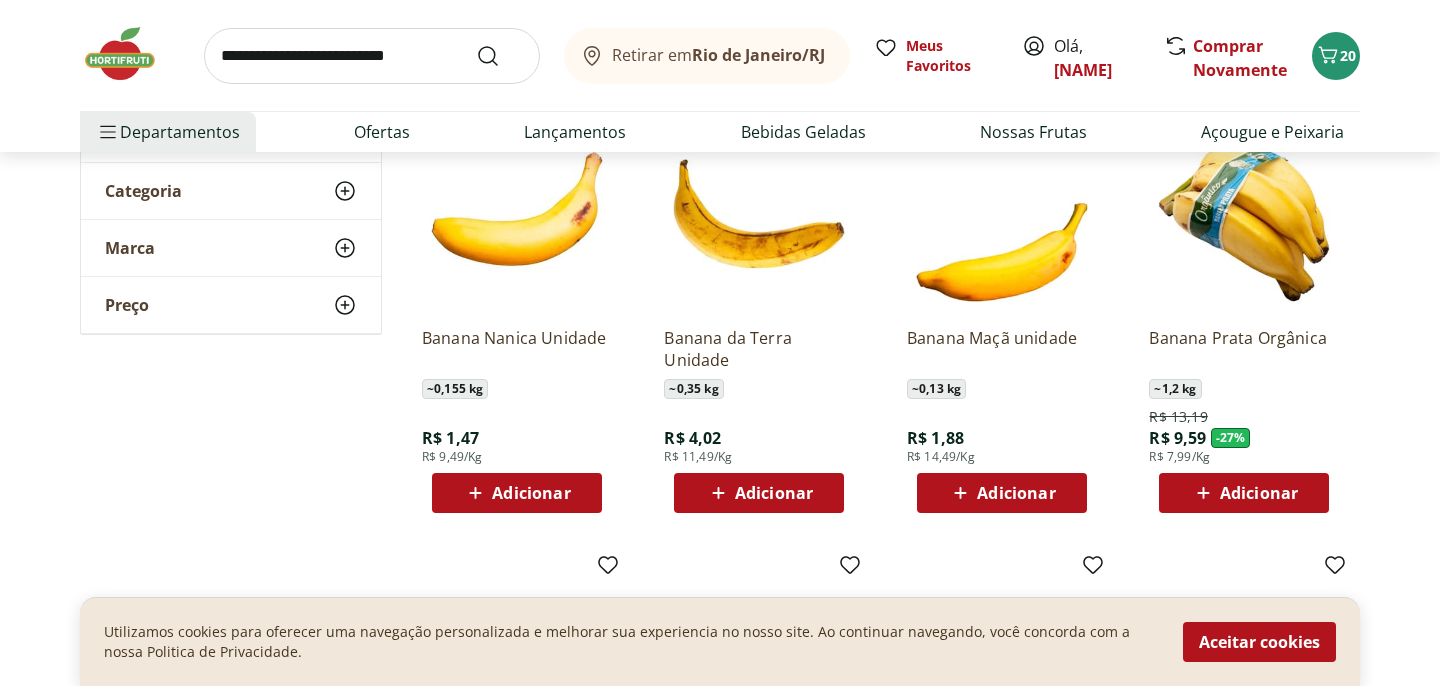 click 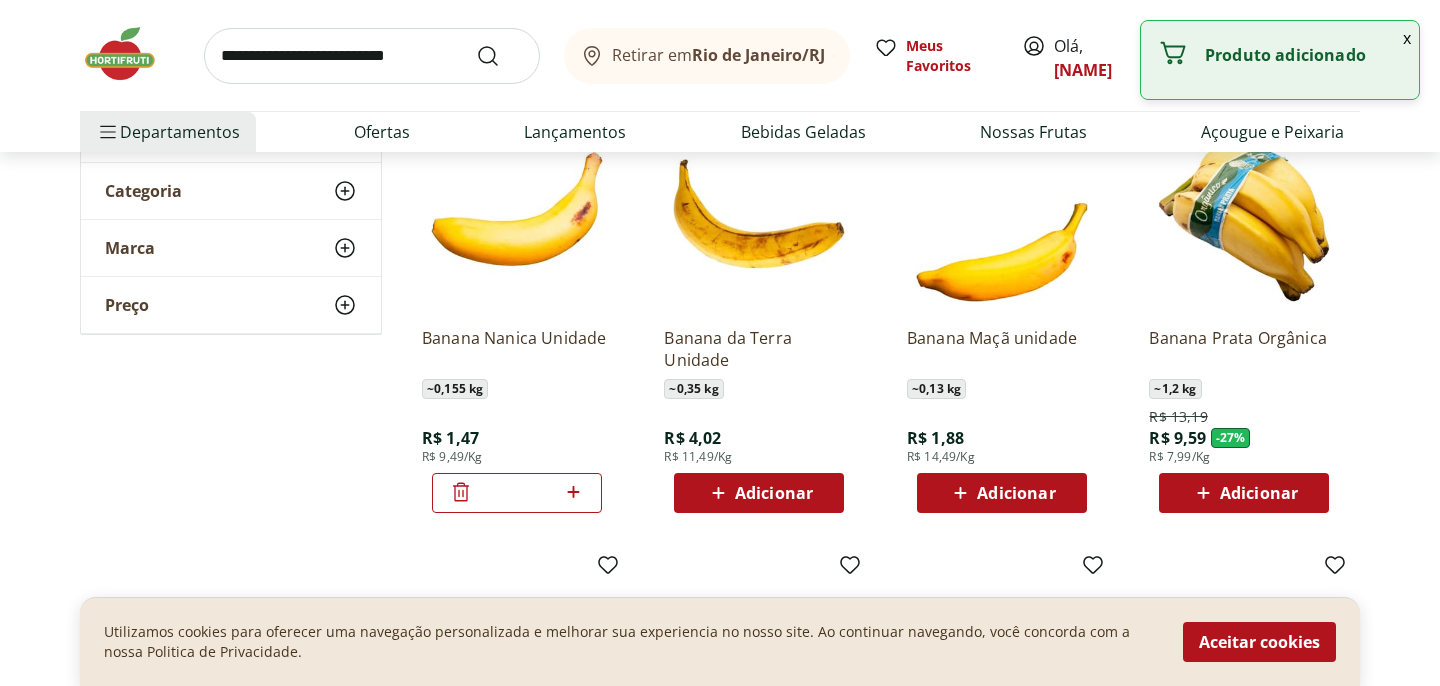 click 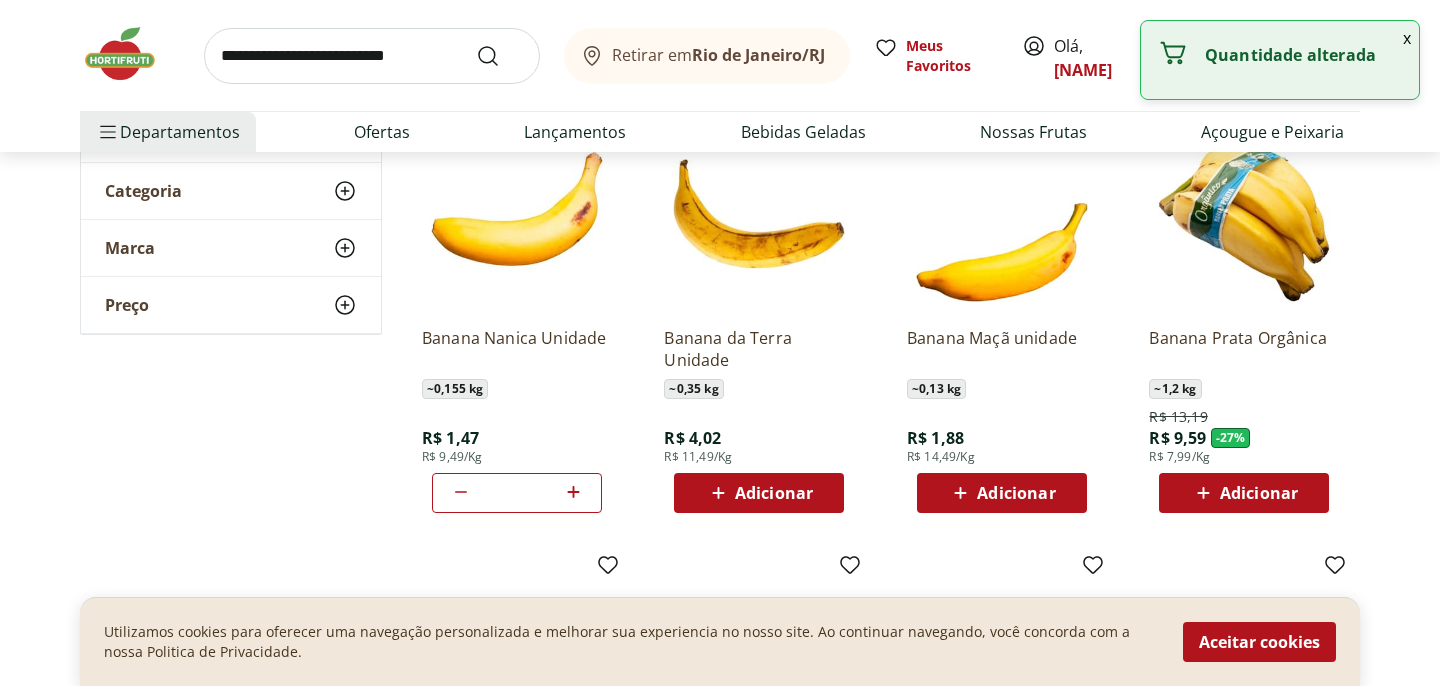 click 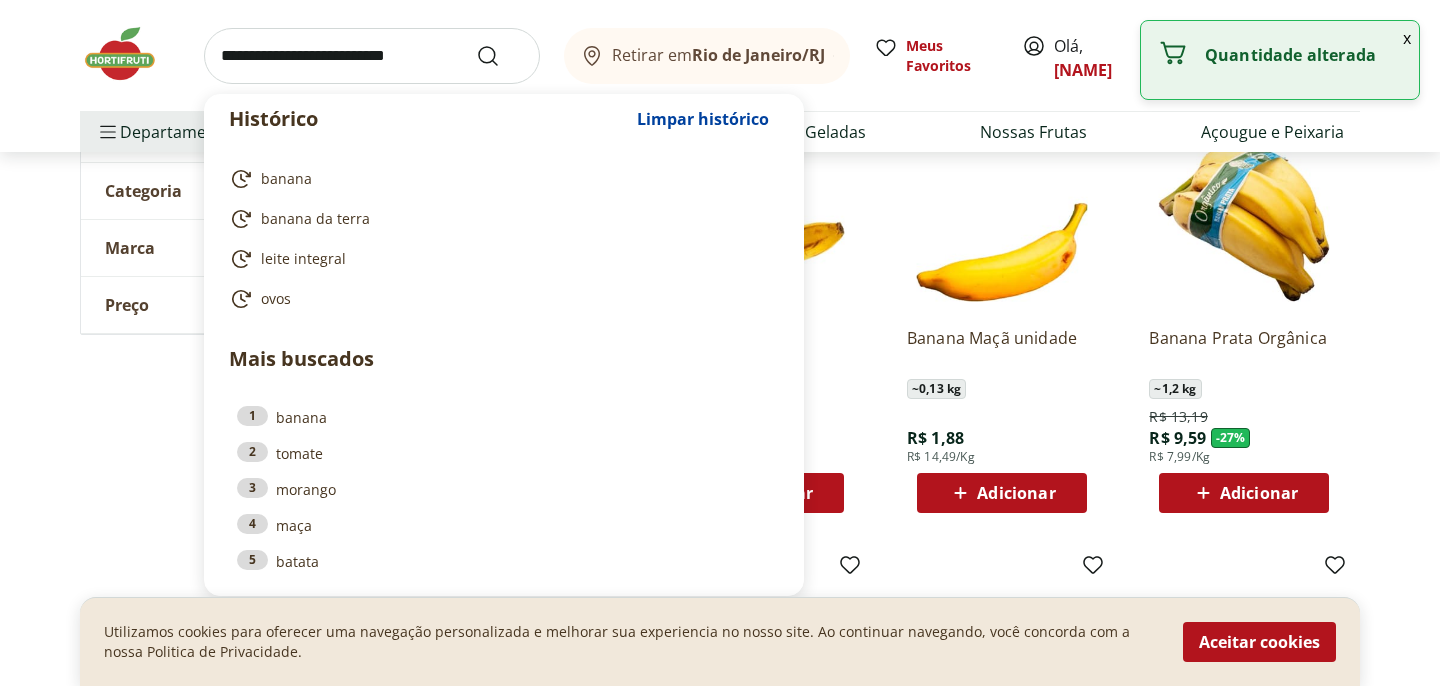 click at bounding box center (372, 56) 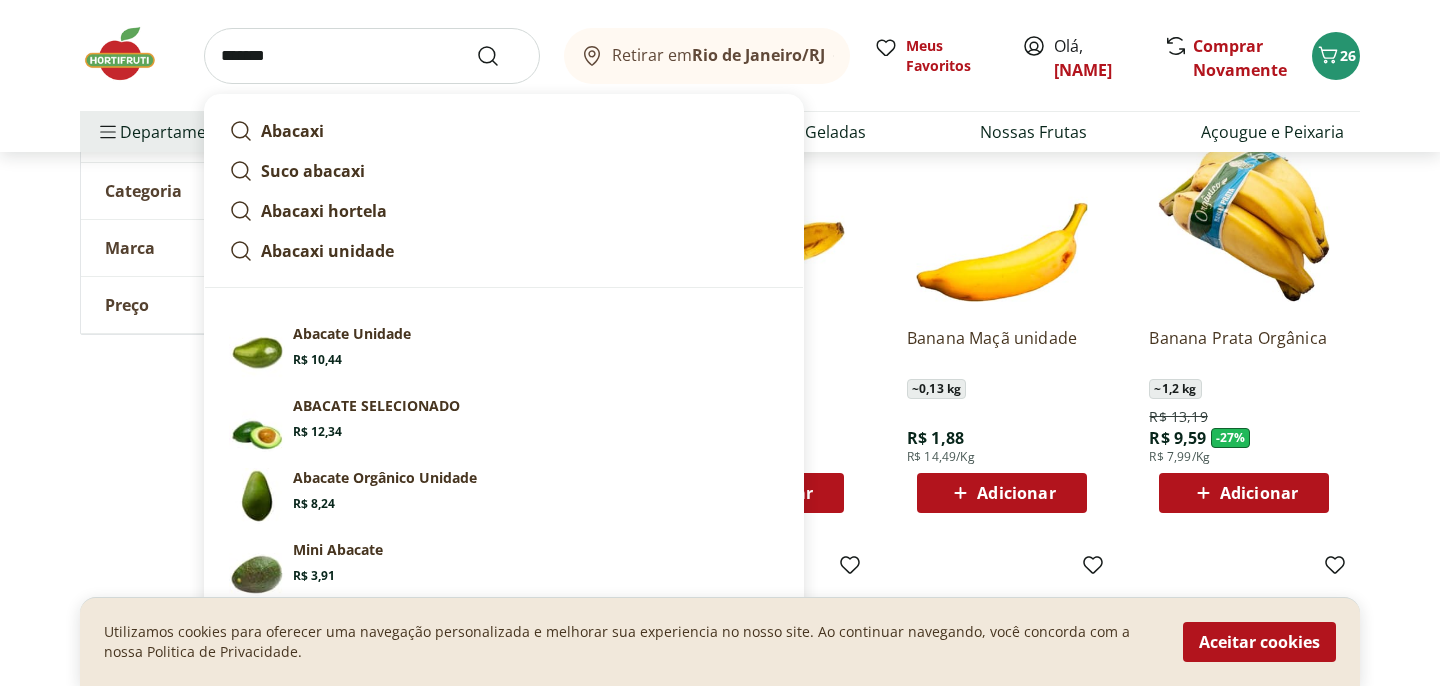 type on "*******" 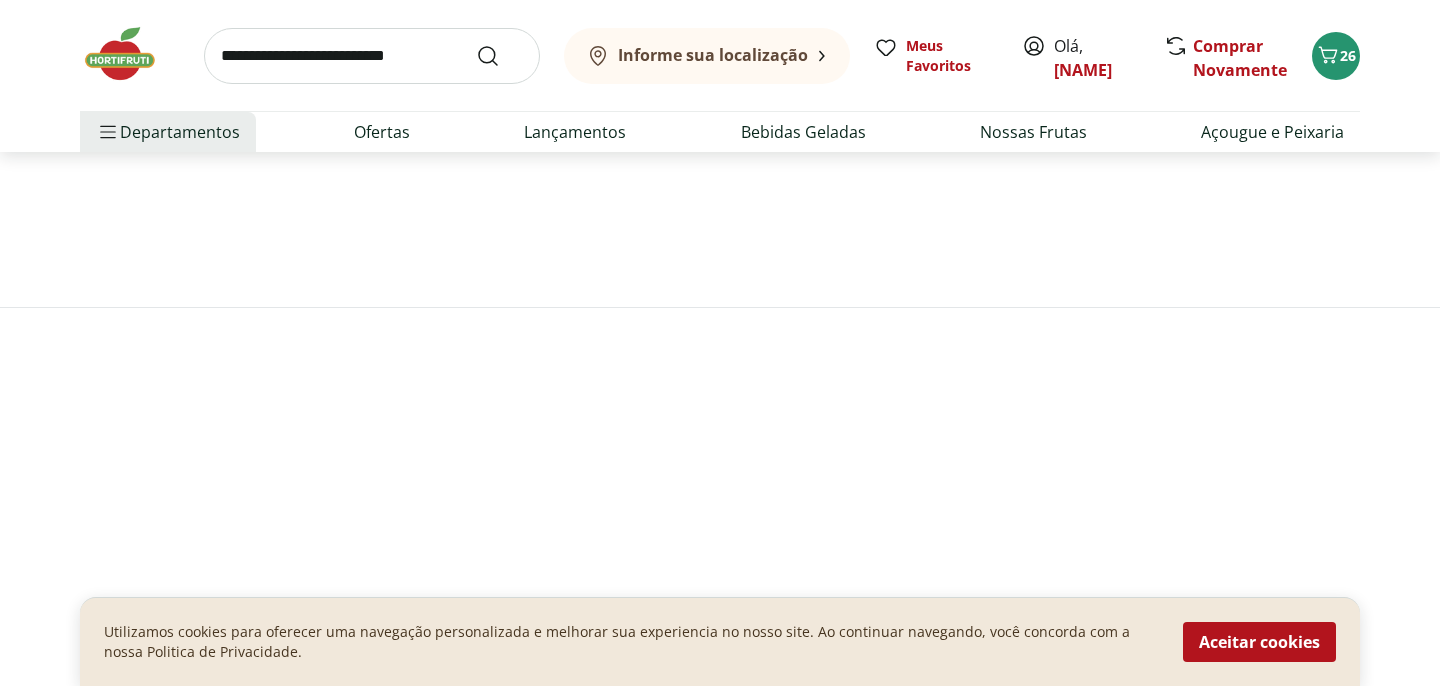 scroll, scrollTop: 0, scrollLeft: 0, axis: both 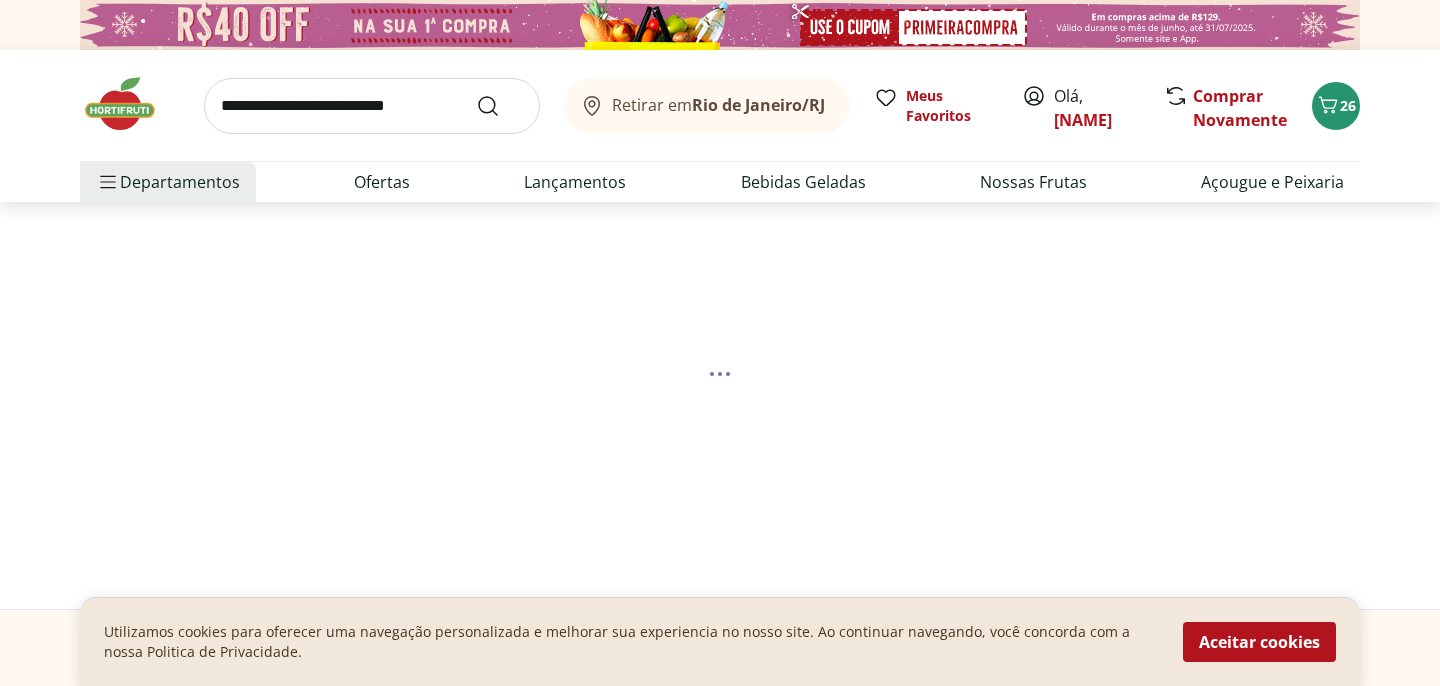 select on "**********" 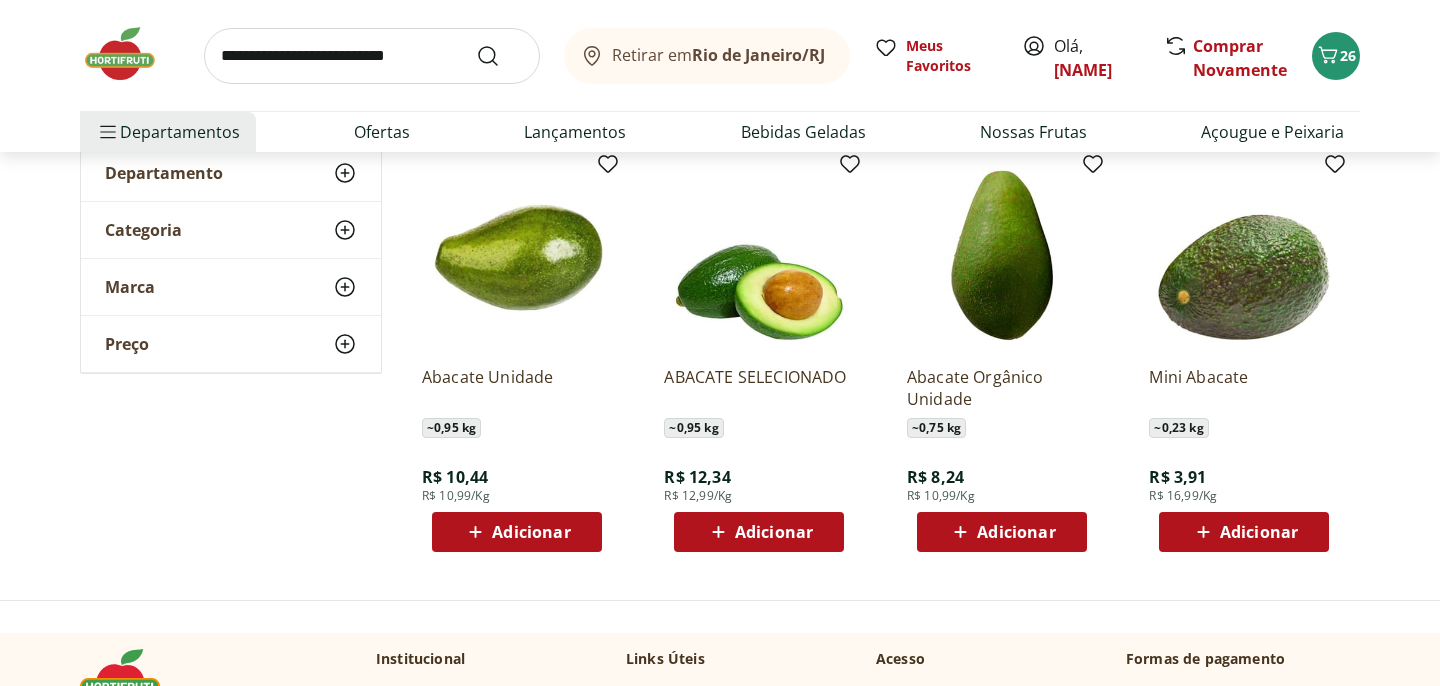 scroll, scrollTop: 313, scrollLeft: 0, axis: vertical 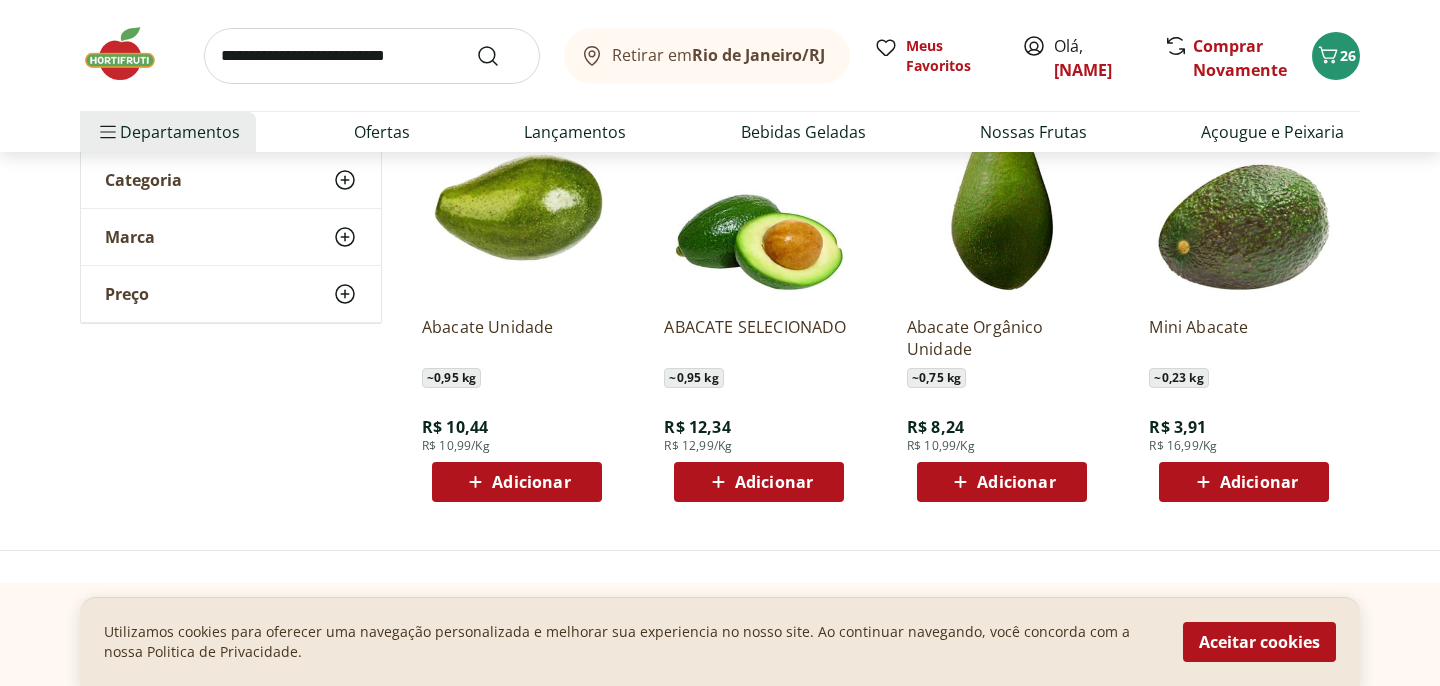 click on "Adicionar" at bounding box center (531, 482) 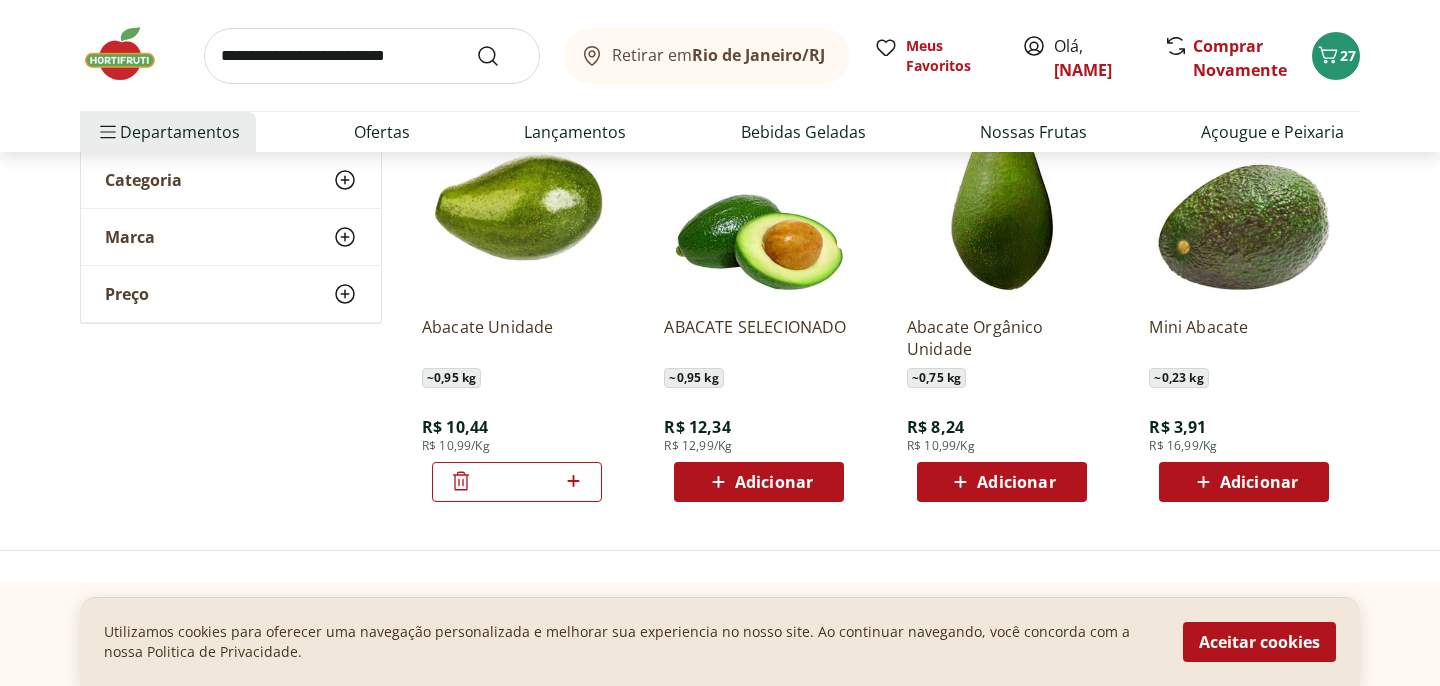 click at bounding box center [372, 56] 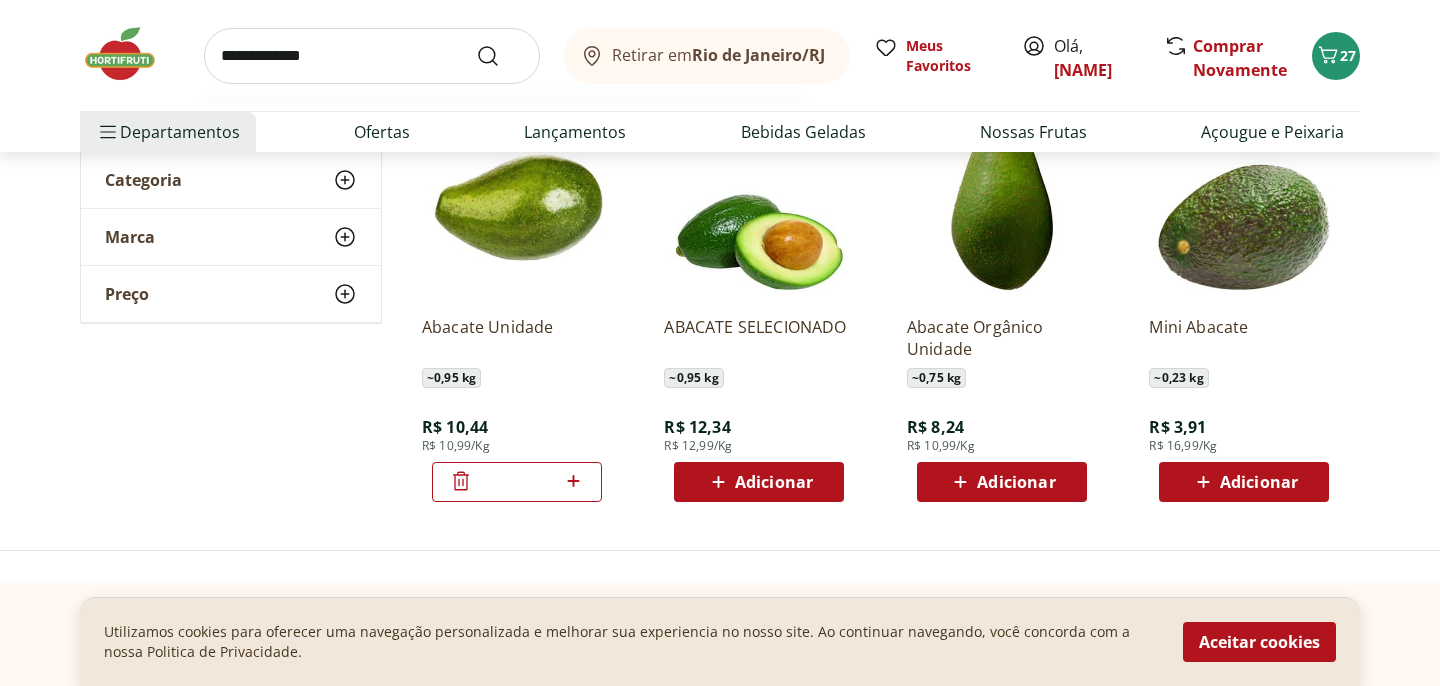 type on "**********" 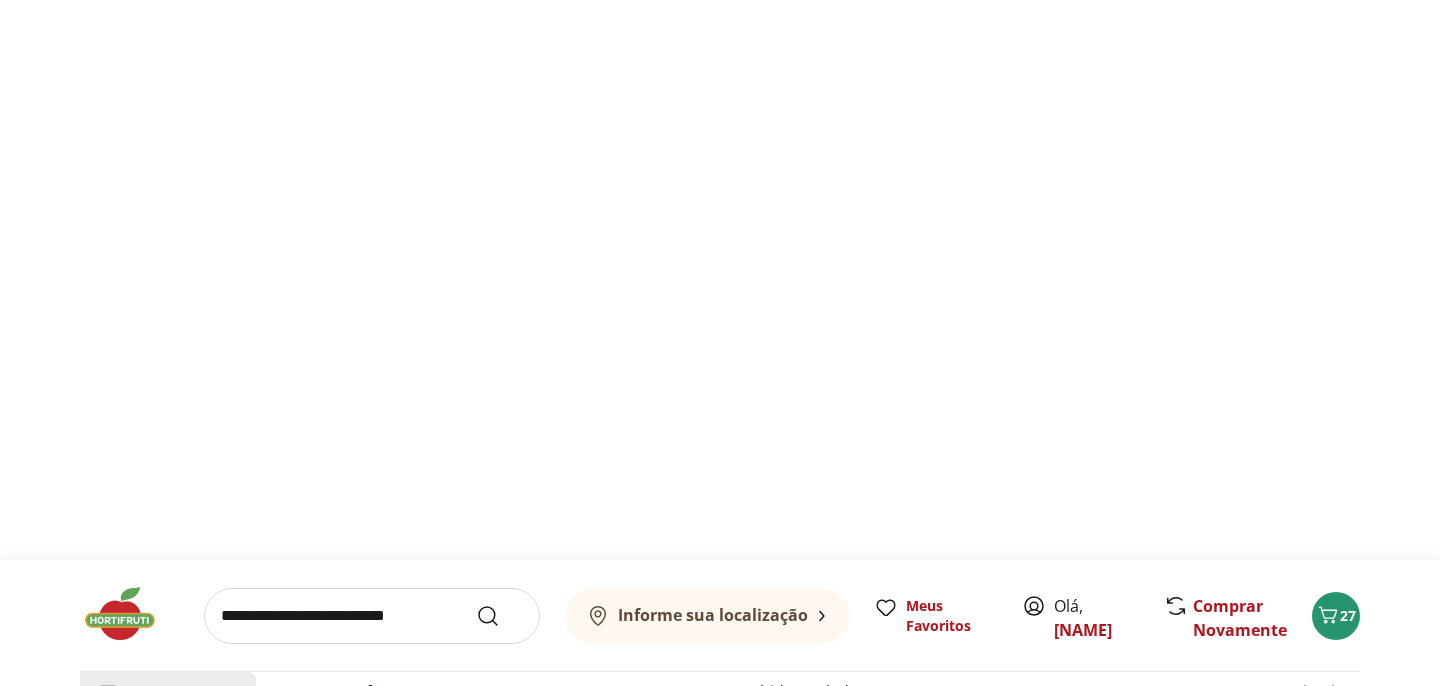 scroll, scrollTop: 0, scrollLeft: 0, axis: both 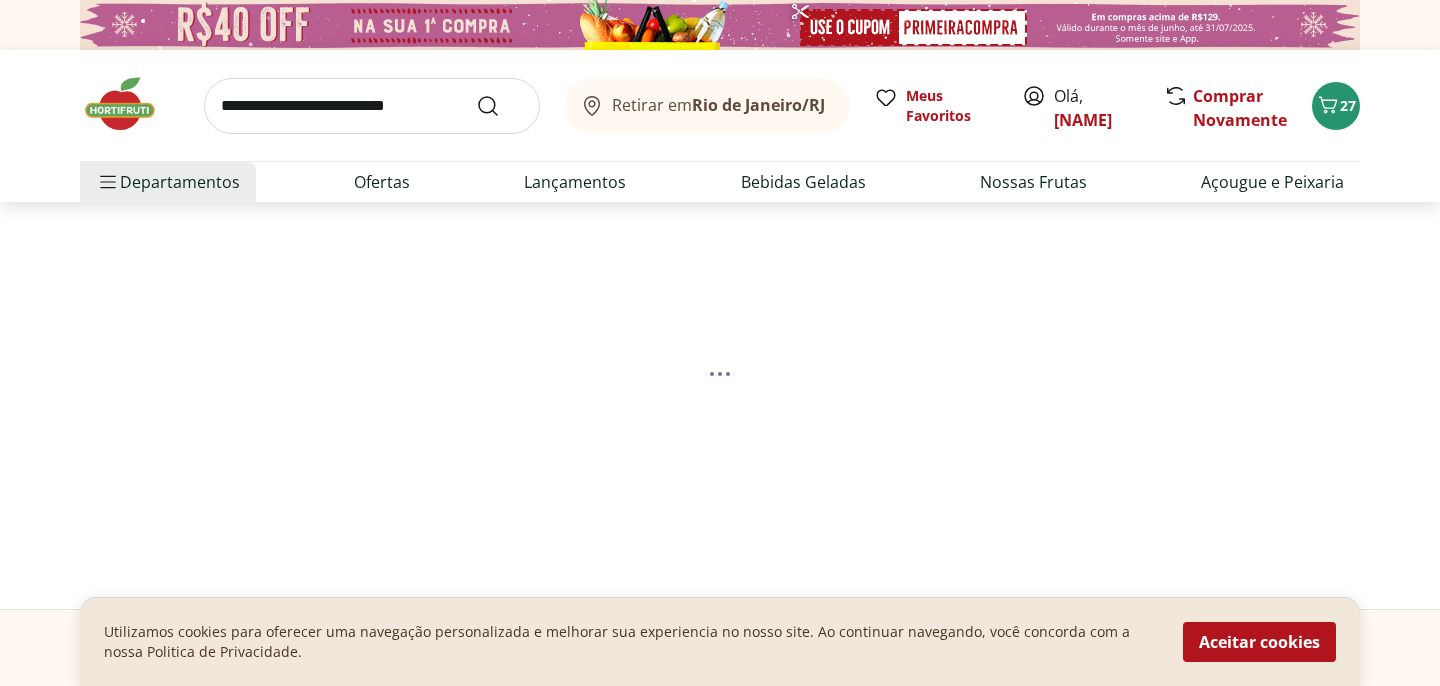 select on "**********" 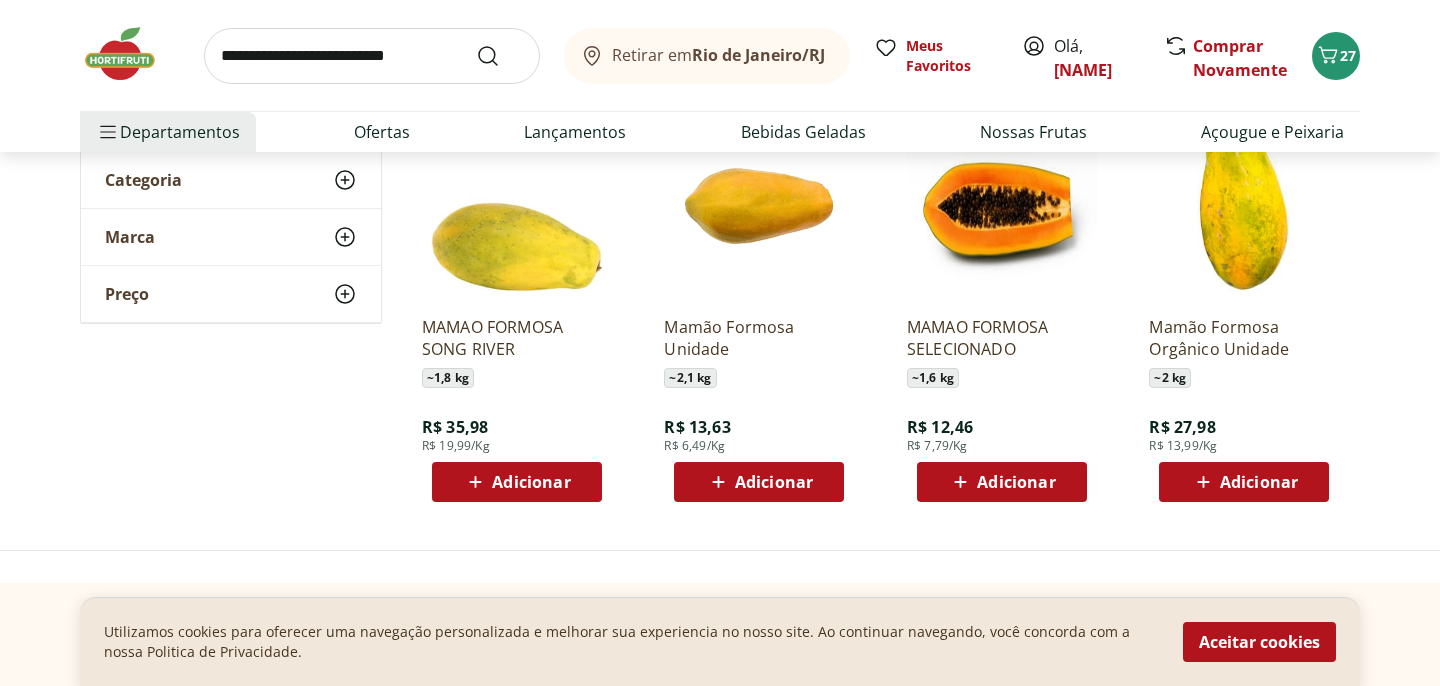 scroll, scrollTop: 311, scrollLeft: 0, axis: vertical 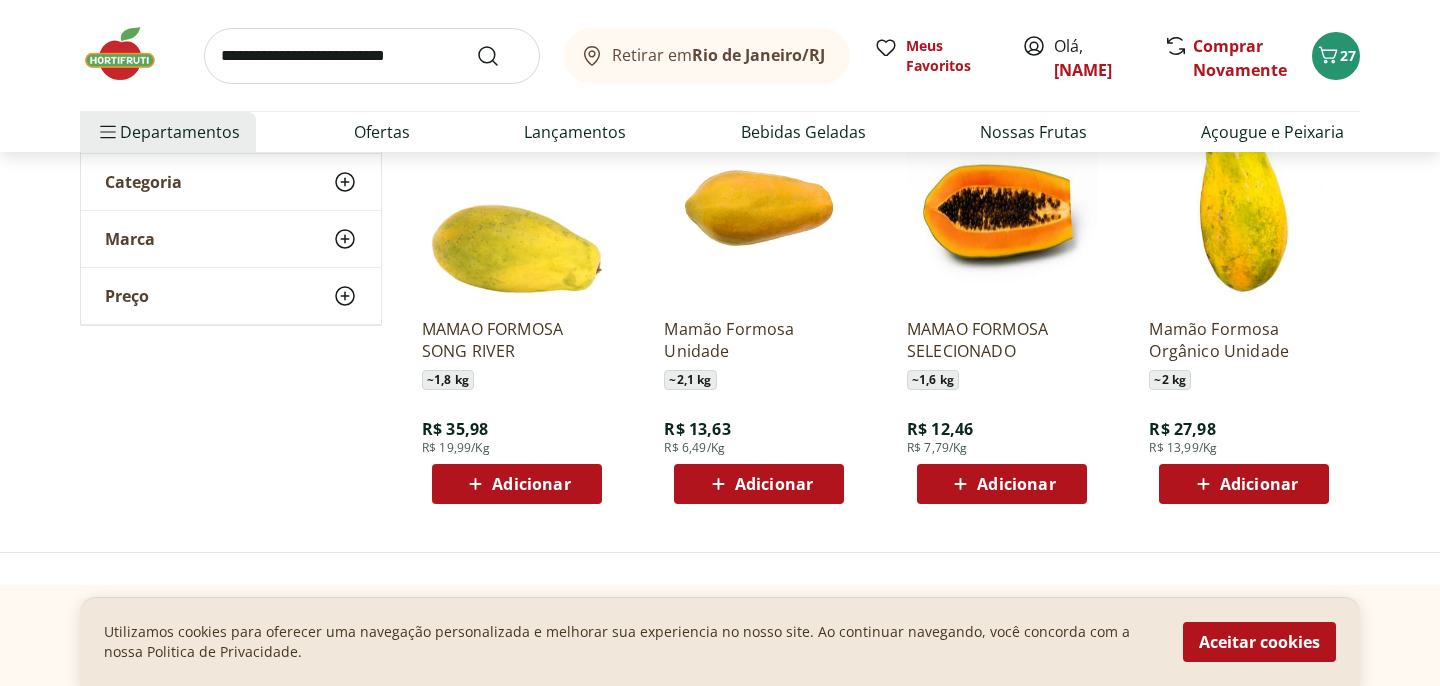 click on "Adicionar" at bounding box center (774, 484) 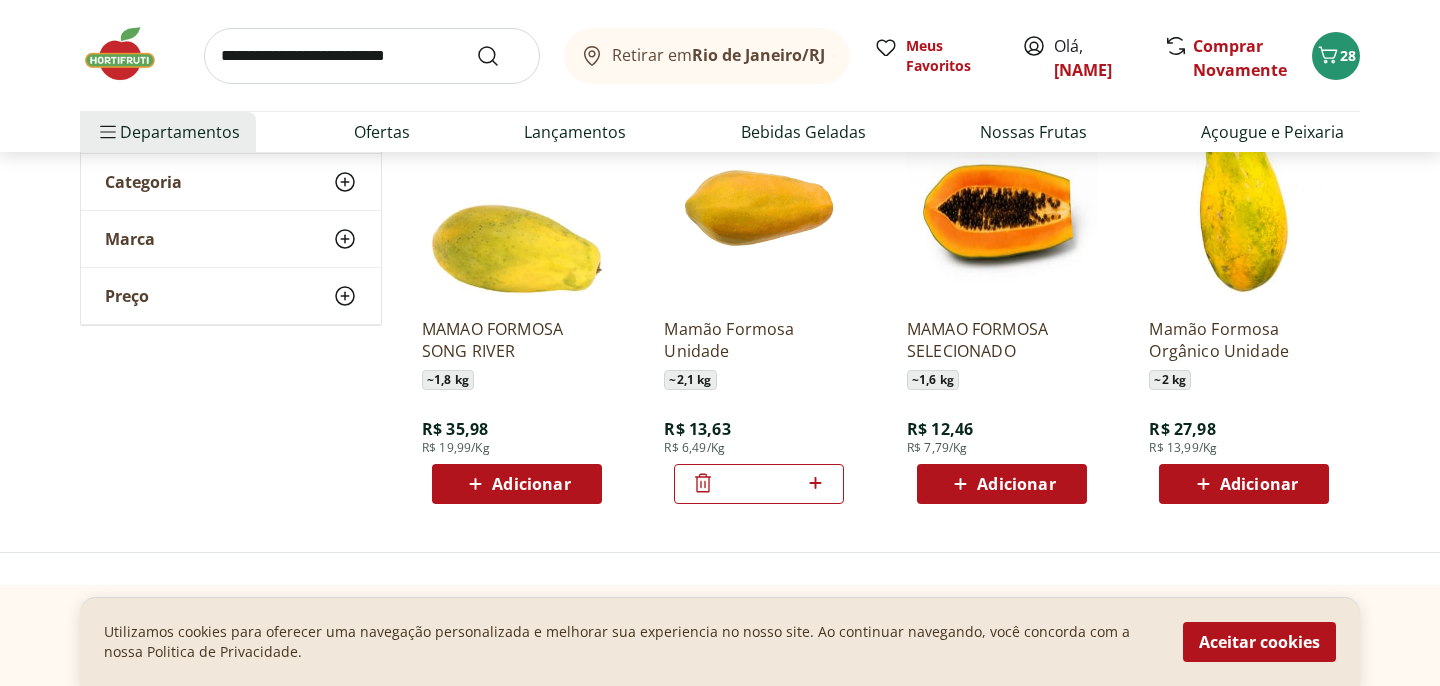 click at bounding box center [372, 56] 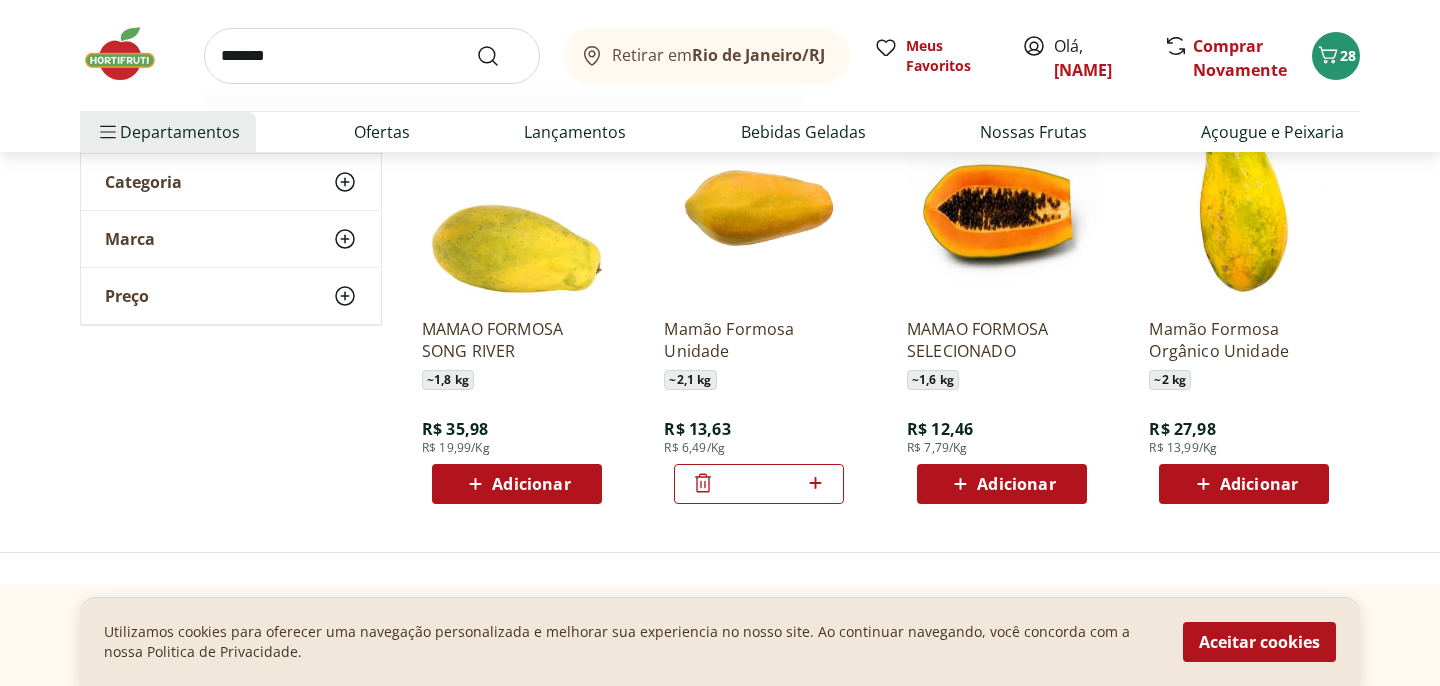 type on "*******" 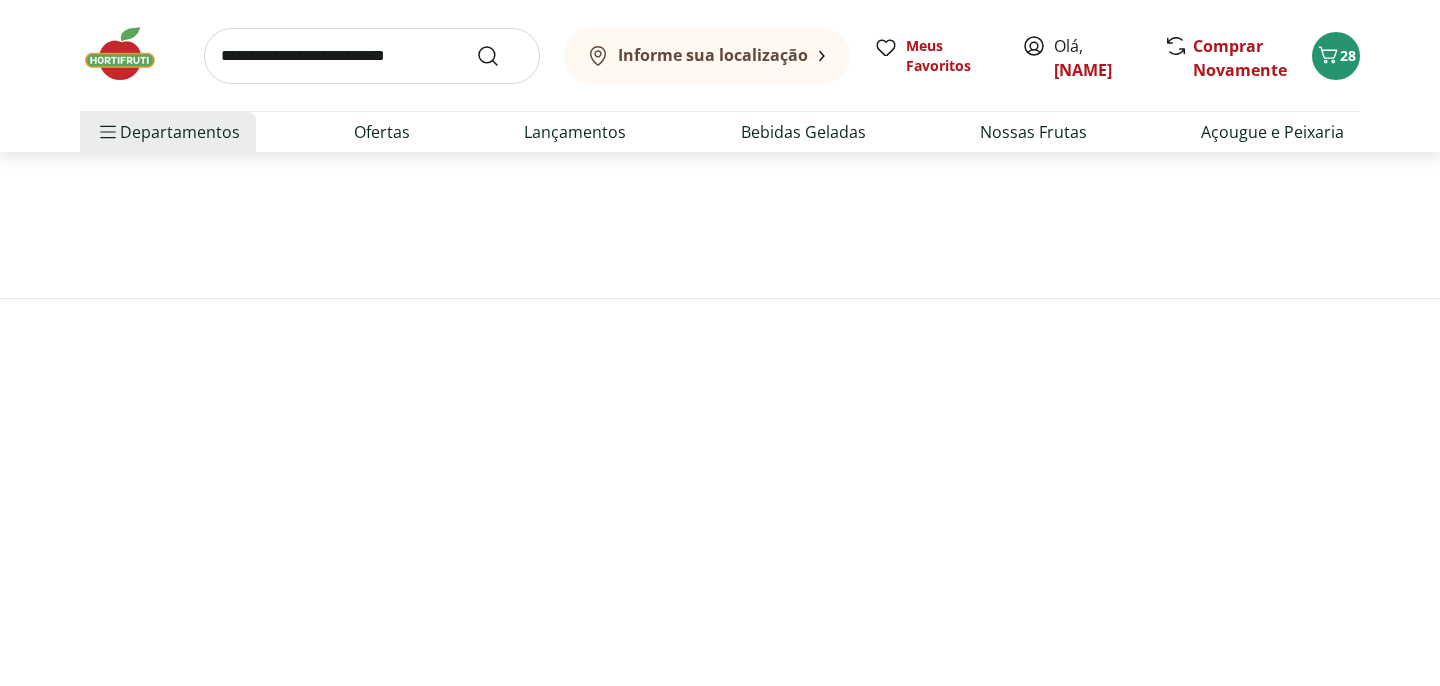 scroll, scrollTop: 0, scrollLeft: 0, axis: both 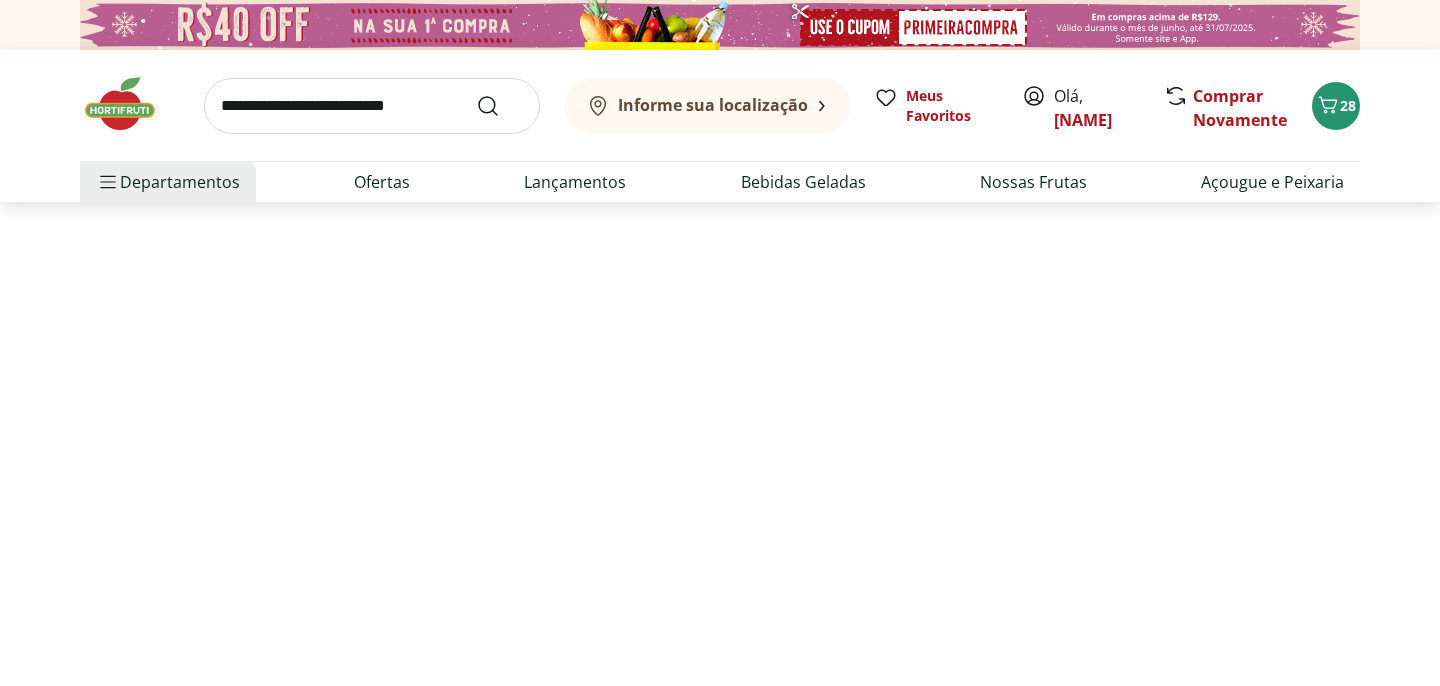 select on "**********" 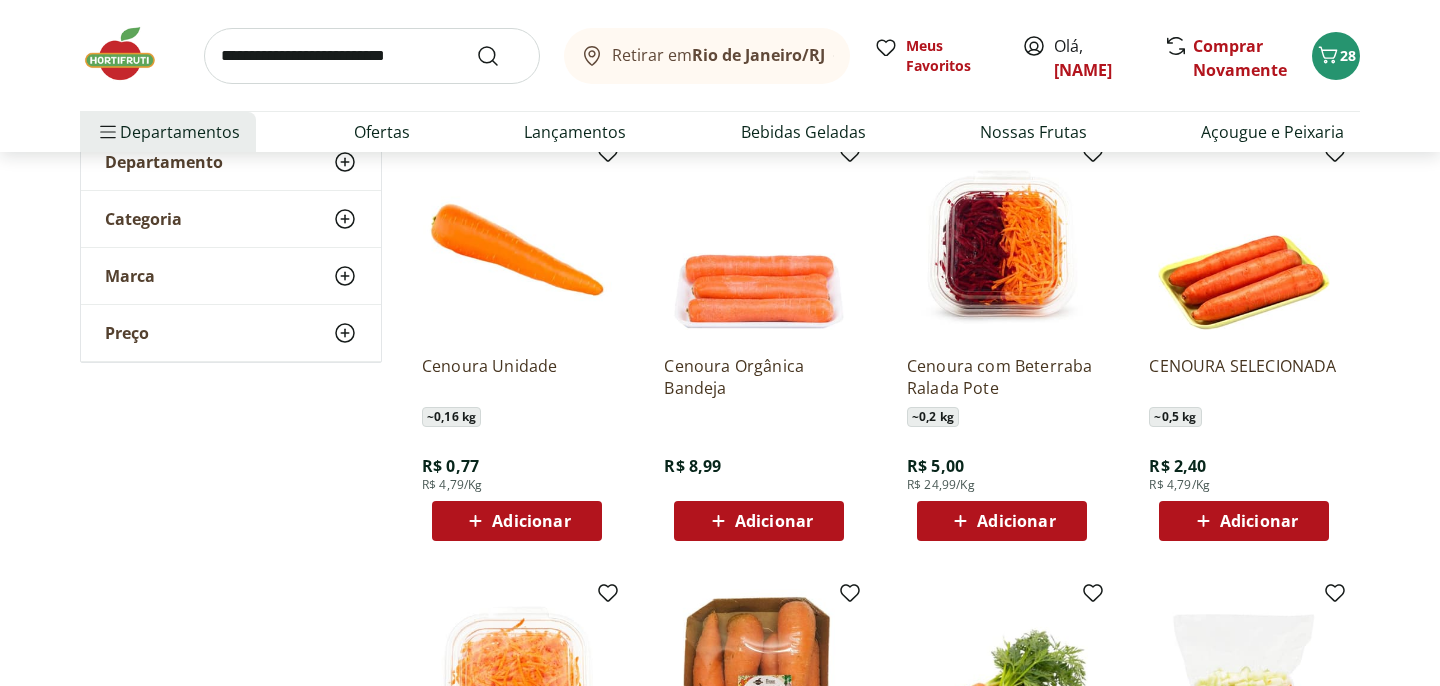scroll, scrollTop: 351, scrollLeft: 0, axis: vertical 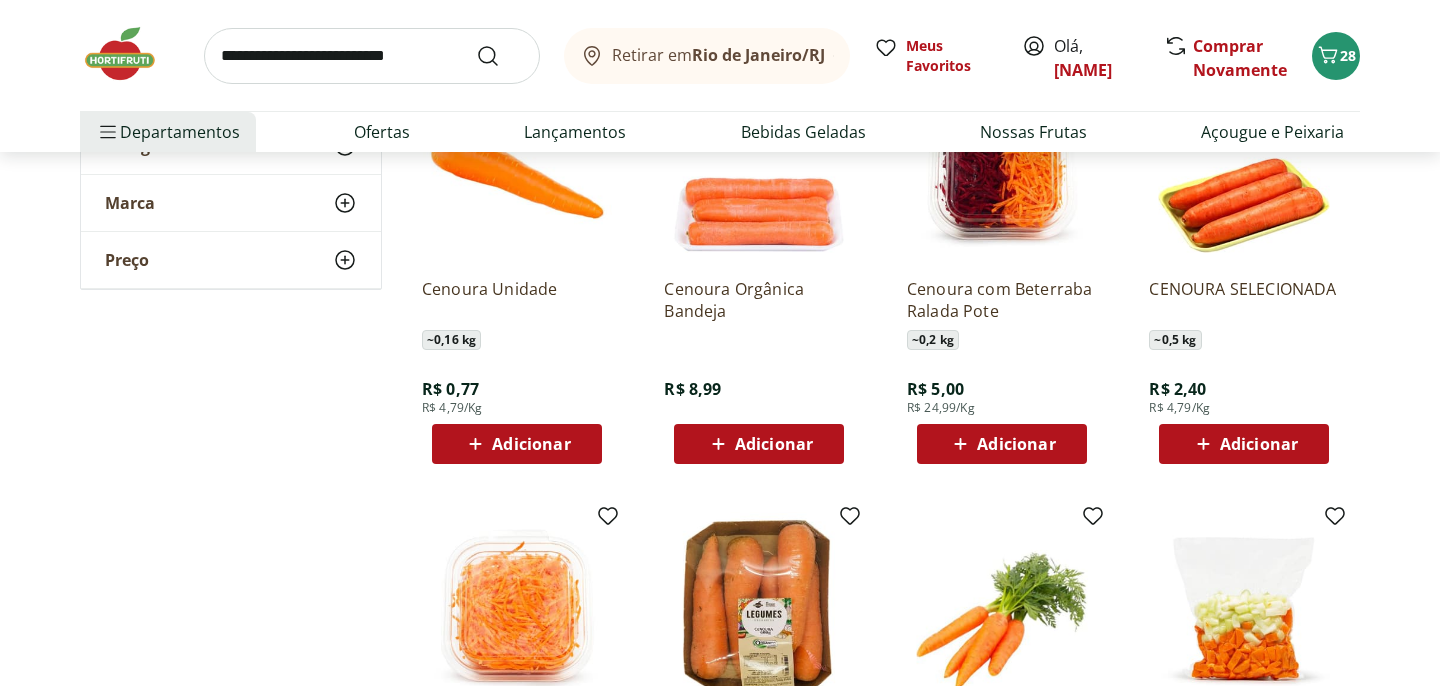 click on "Adicionar" at bounding box center (517, 444) 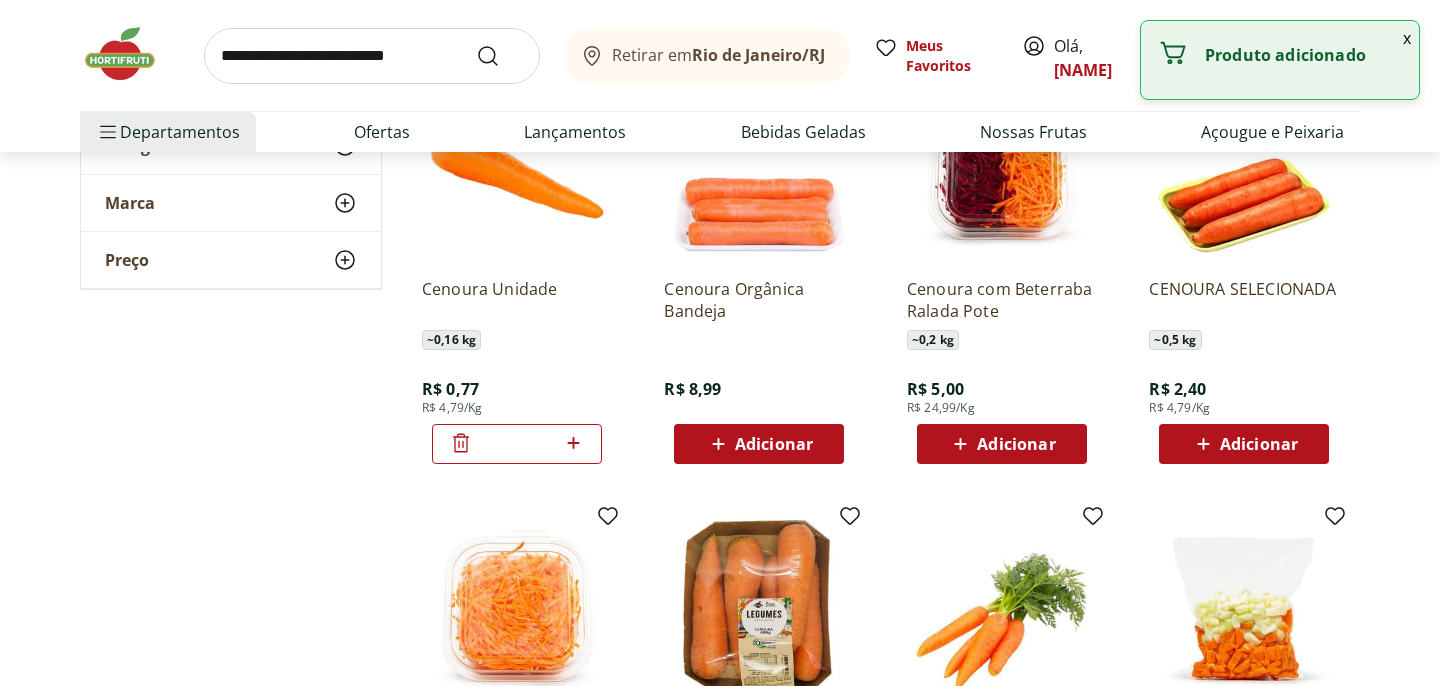 click 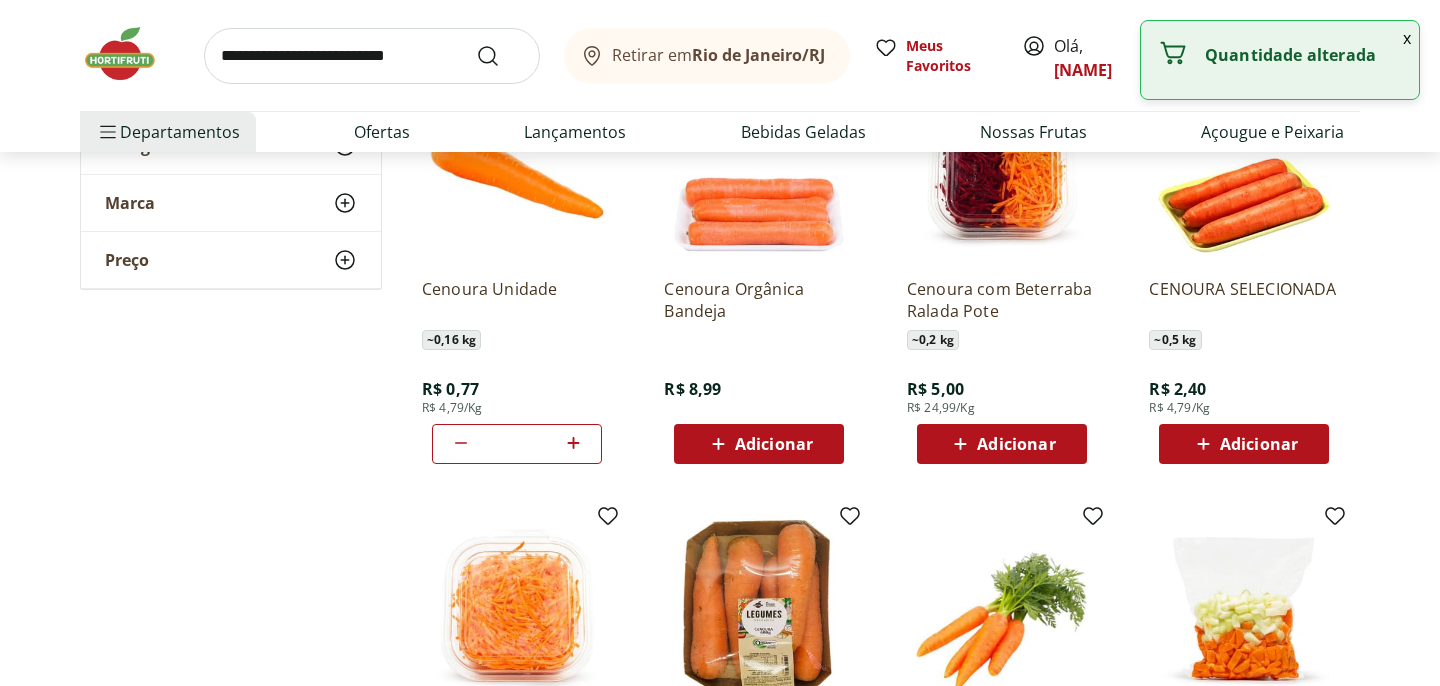 click 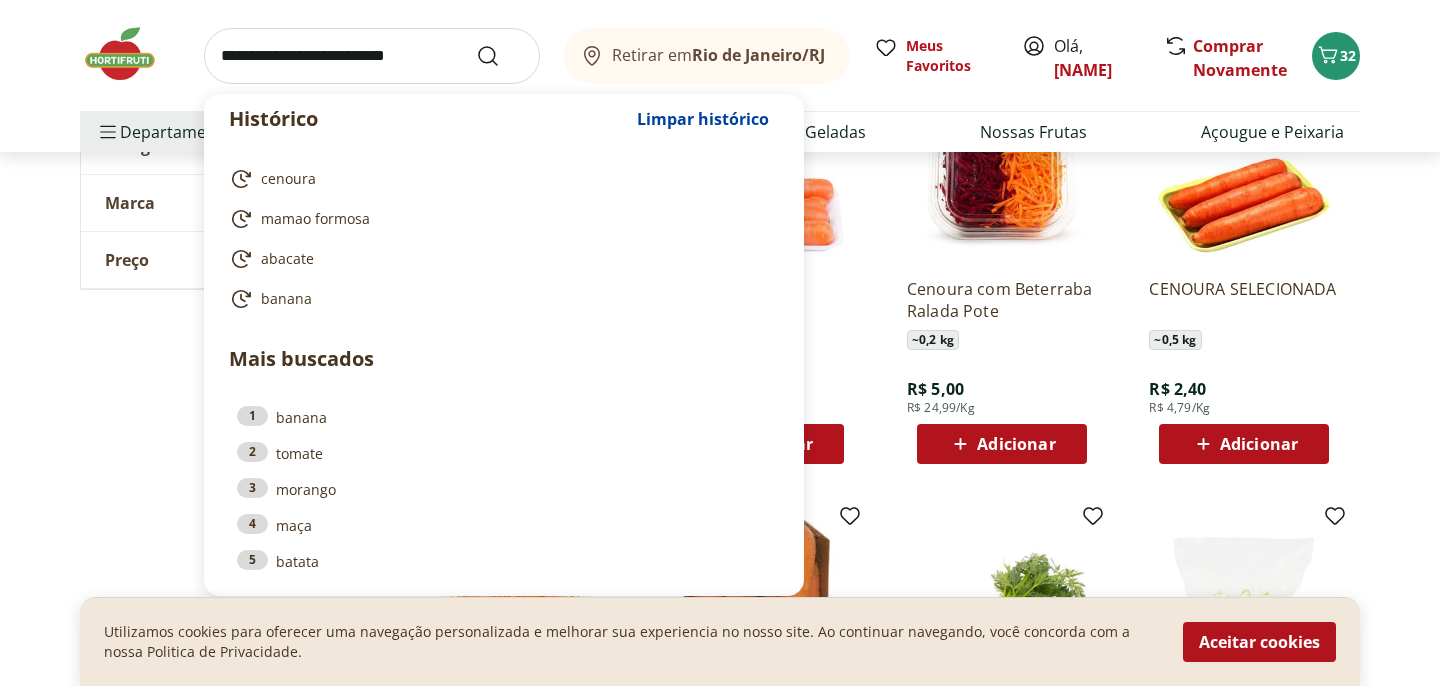 click at bounding box center (372, 56) 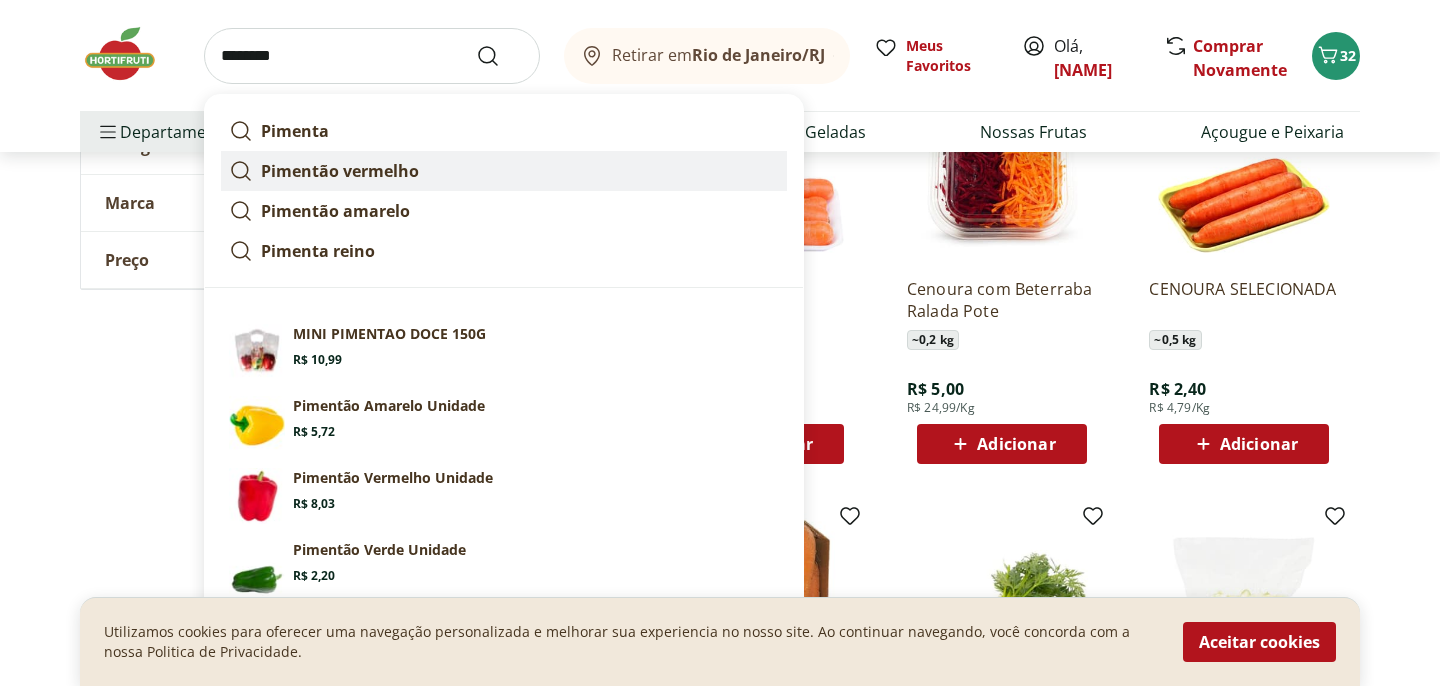 type on "********" 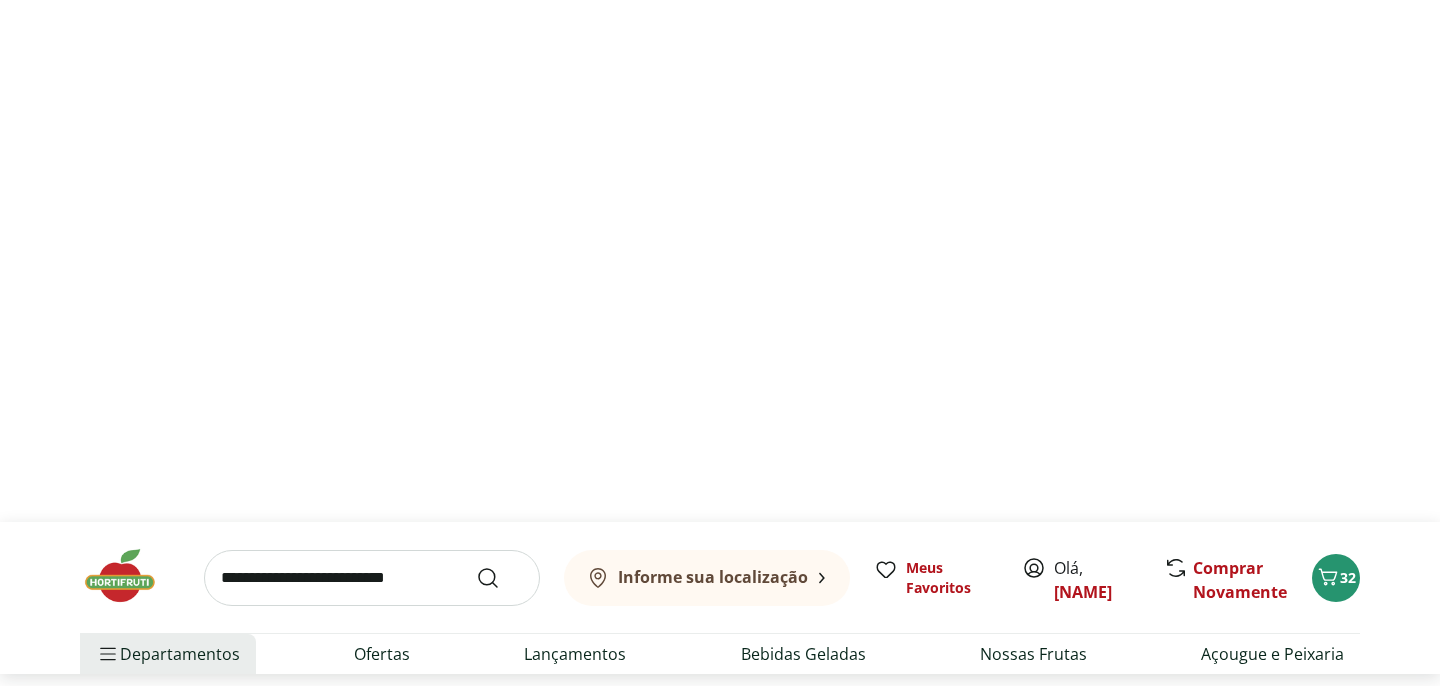 scroll, scrollTop: 0, scrollLeft: 0, axis: both 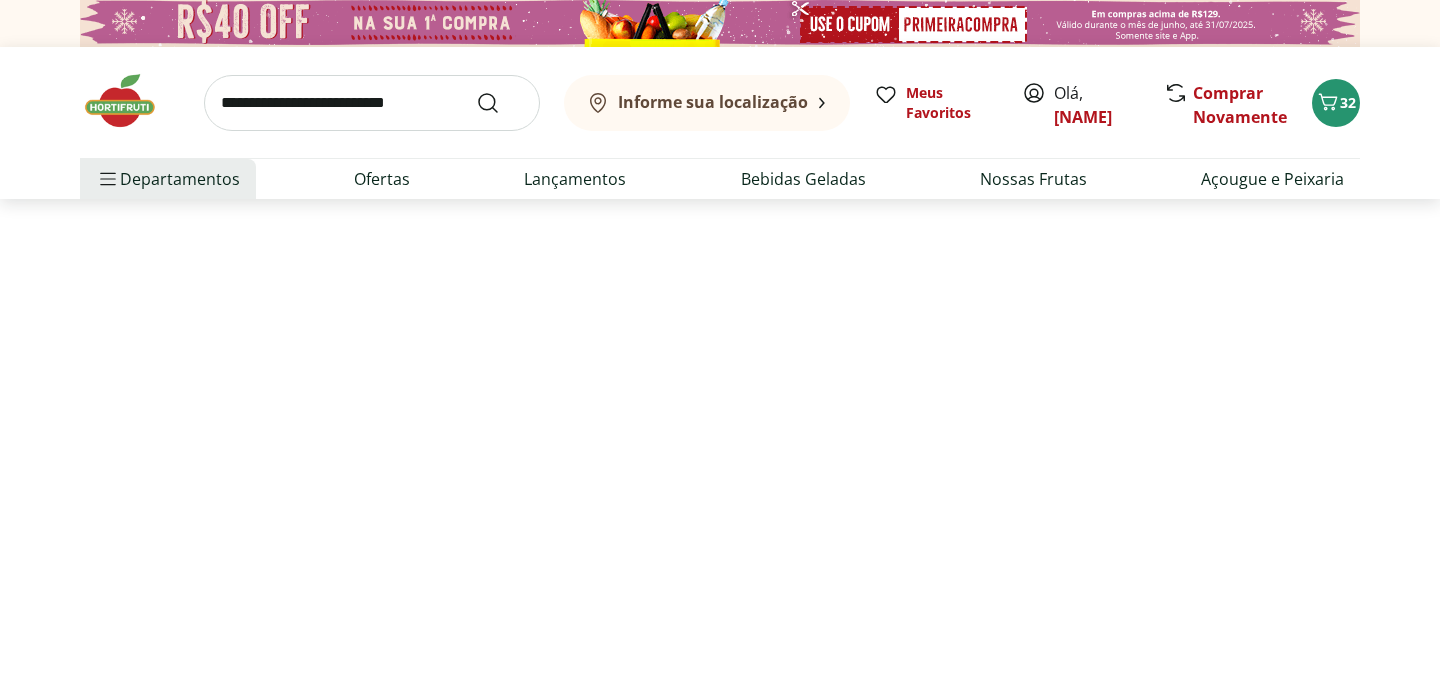 select on "**********" 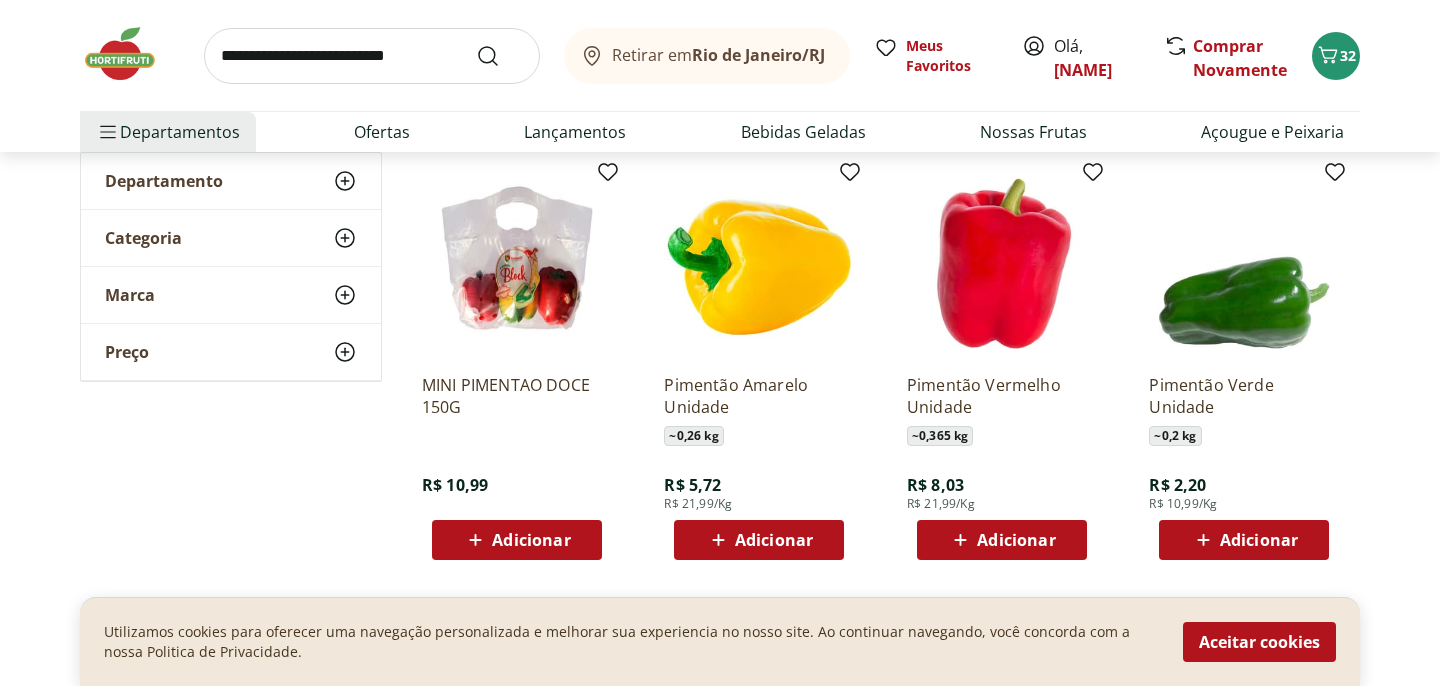 scroll, scrollTop: 270, scrollLeft: 0, axis: vertical 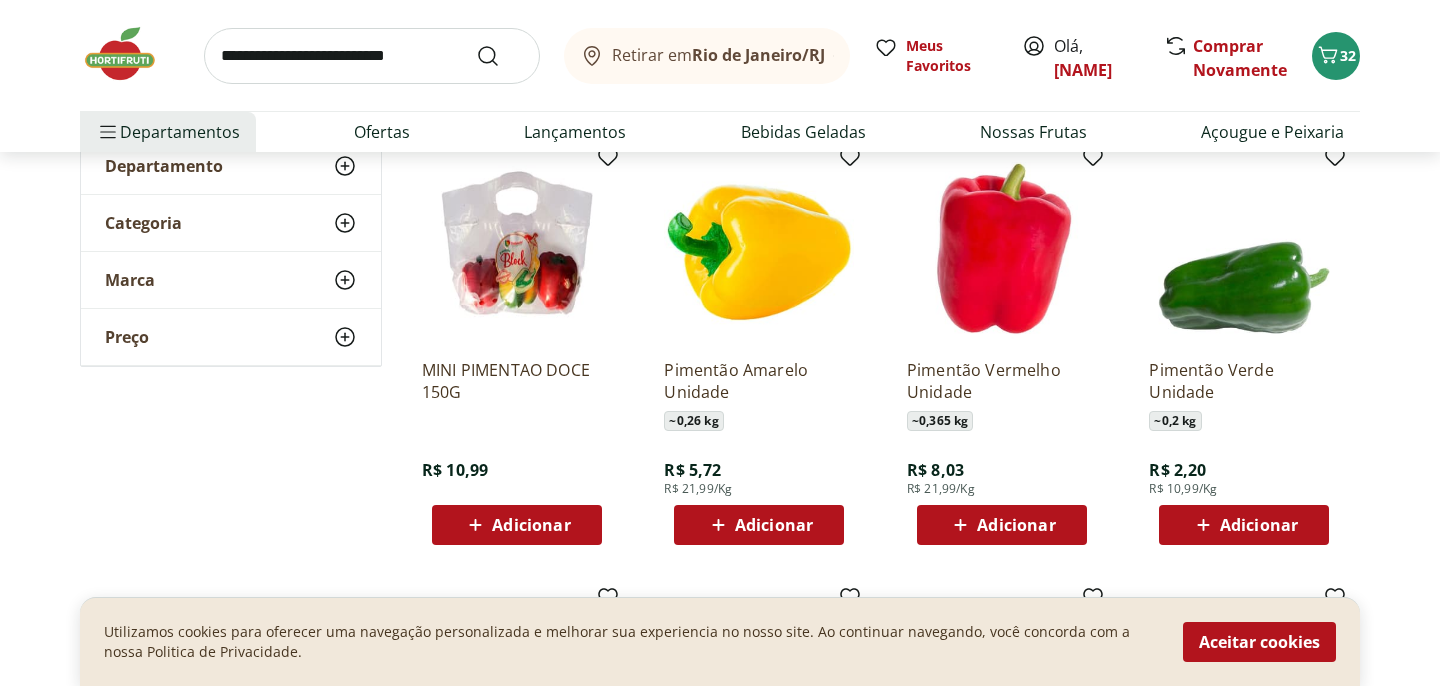 click 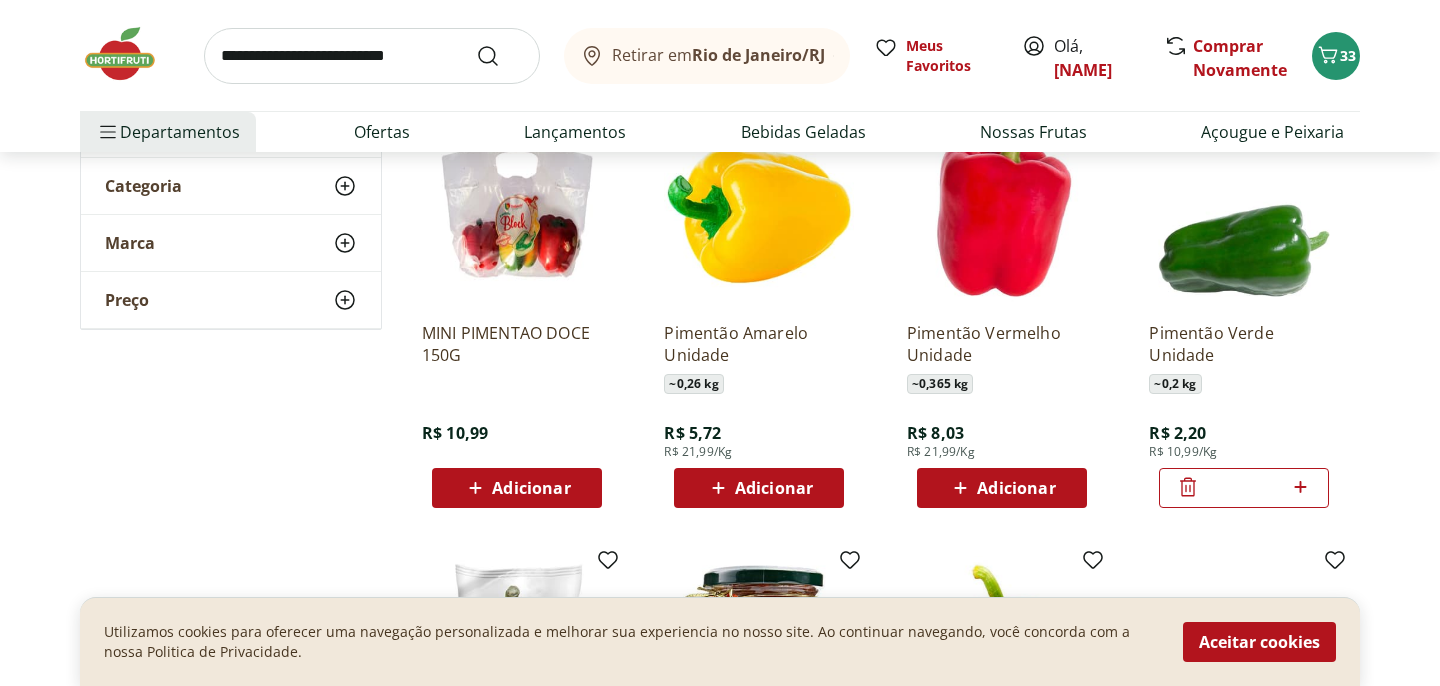 scroll, scrollTop: 465, scrollLeft: 0, axis: vertical 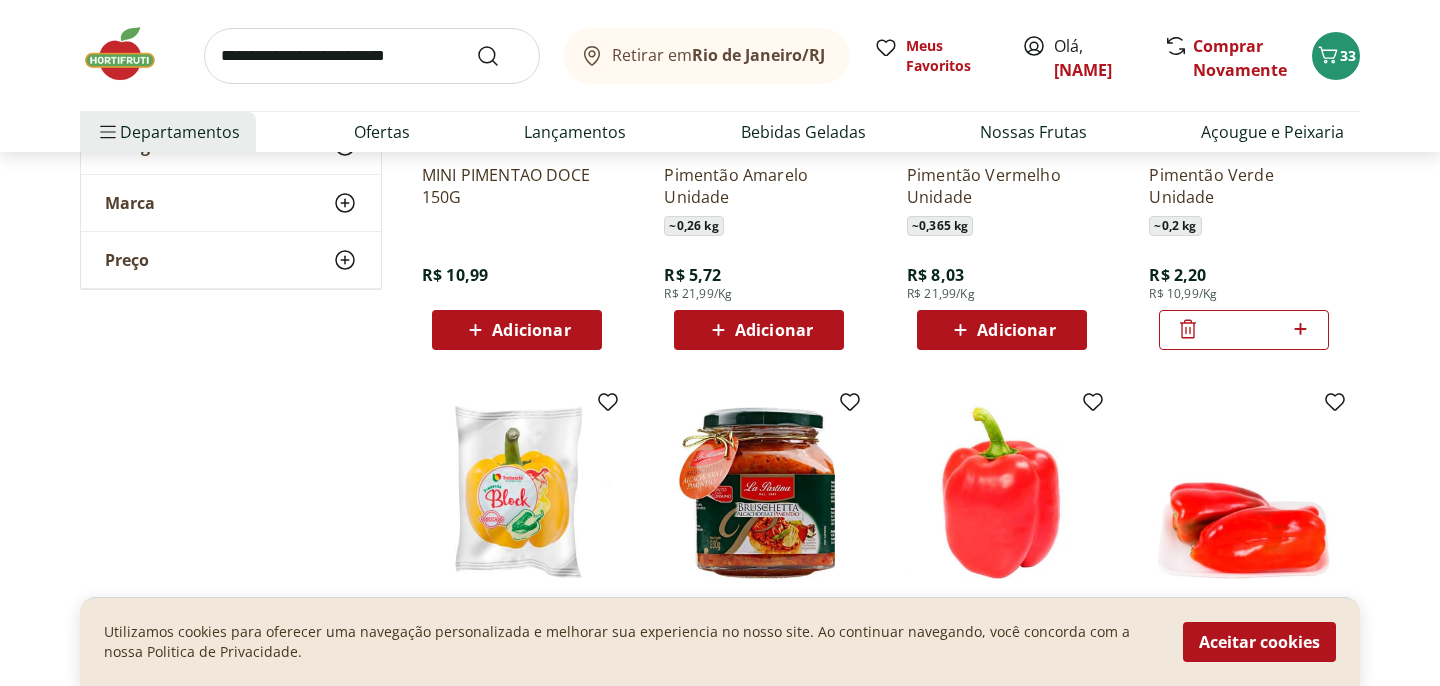 click 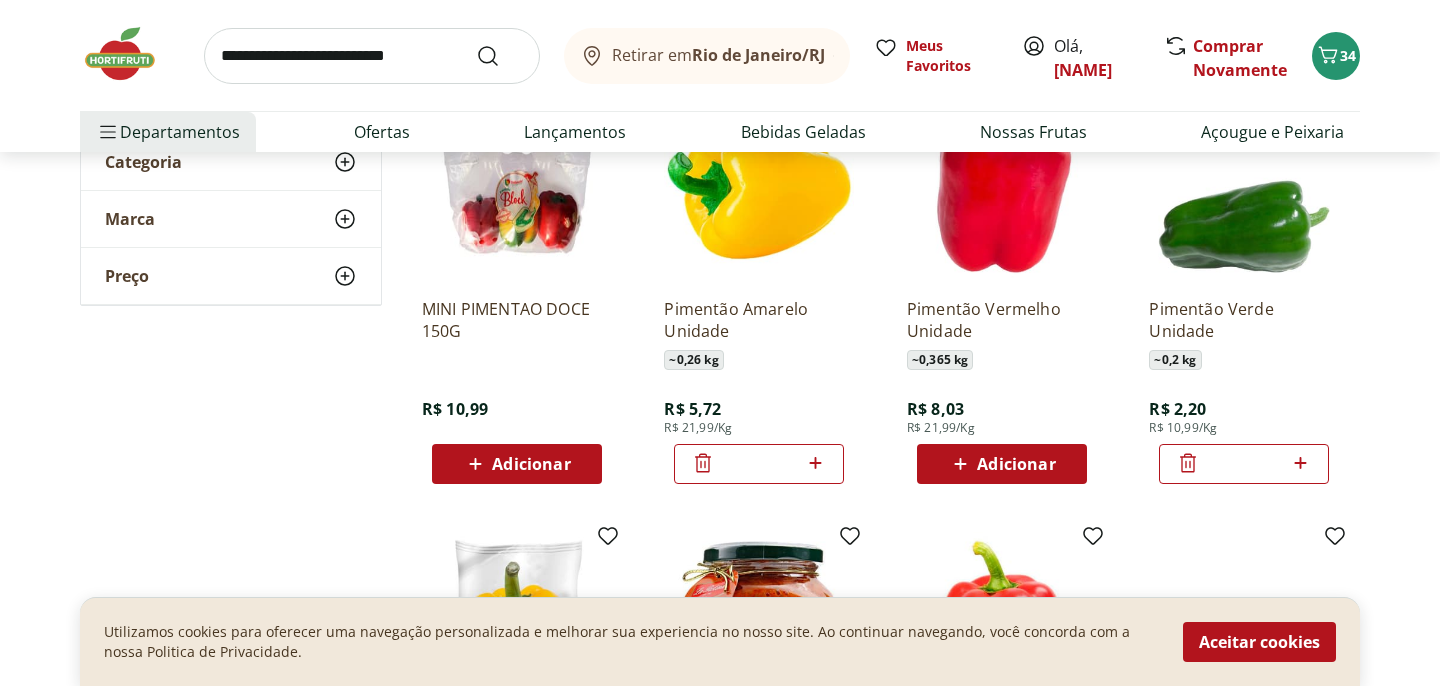 scroll, scrollTop: 176, scrollLeft: 0, axis: vertical 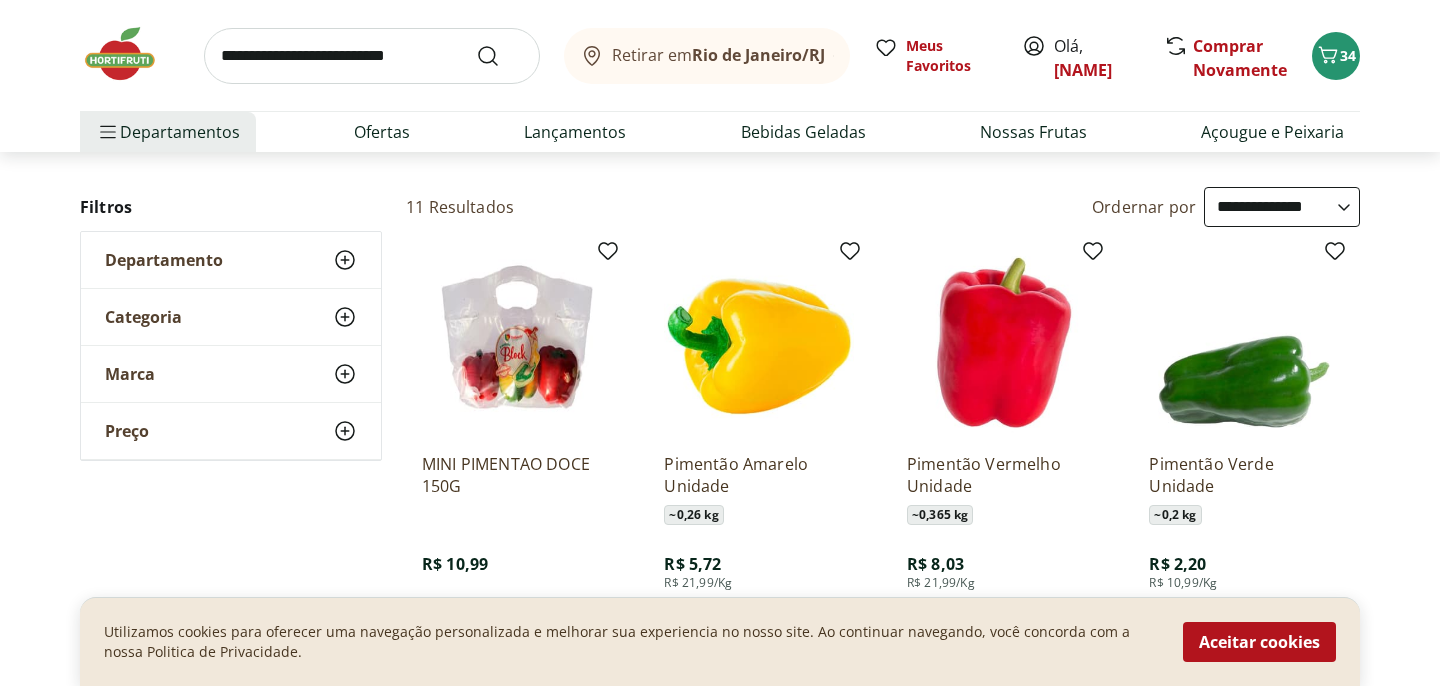 click at bounding box center (372, 56) 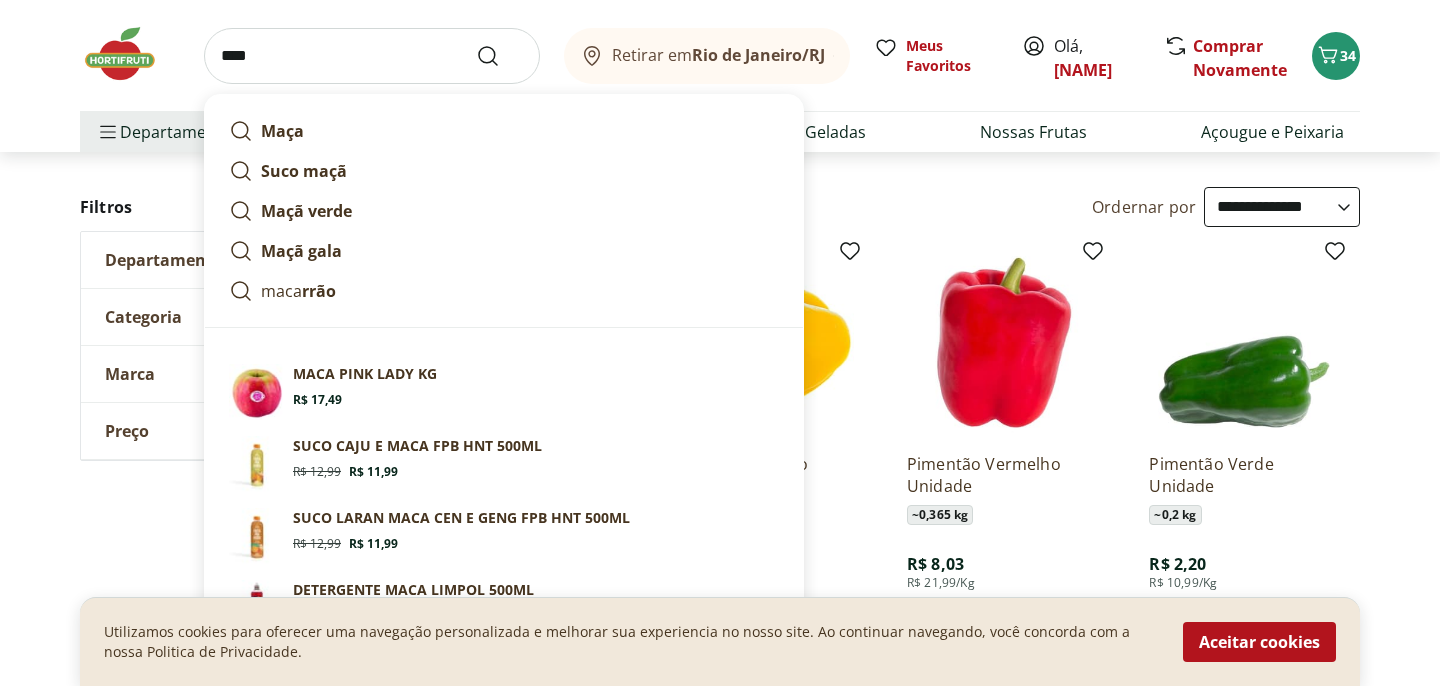 type on "****" 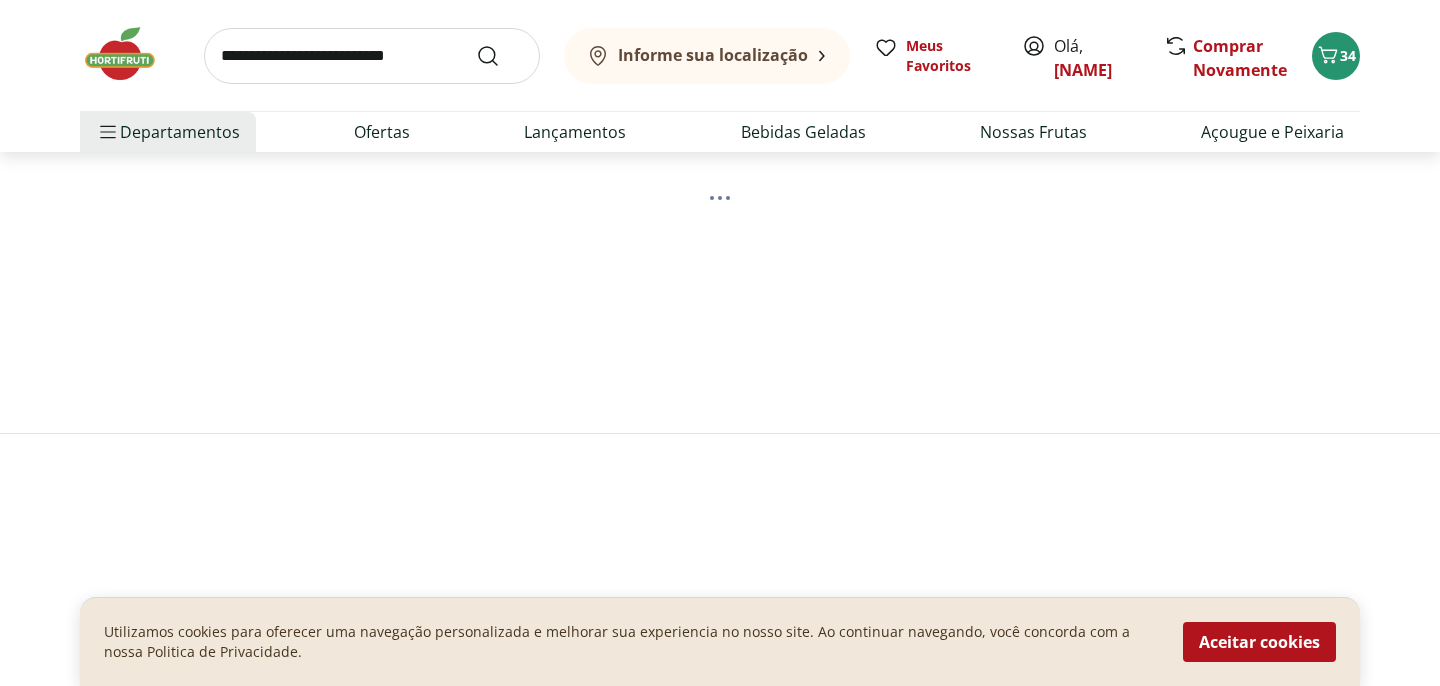 scroll, scrollTop: 0, scrollLeft: 0, axis: both 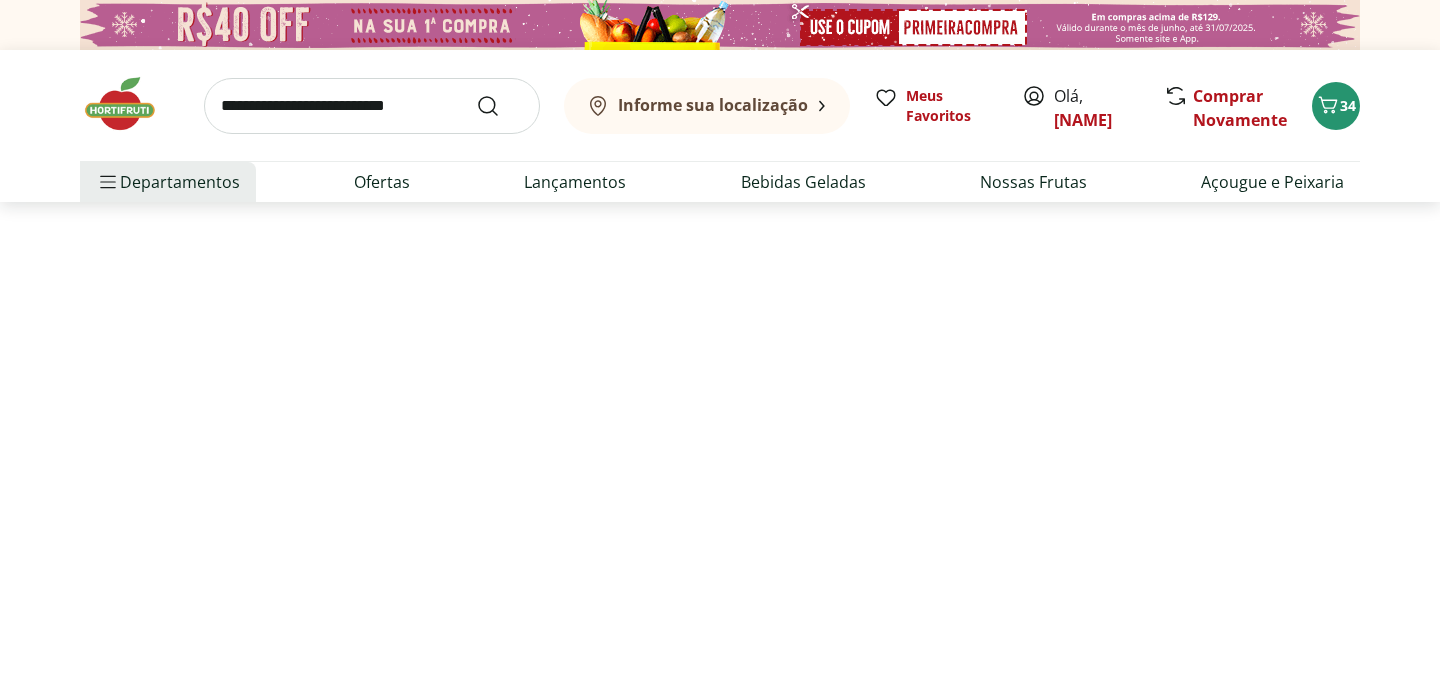 select on "**********" 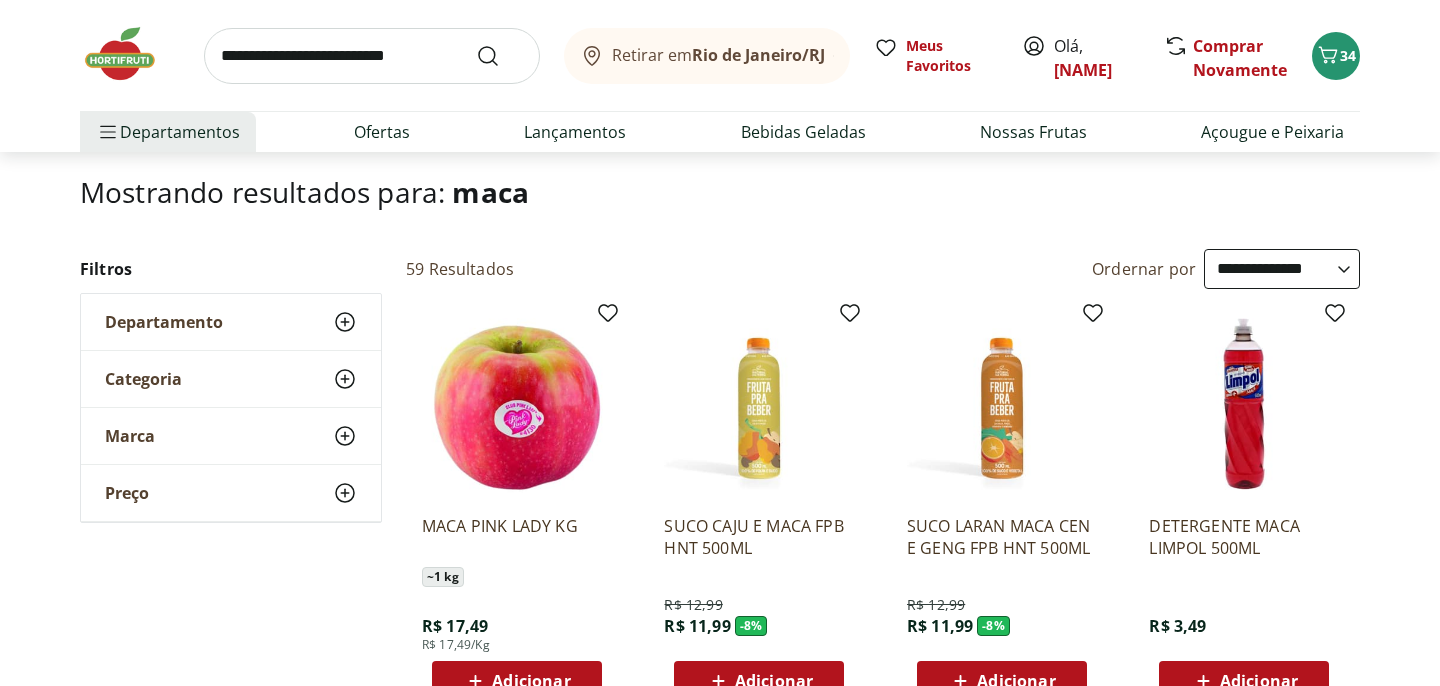 scroll, scrollTop: 0, scrollLeft: 0, axis: both 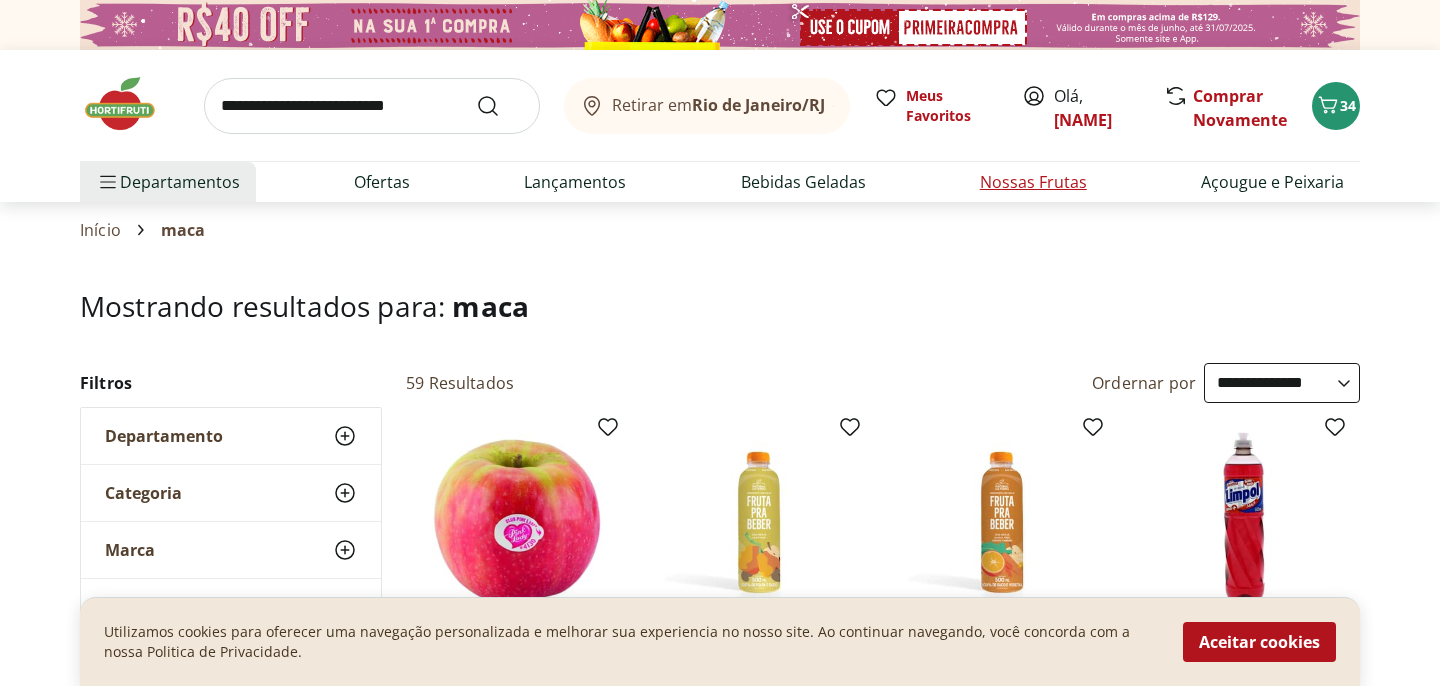 click on "Nossas Frutas" at bounding box center (1033, 182) 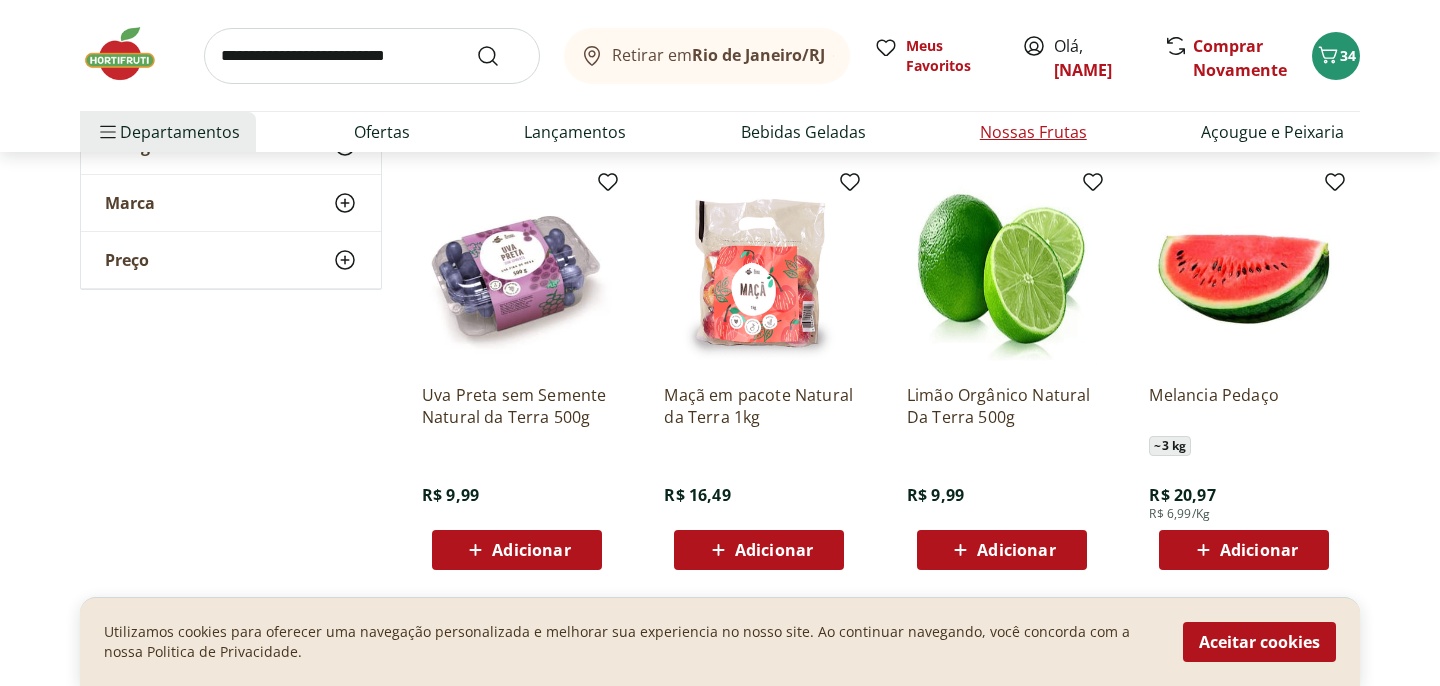 scroll, scrollTop: 660, scrollLeft: 0, axis: vertical 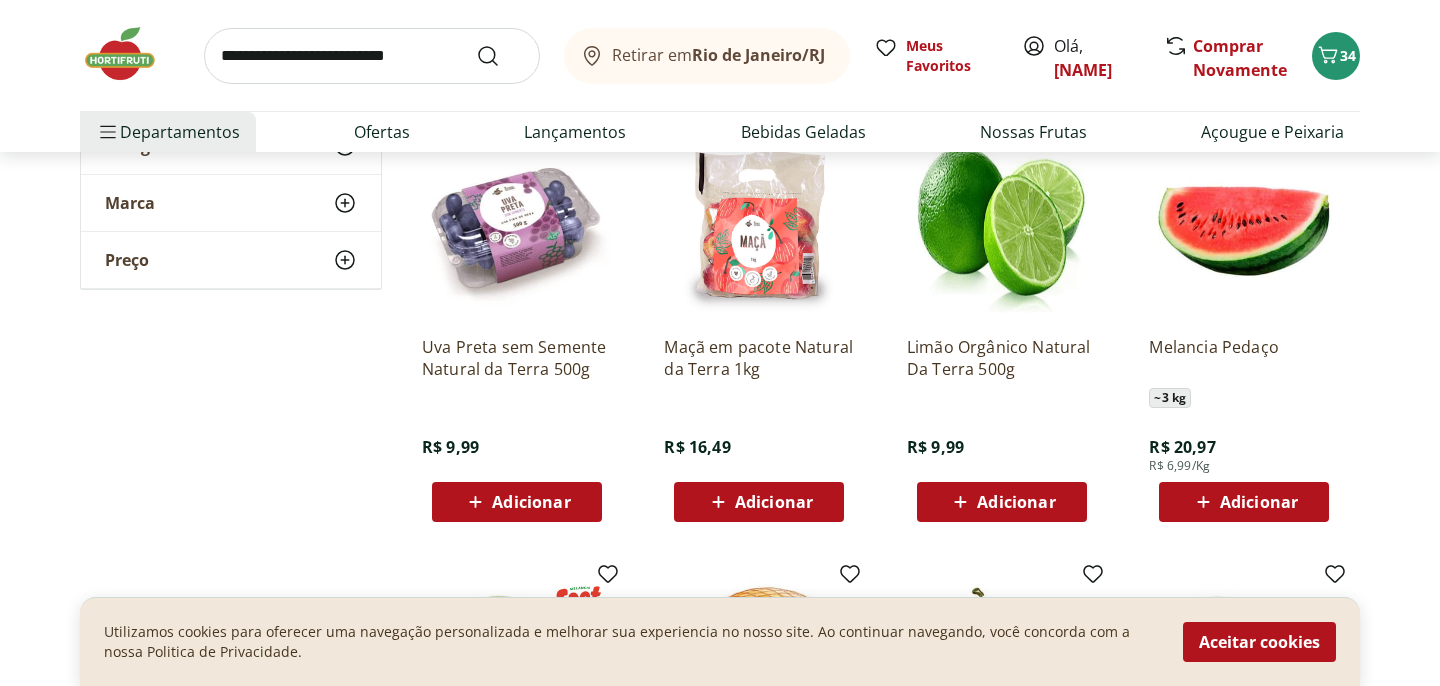 click on "Adicionar" at bounding box center [531, 502] 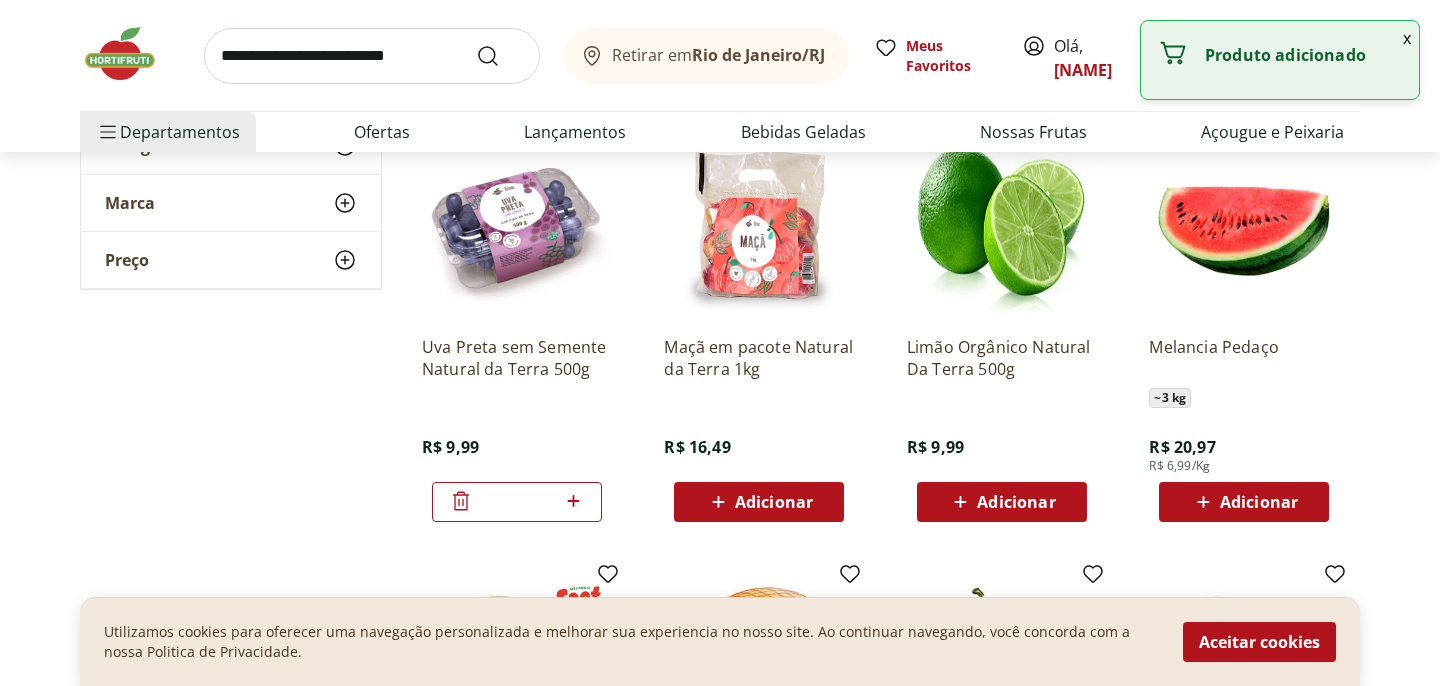 click 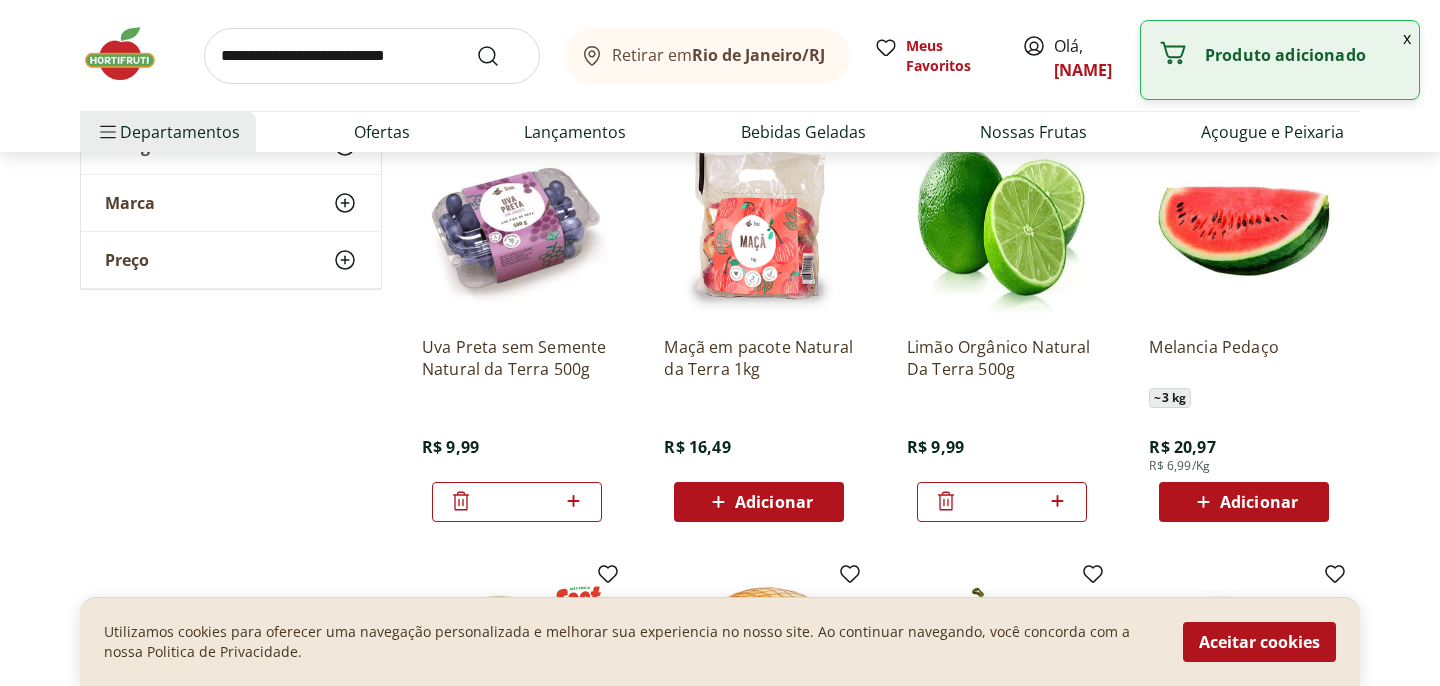 click 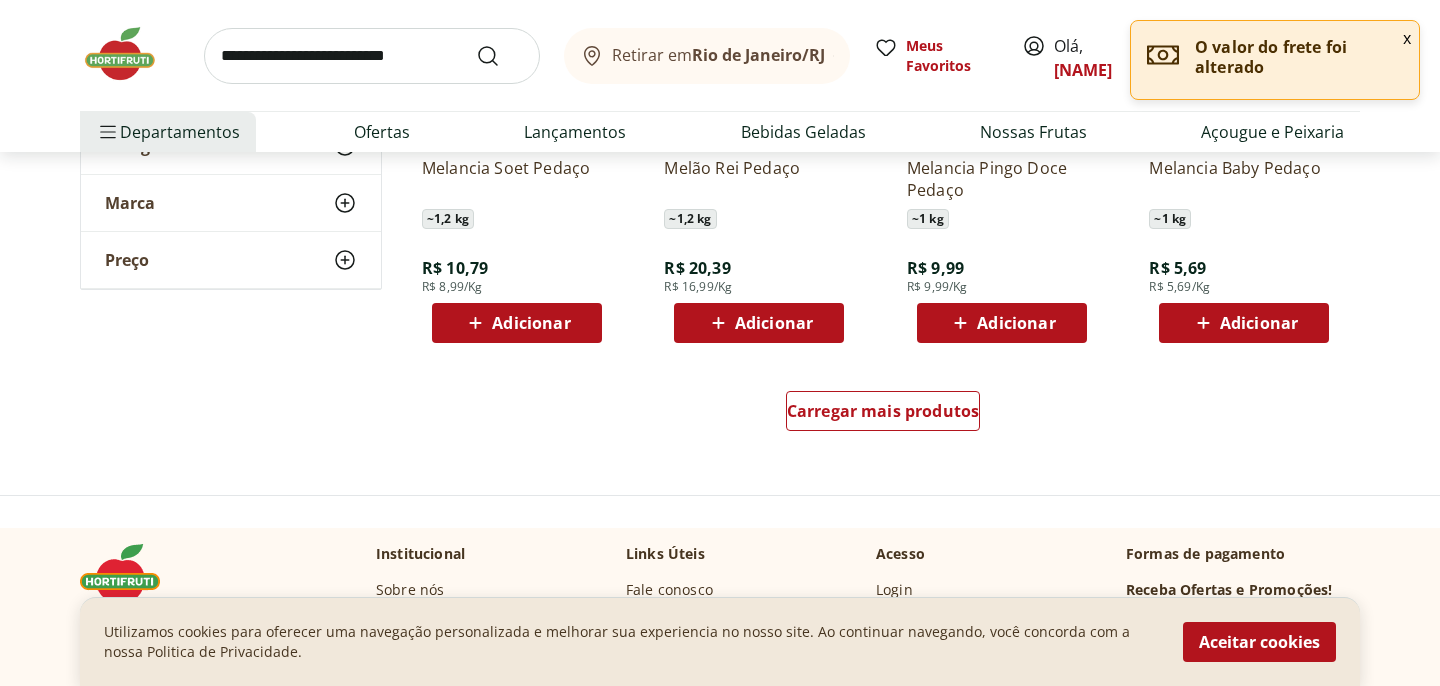 scroll, scrollTop: 1390, scrollLeft: 0, axis: vertical 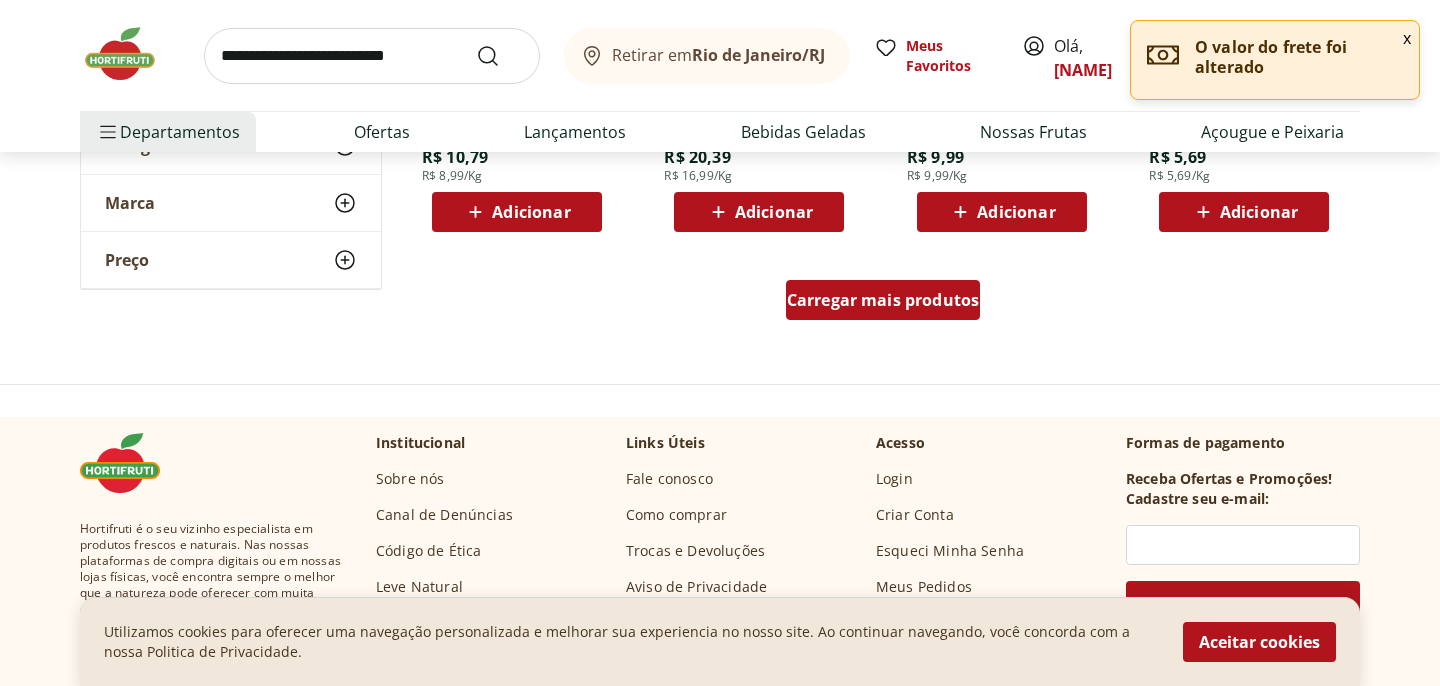 click on "Carregar mais produtos" at bounding box center [883, 300] 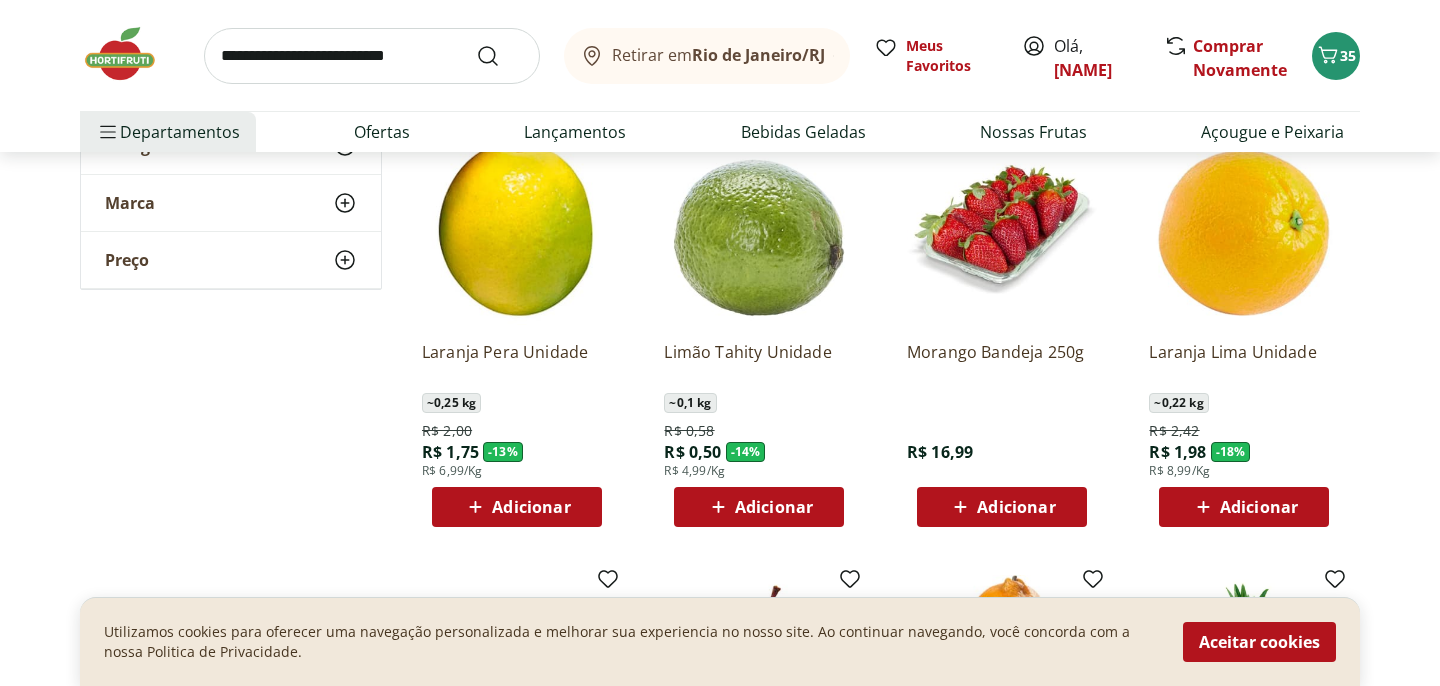 scroll, scrollTop: 2013, scrollLeft: 0, axis: vertical 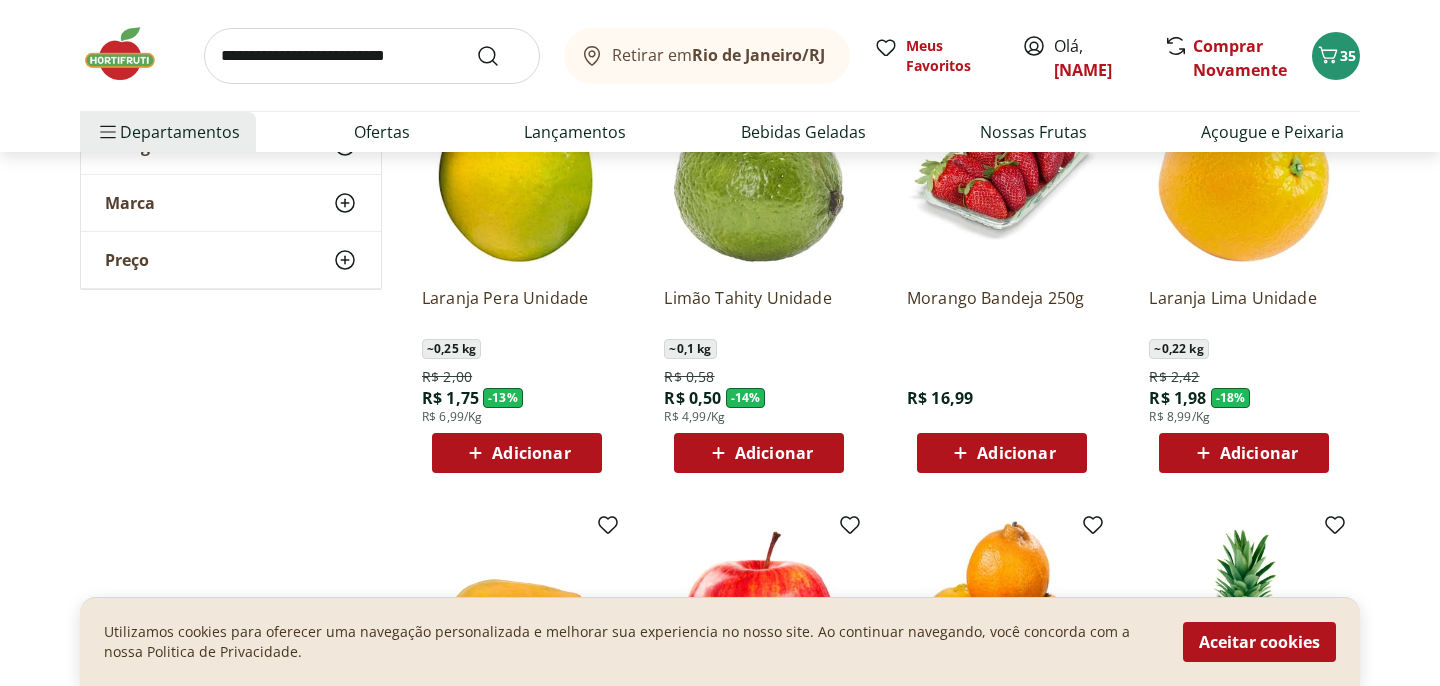 click 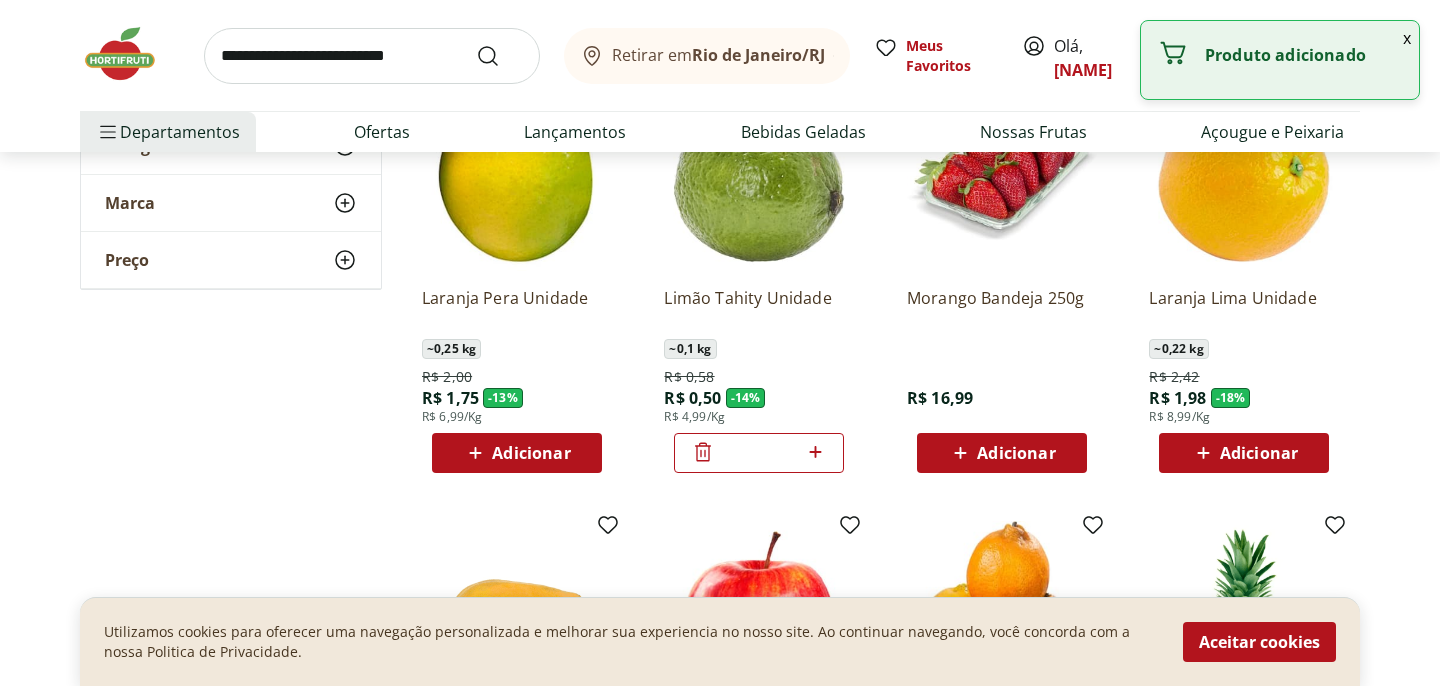 click 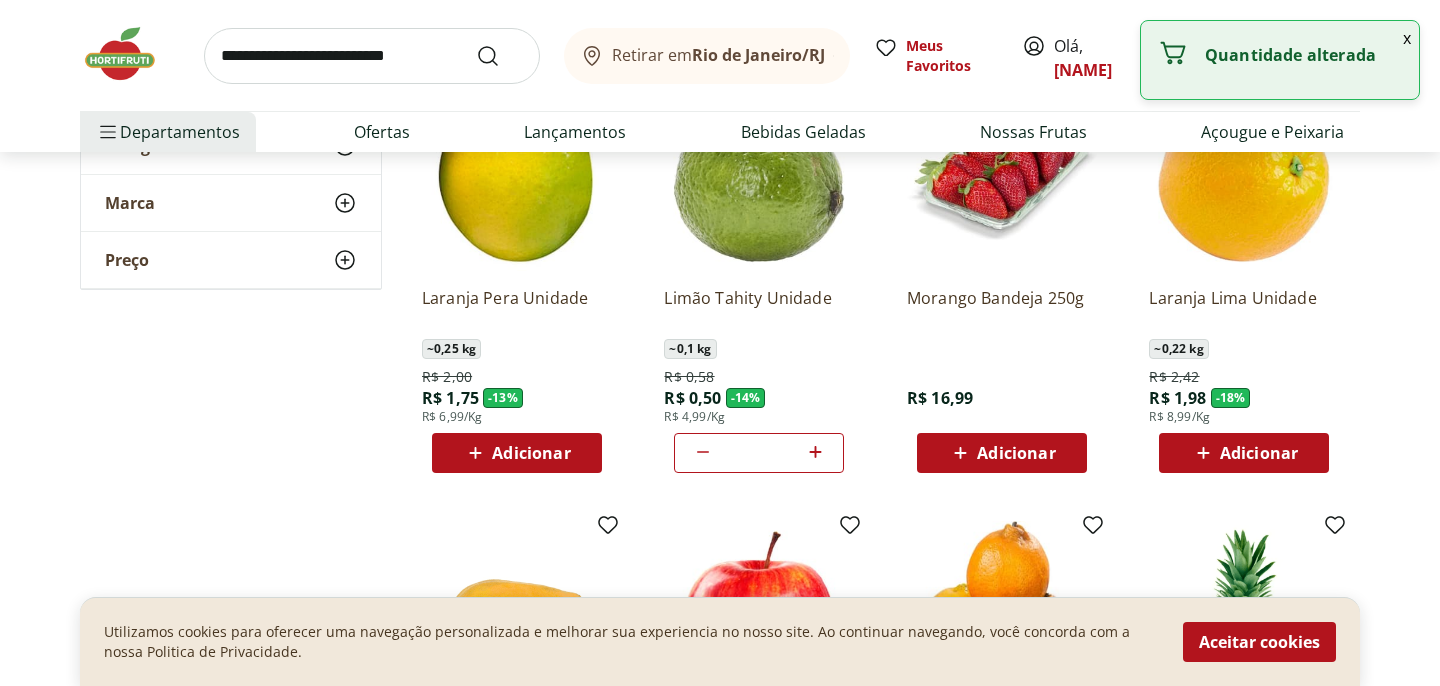 click 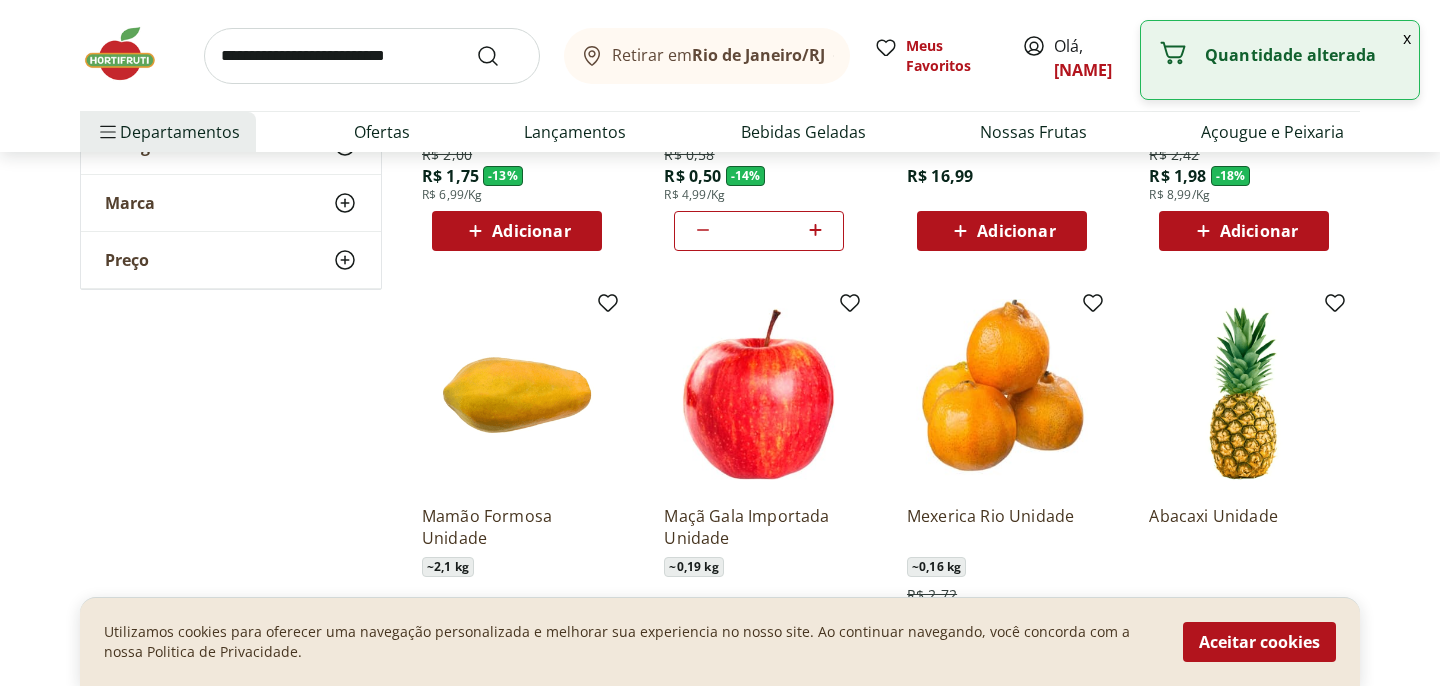 scroll, scrollTop: 2322, scrollLeft: 0, axis: vertical 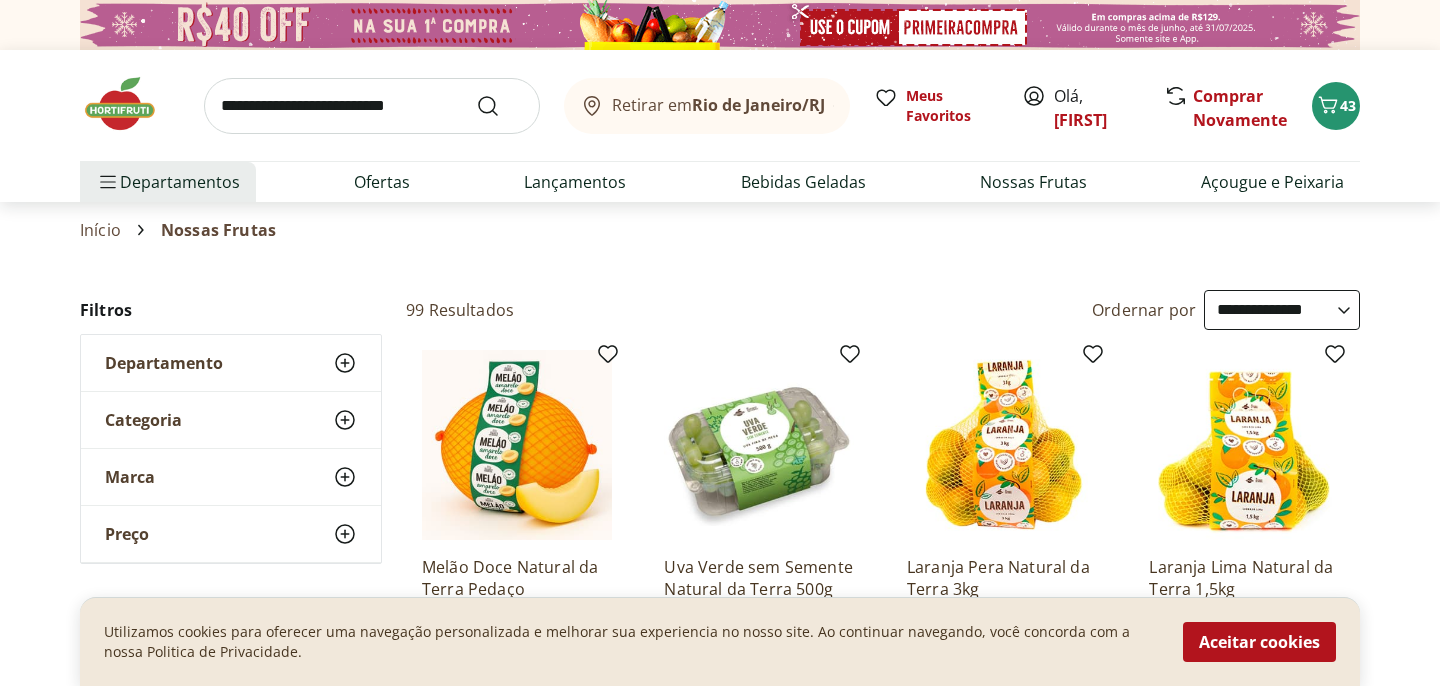 select on "**********" 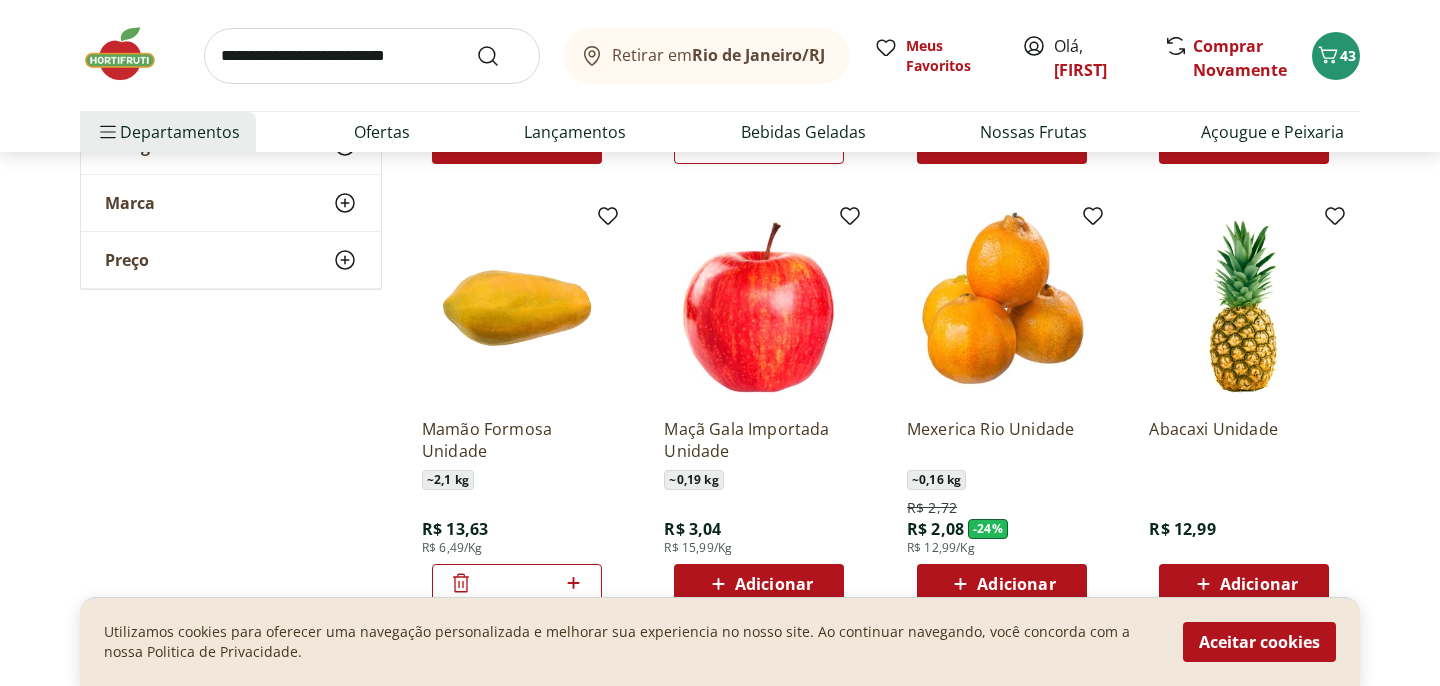 scroll, scrollTop: 0, scrollLeft: 0, axis: both 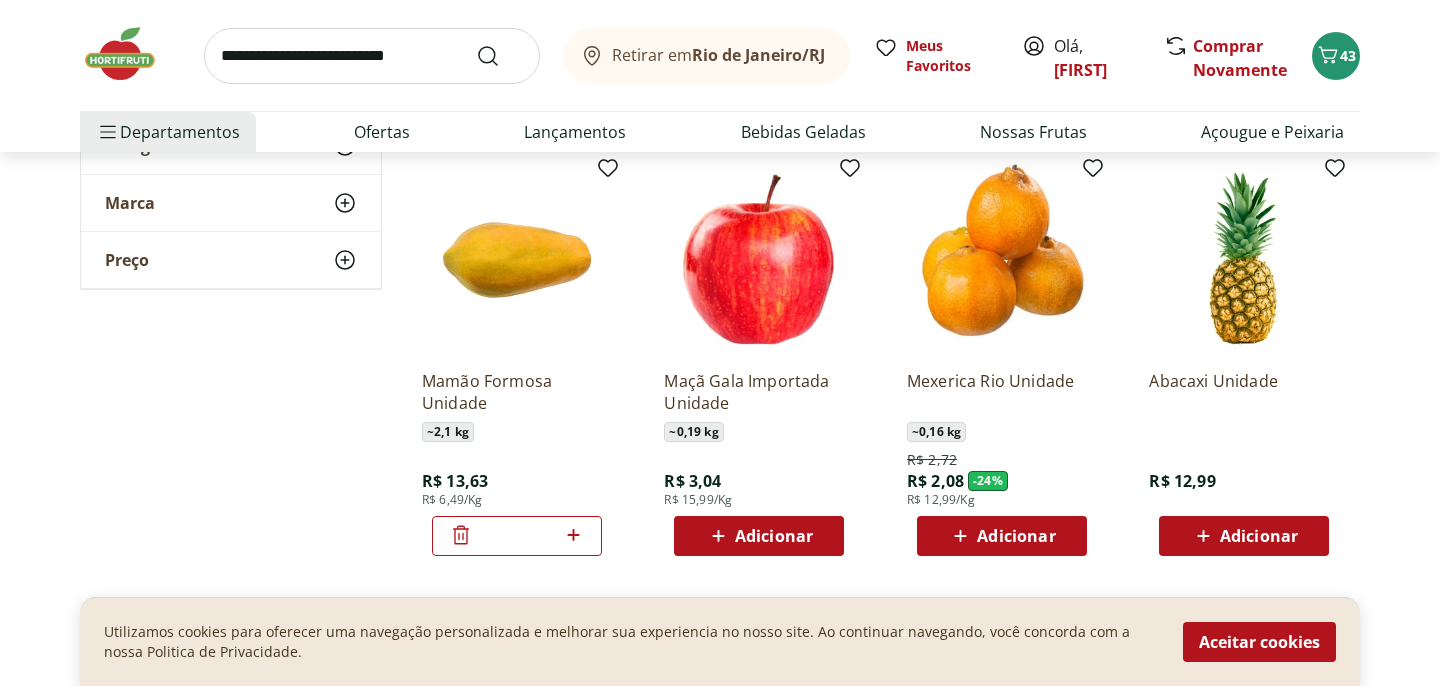 click 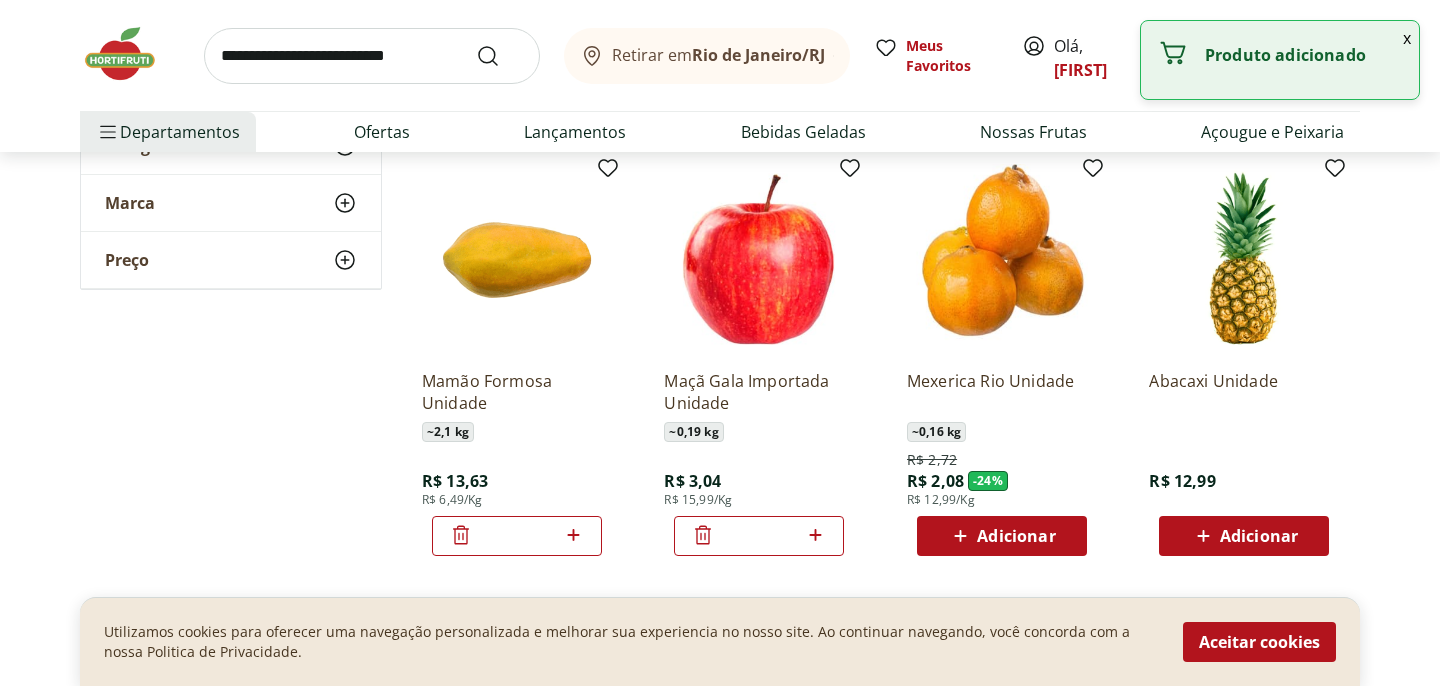 click 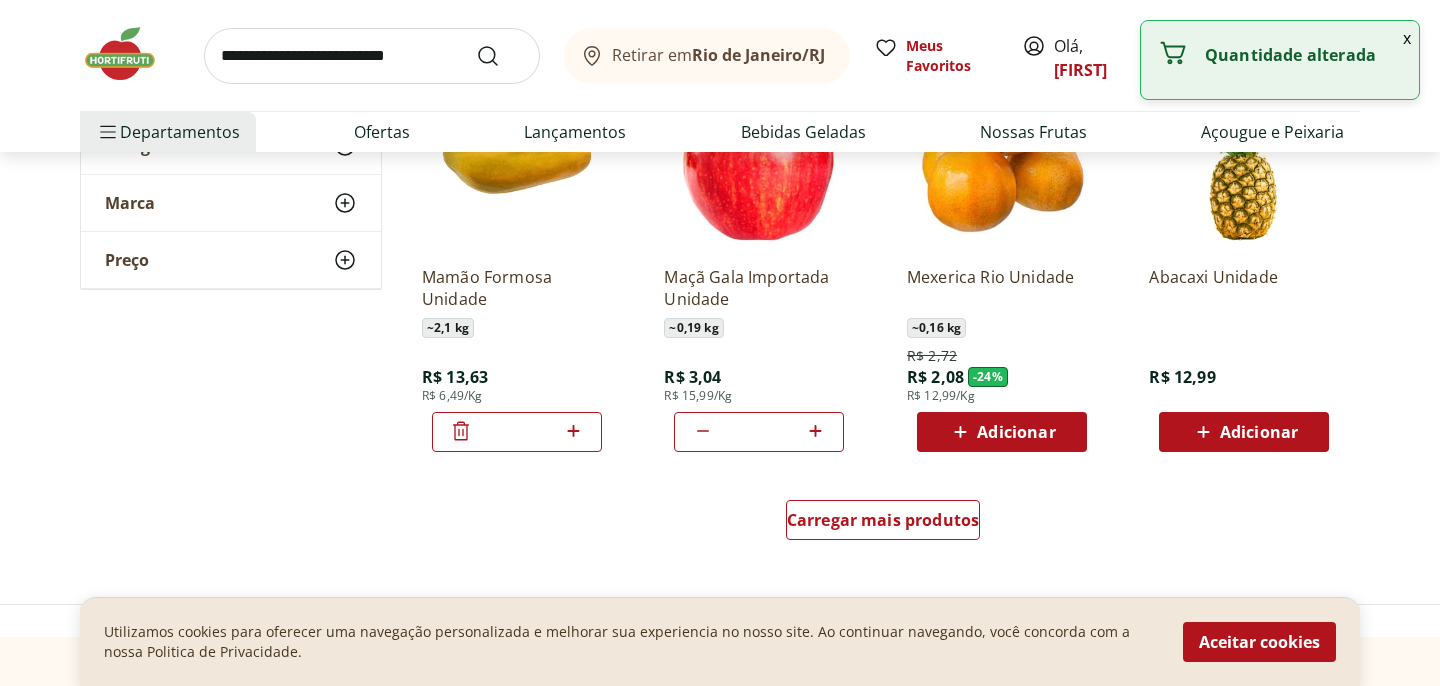 scroll, scrollTop: 2574, scrollLeft: 0, axis: vertical 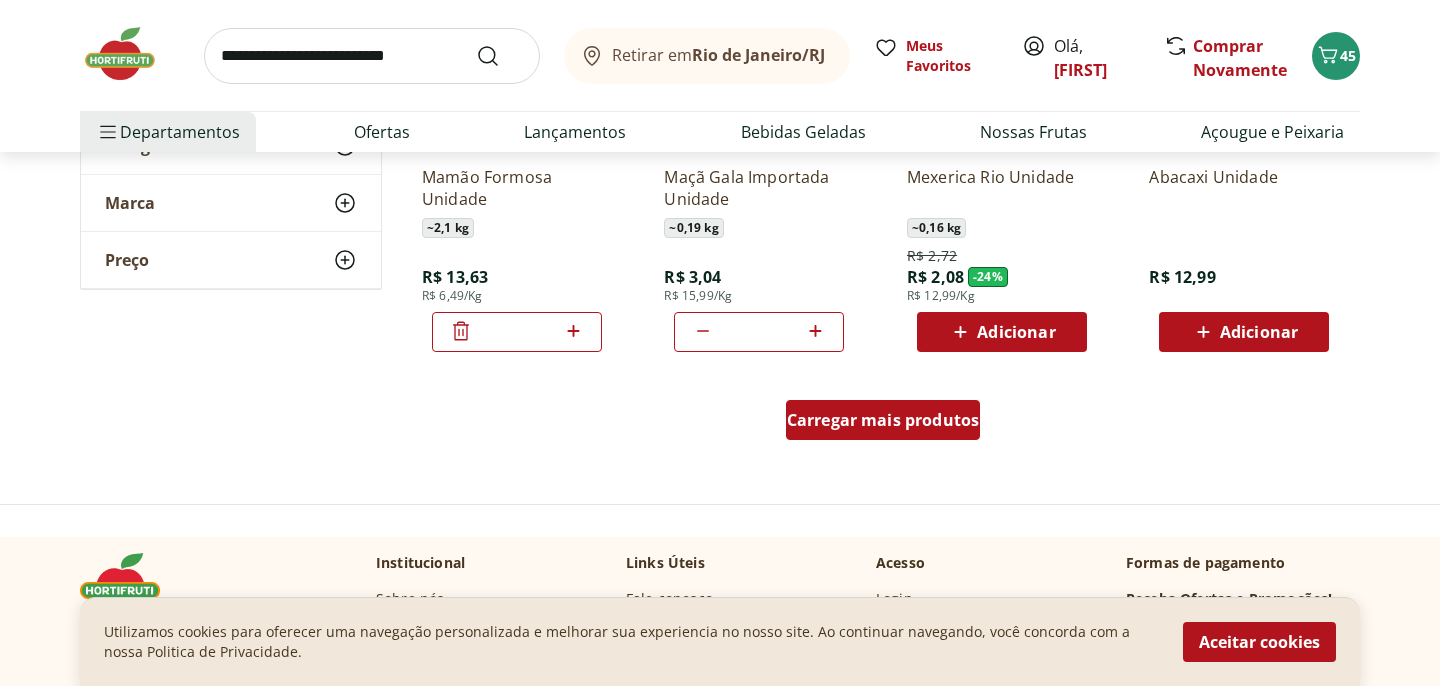 click on "Carregar mais produtos" at bounding box center (883, 420) 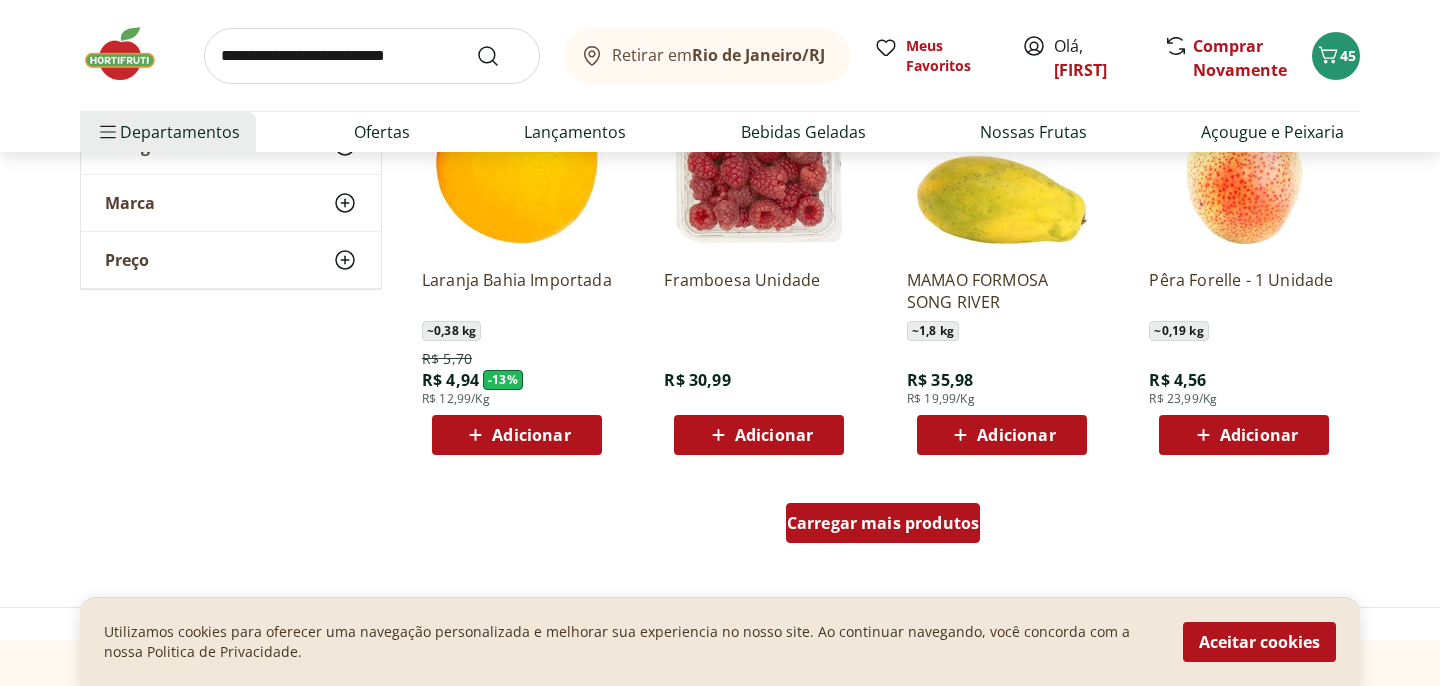 scroll, scrollTop: 3776, scrollLeft: 0, axis: vertical 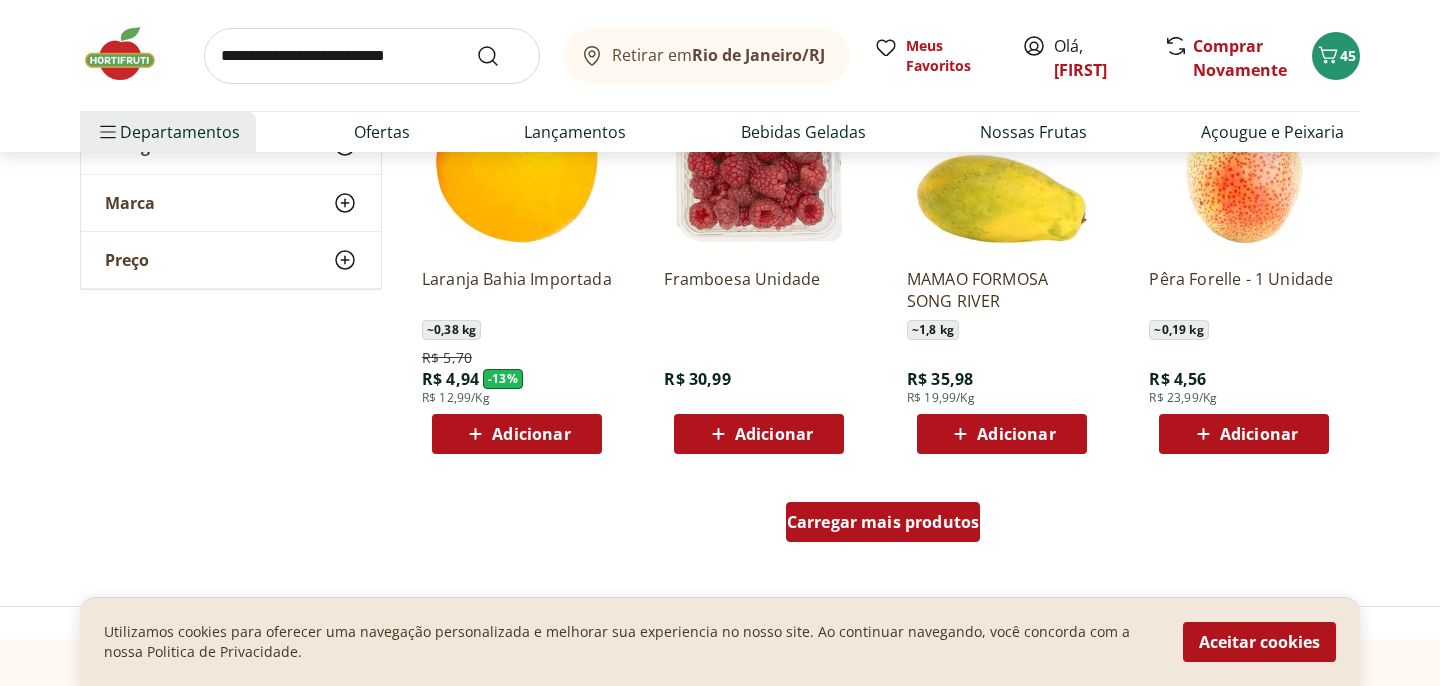 click on "Carregar mais produtos" at bounding box center [883, 522] 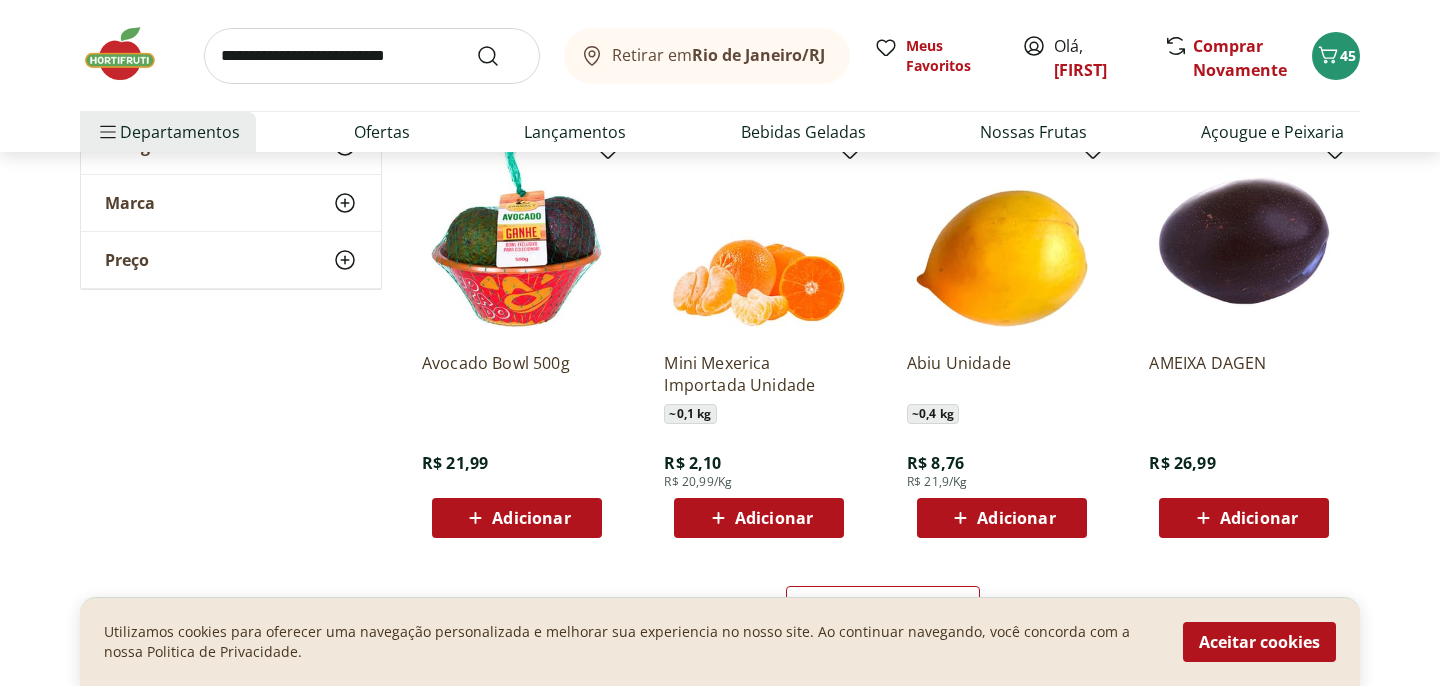scroll, scrollTop: 5051, scrollLeft: 0, axis: vertical 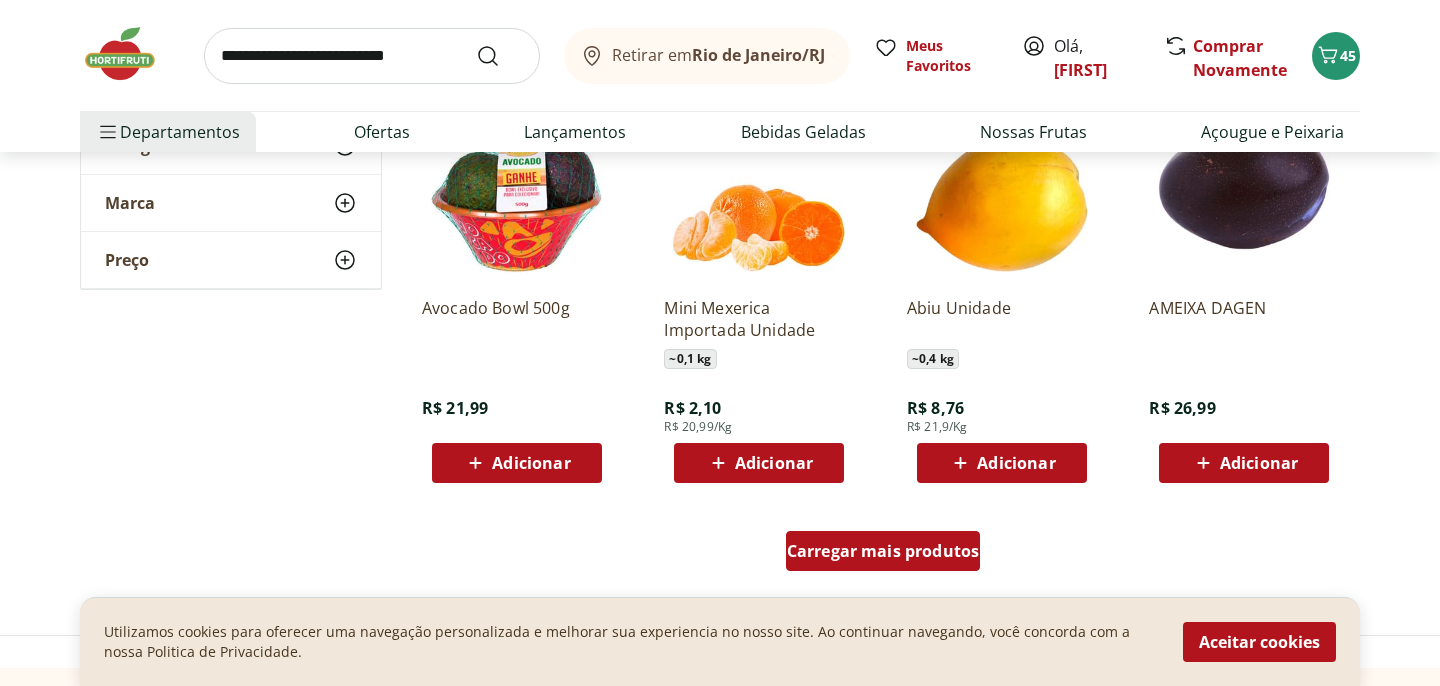 click on "Carregar mais produtos" at bounding box center [883, 551] 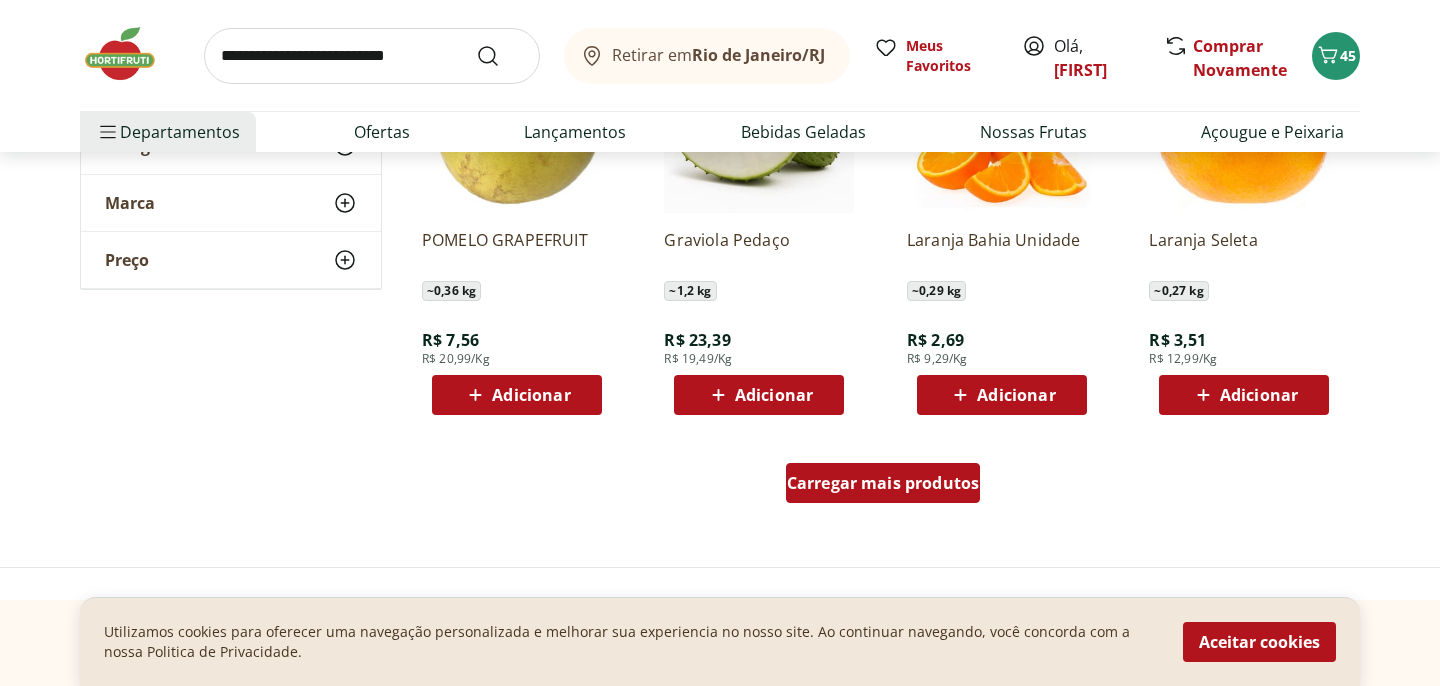 scroll, scrollTop: 6424, scrollLeft: 0, axis: vertical 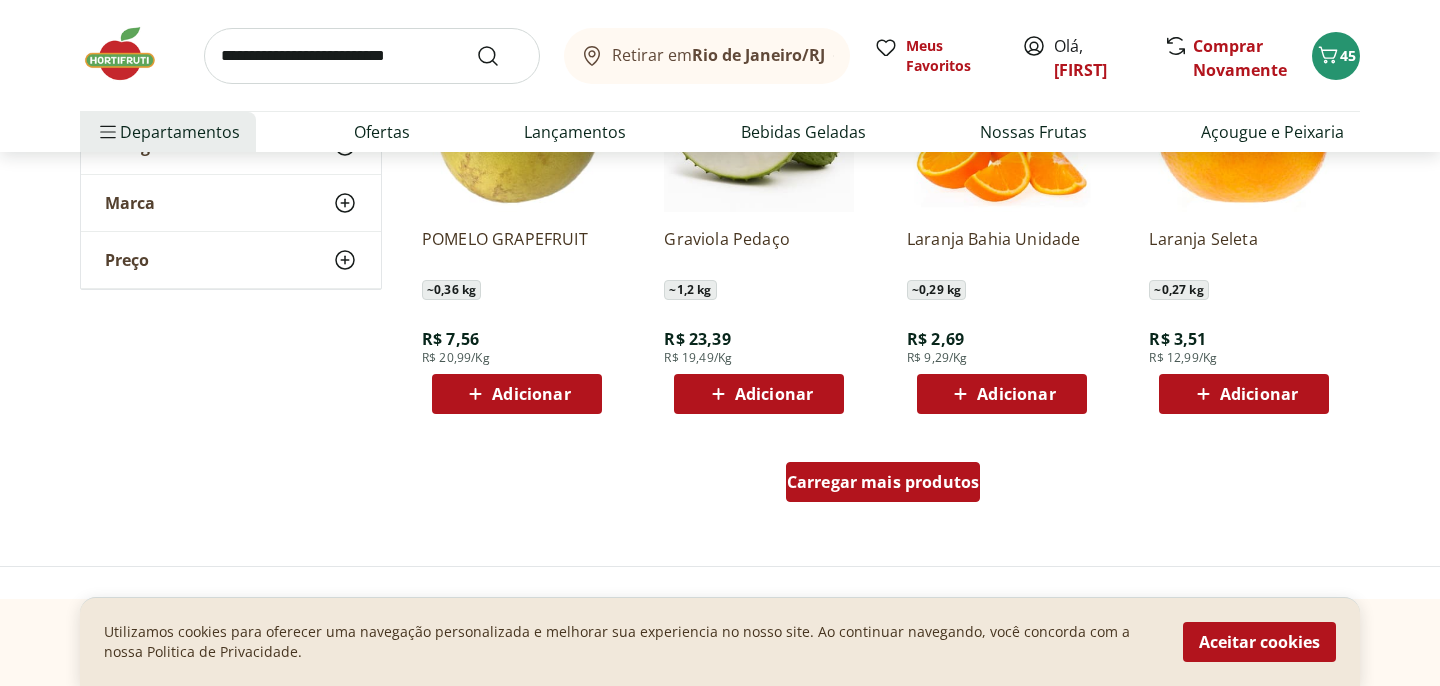 click on "Carregar mais produtos" at bounding box center [883, 482] 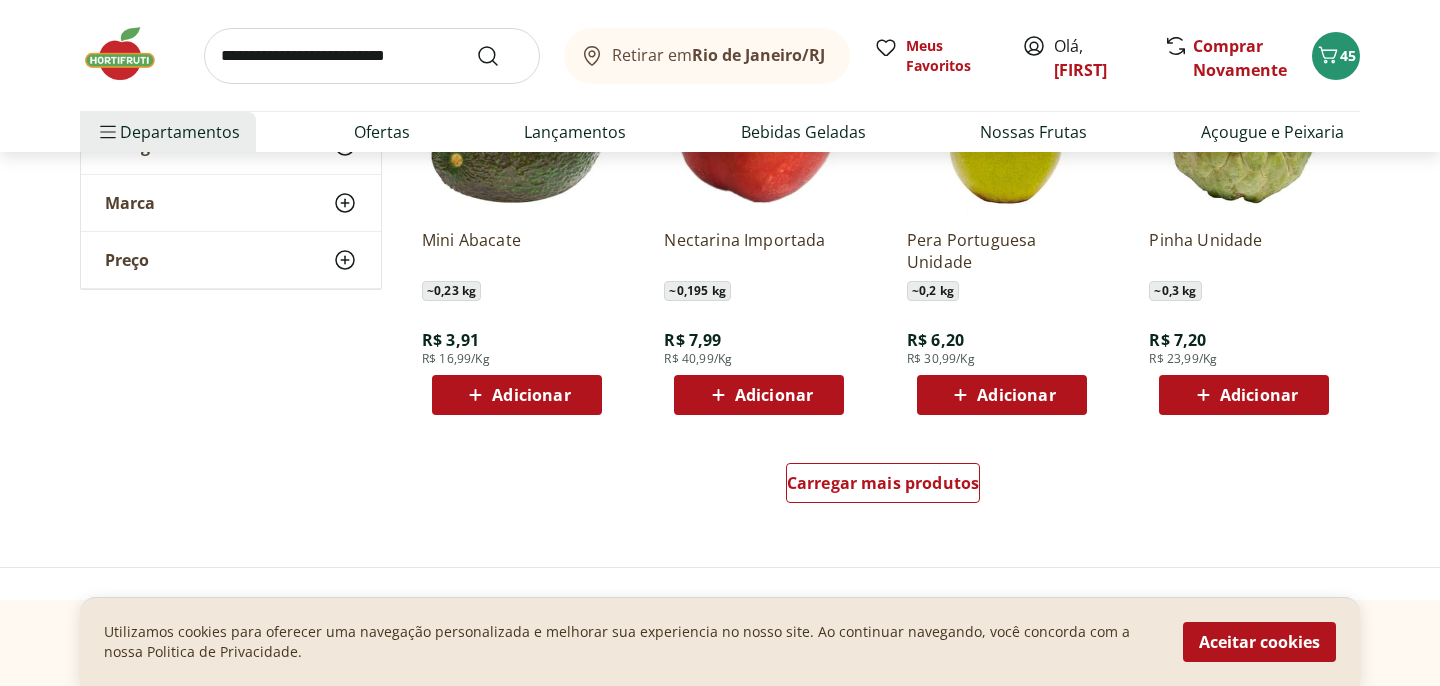 scroll, scrollTop: 7792, scrollLeft: 0, axis: vertical 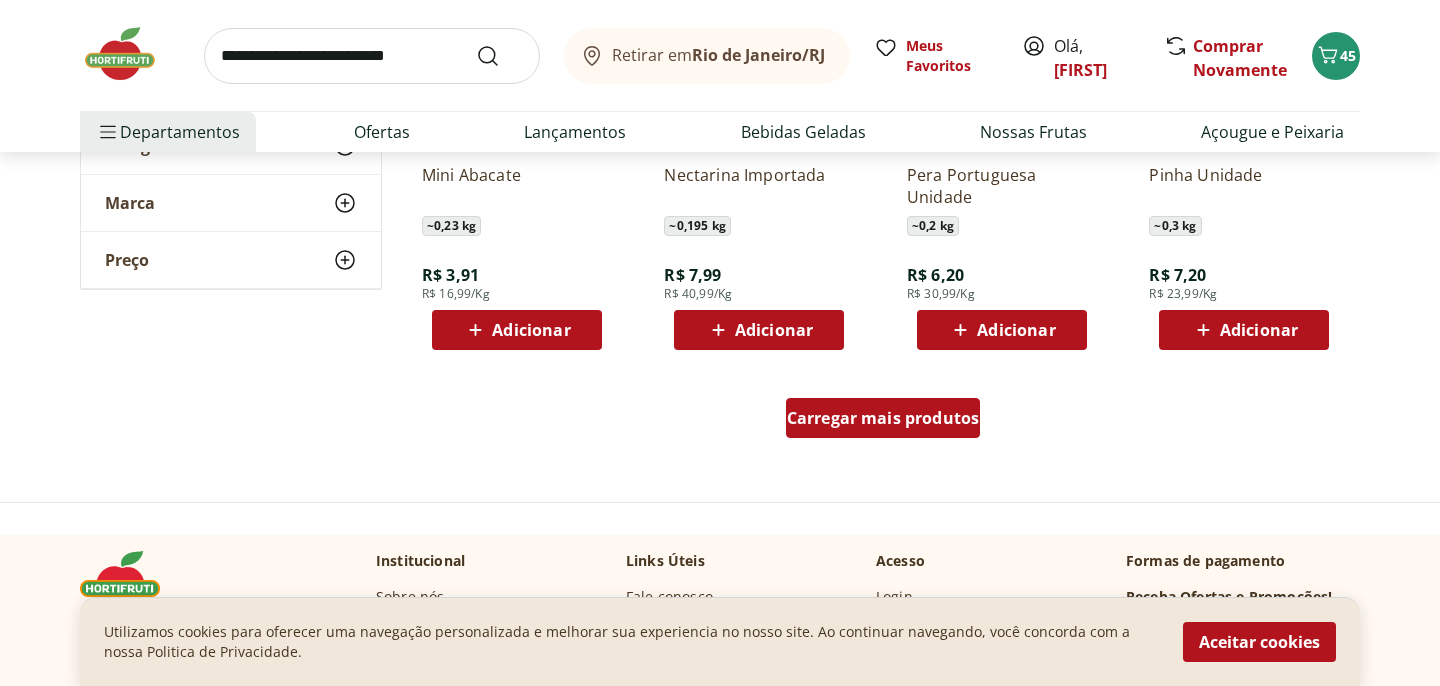 click on "Carregar mais produtos" at bounding box center [883, 418] 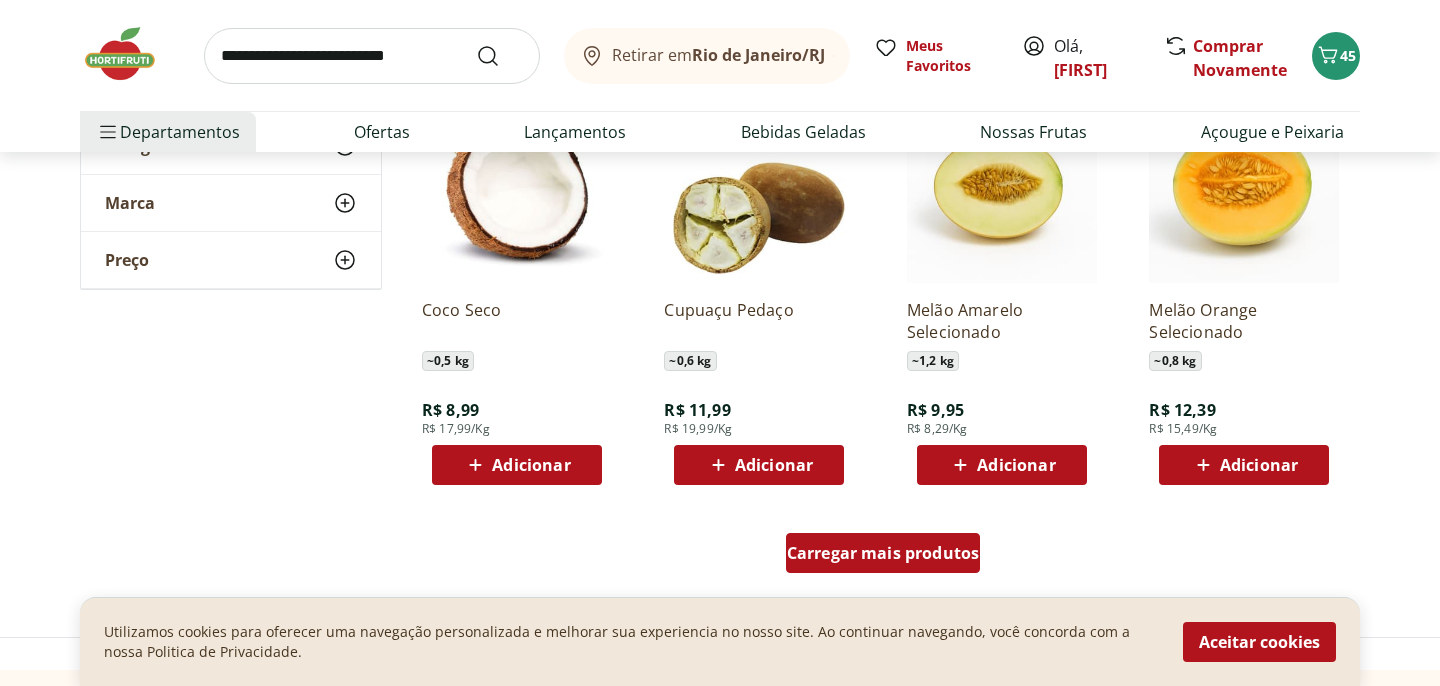 scroll, scrollTop: 8977, scrollLeft: 0, axis: vertical 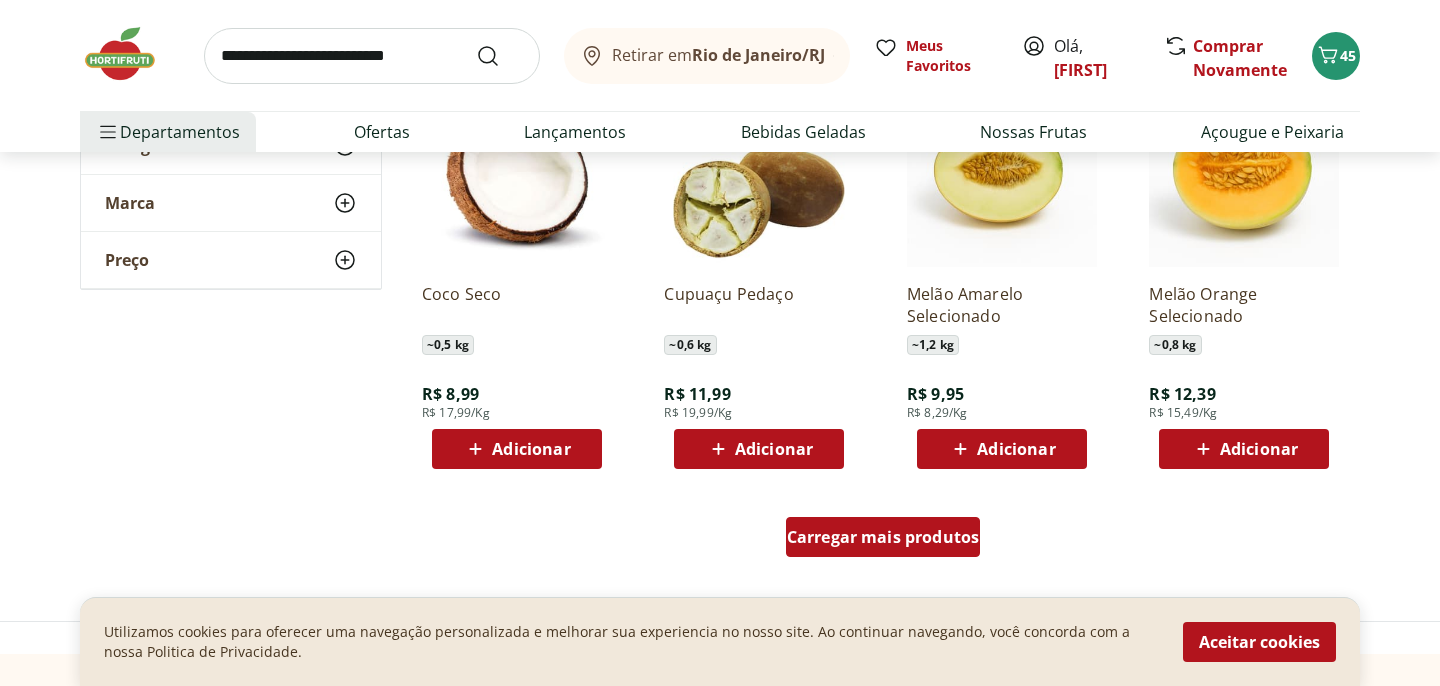 click on "Carregar mais produtos" at bounding box center (883, 537) 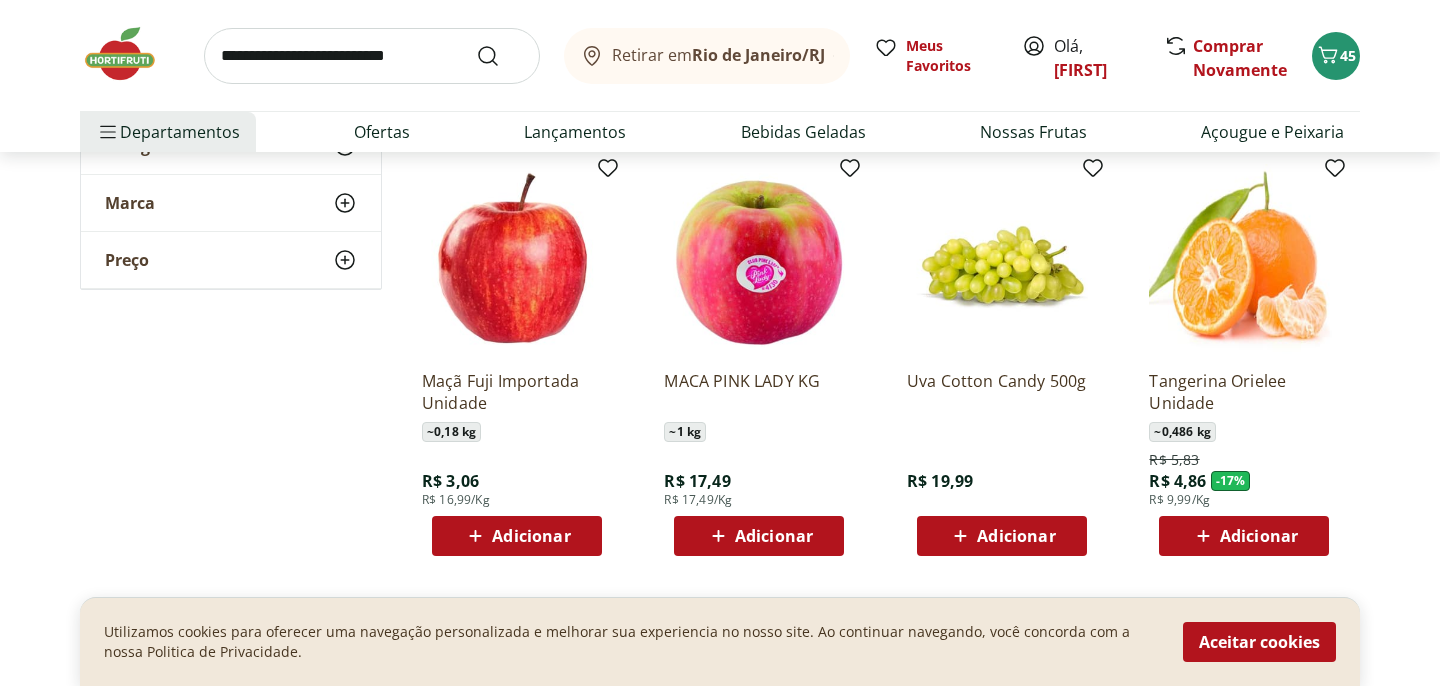 scroll, scrollTop: 9760, scrollLeft: 0, axis: vertical 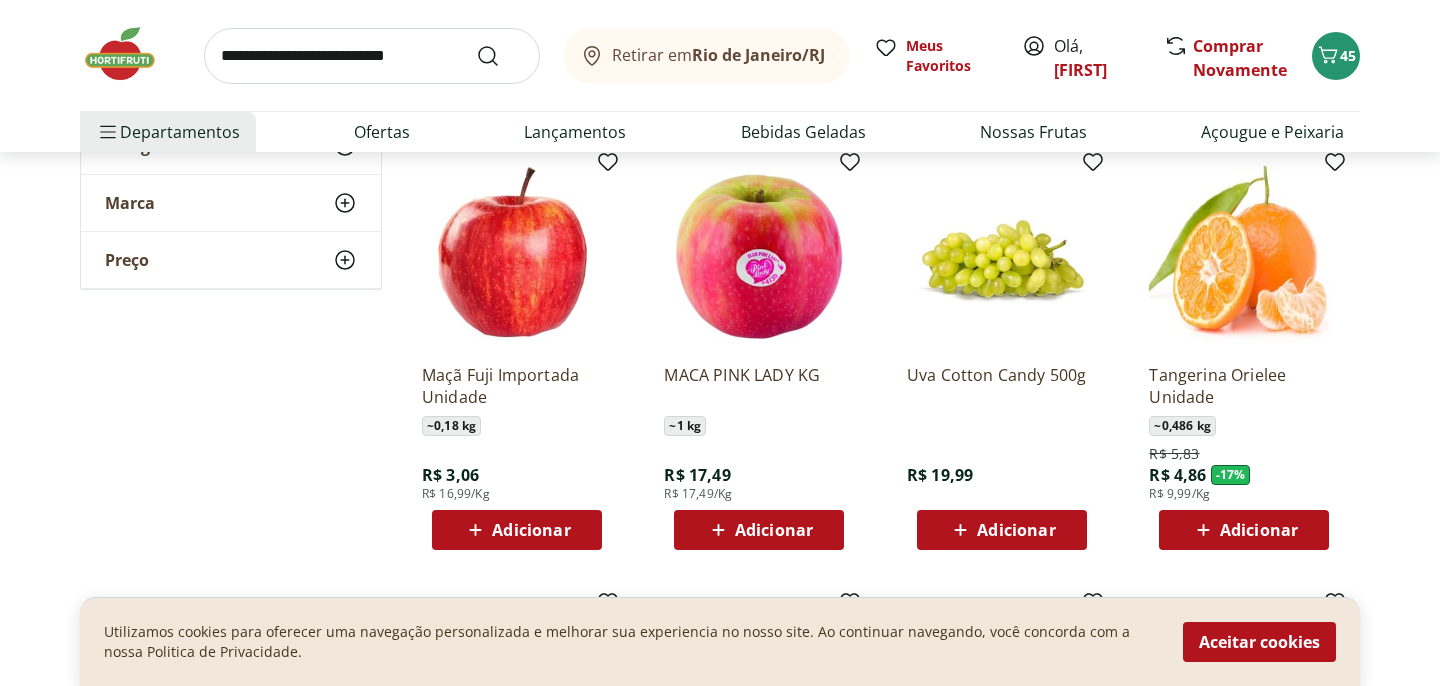 click on "Adicionar" at bounding box center [531, 530] 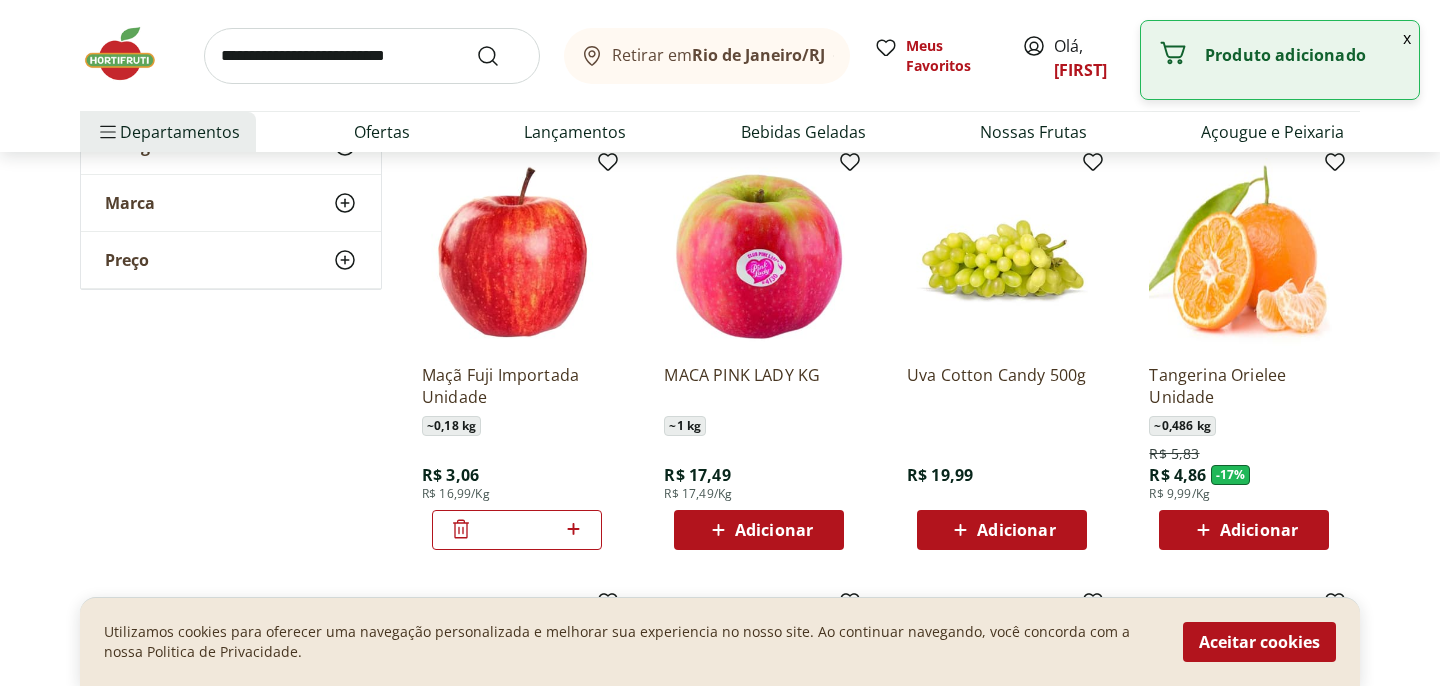 click 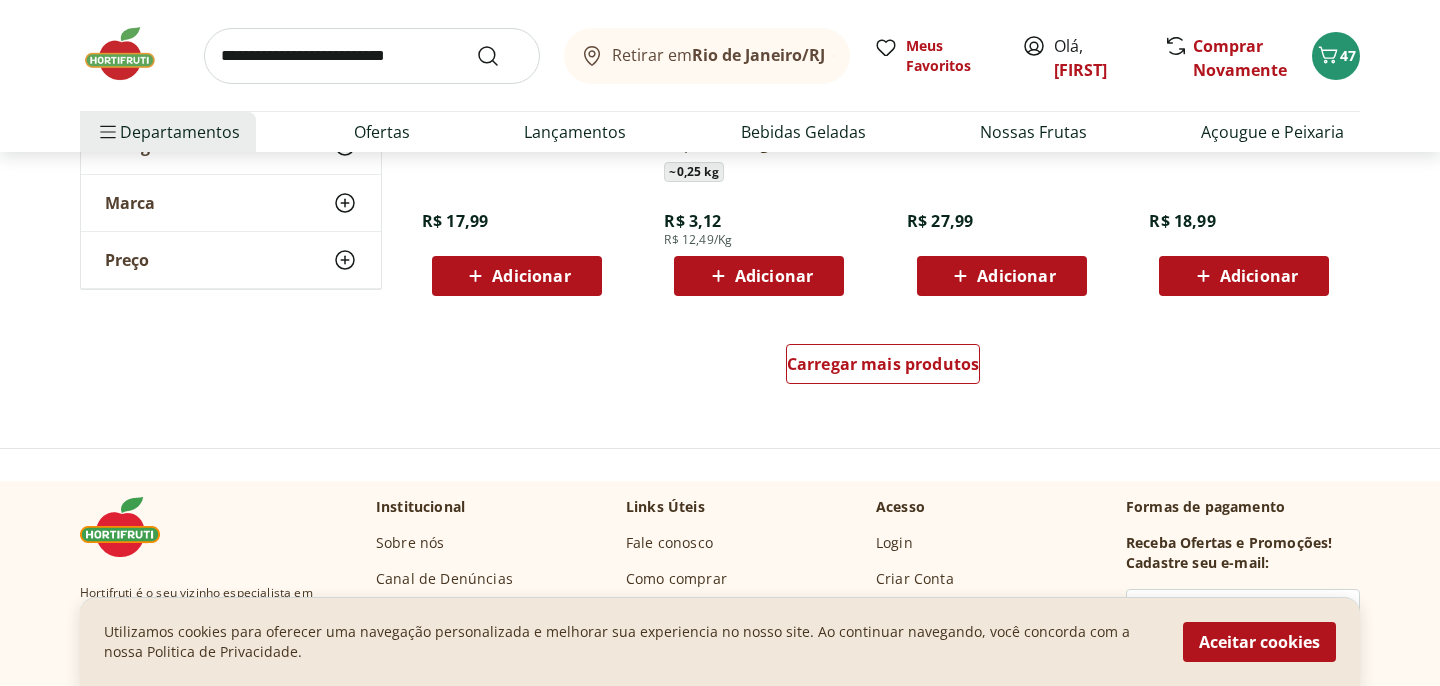 scroll, scrollTop: 10512, scrollLeft: 0, axis: vertical 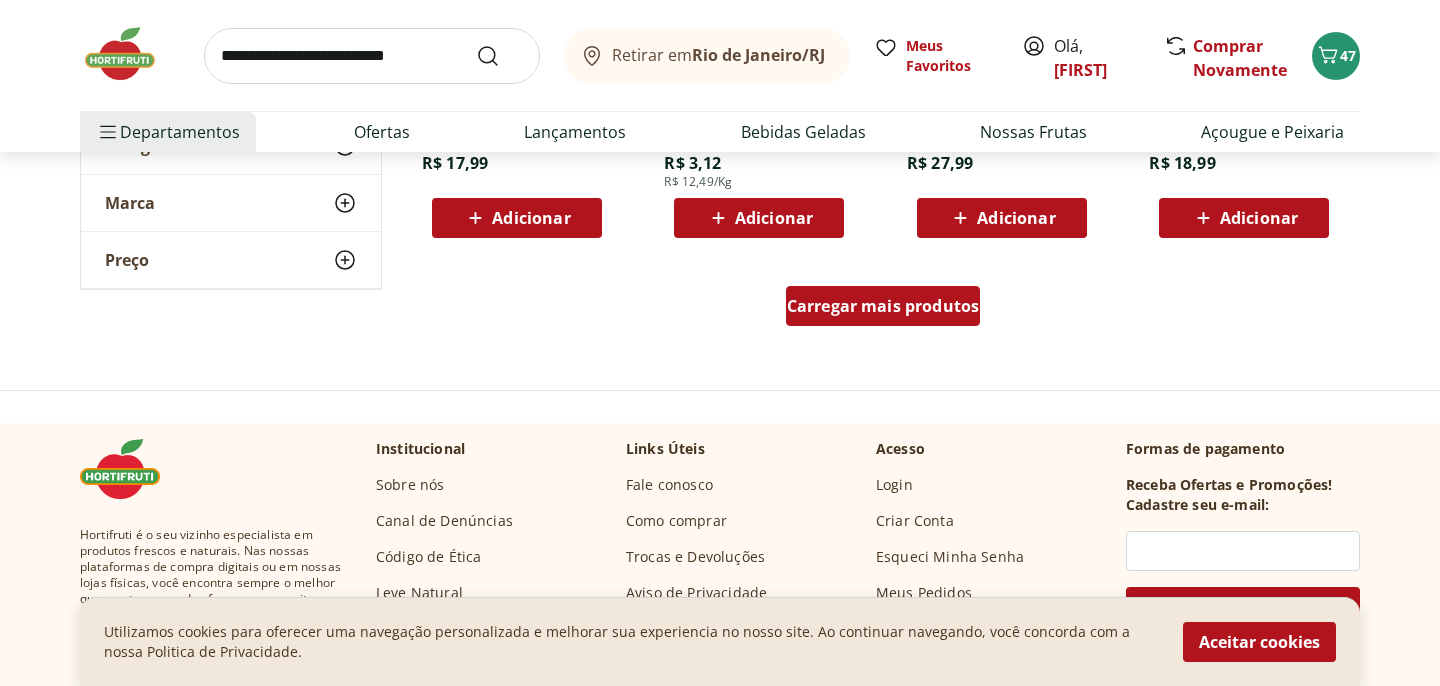 click on "Carregar mais produtos" at bounding box center (883, 306) 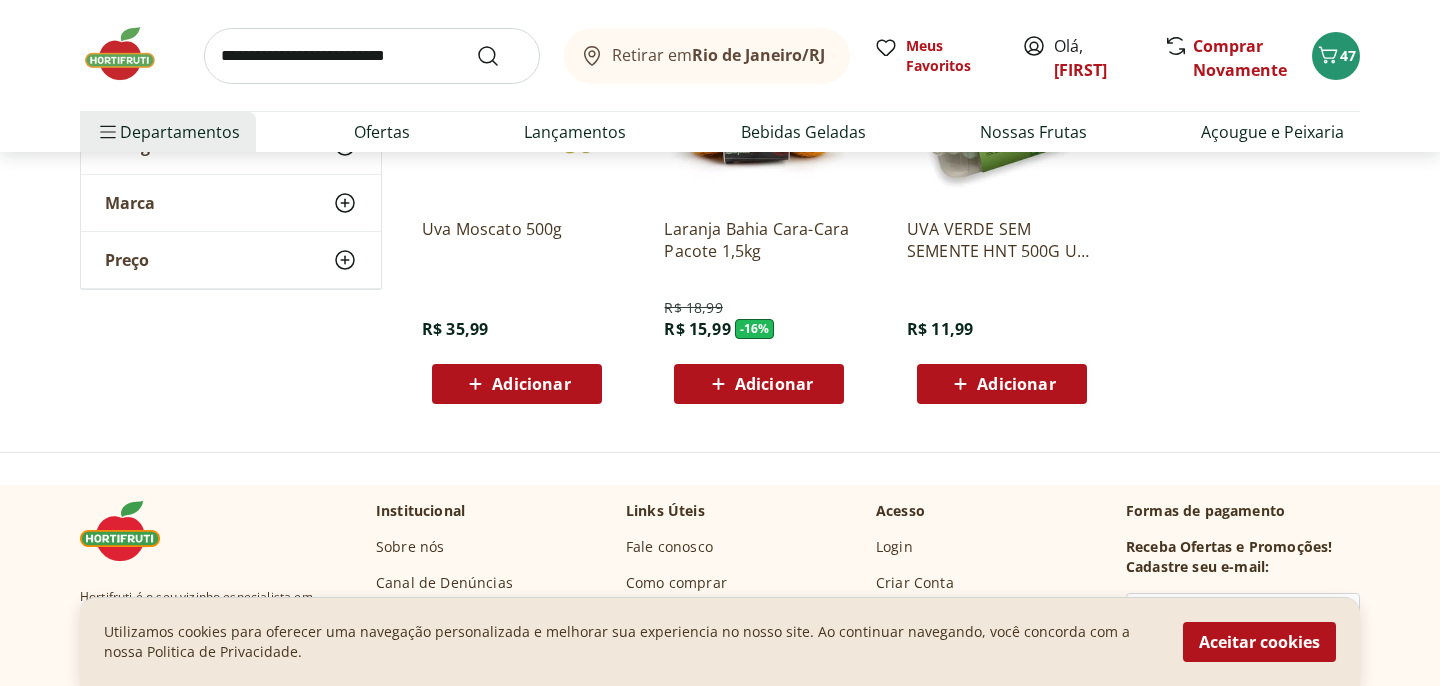 scroll, scrollTop: 10774, scrollLeft: 0, axis: vertical 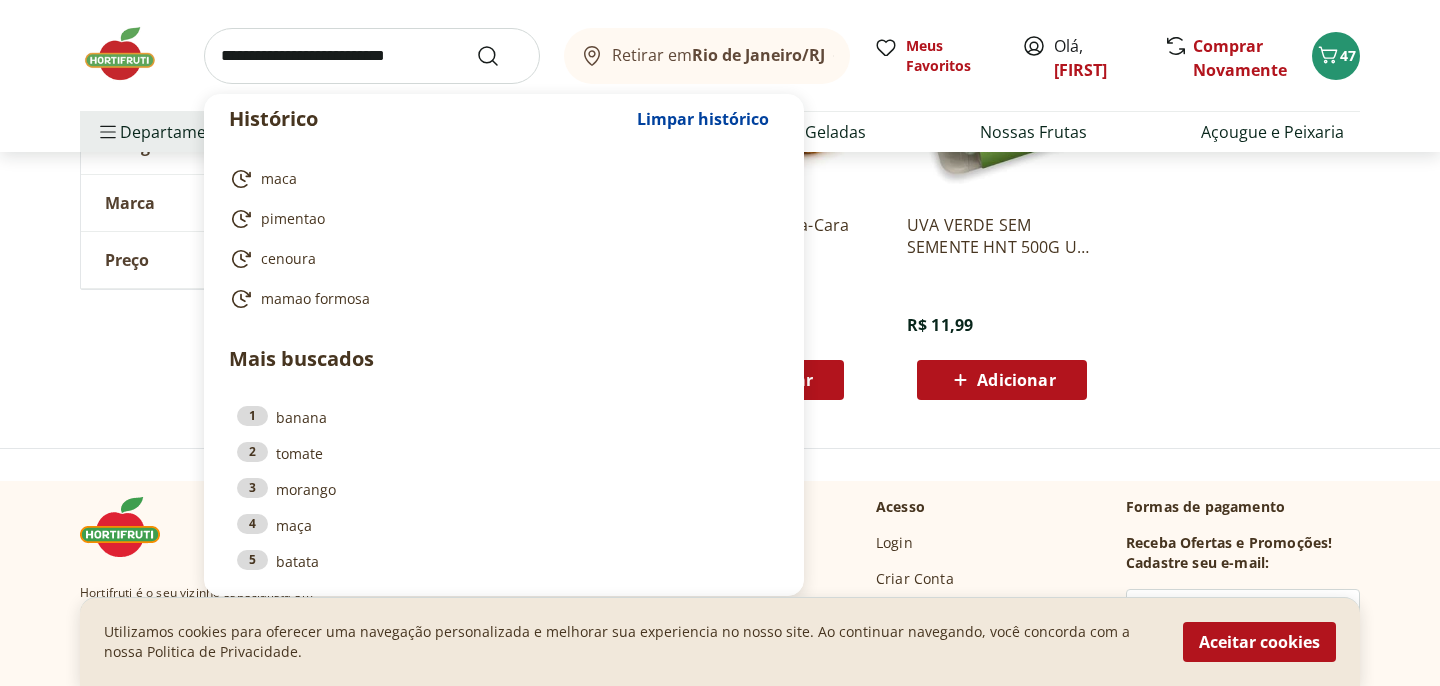 click at bounding box center (372, 56) 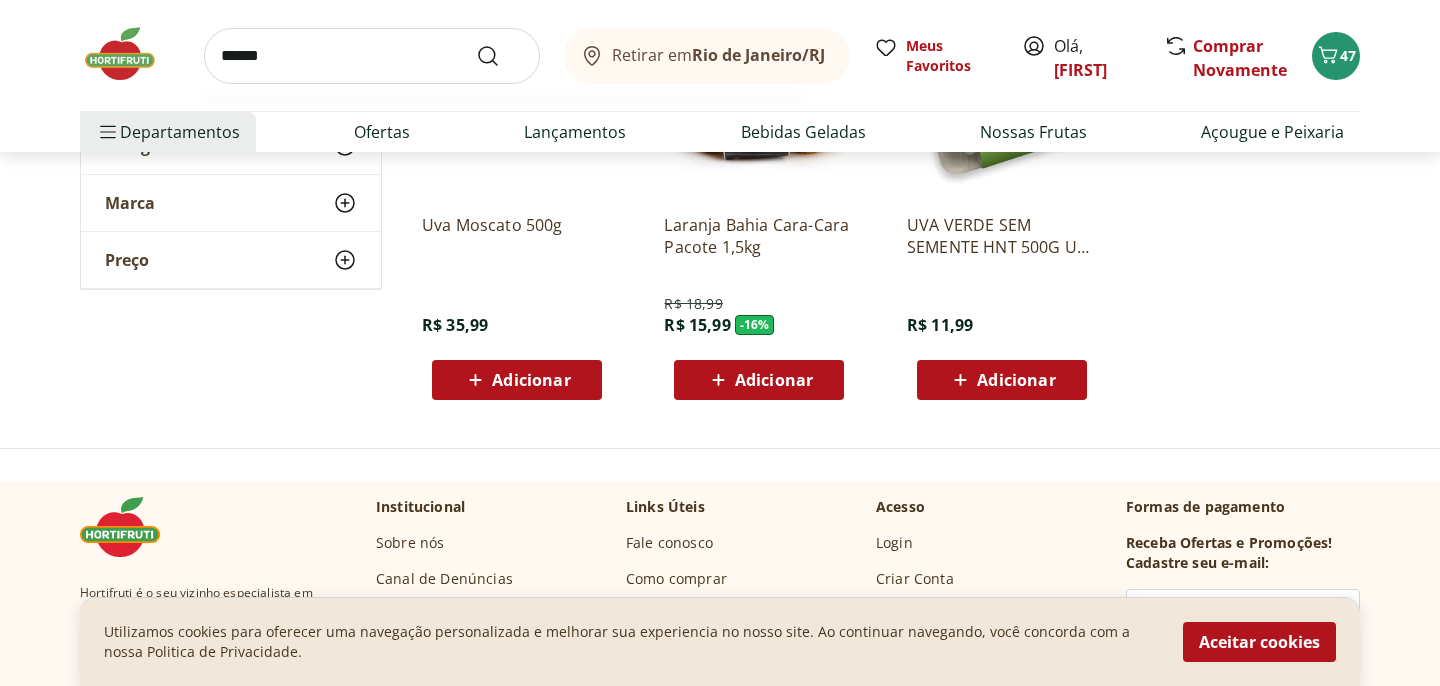 type on "******" 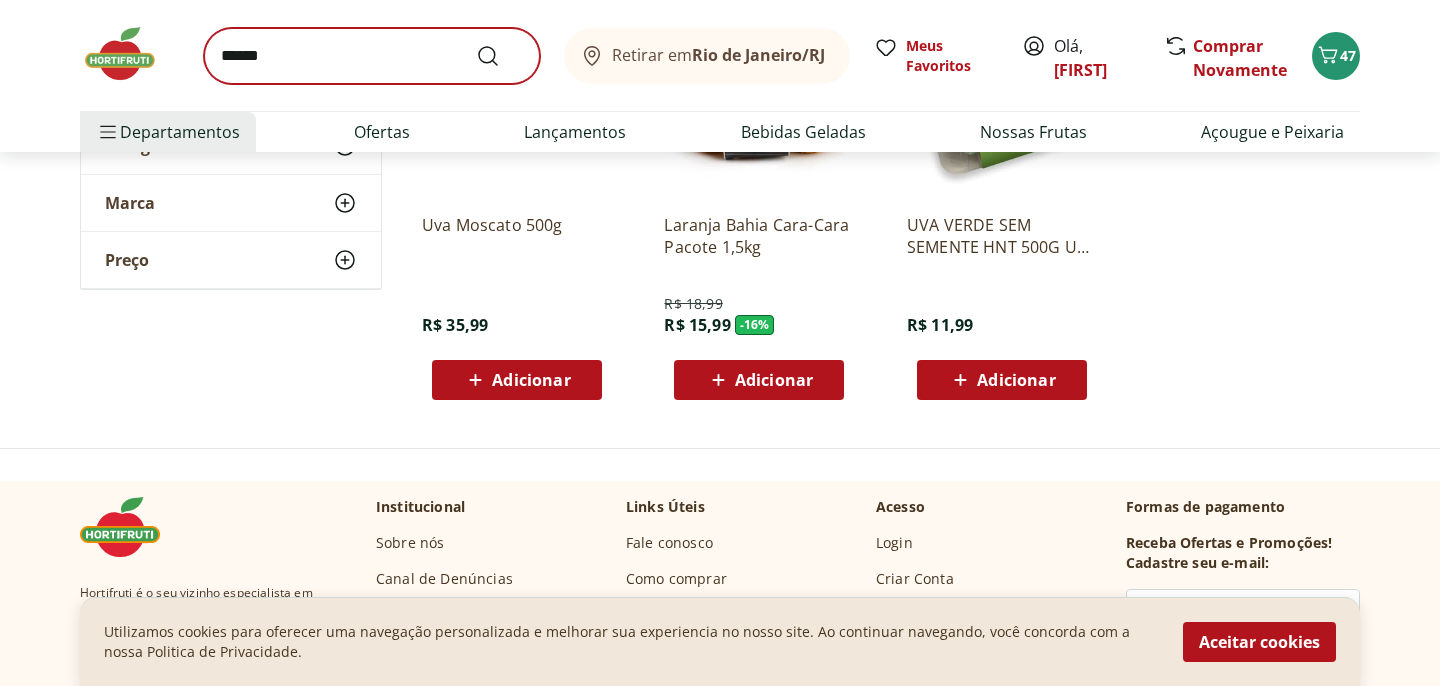 scroll, scrollTop: 0, scrollLeft: 0, axis: both 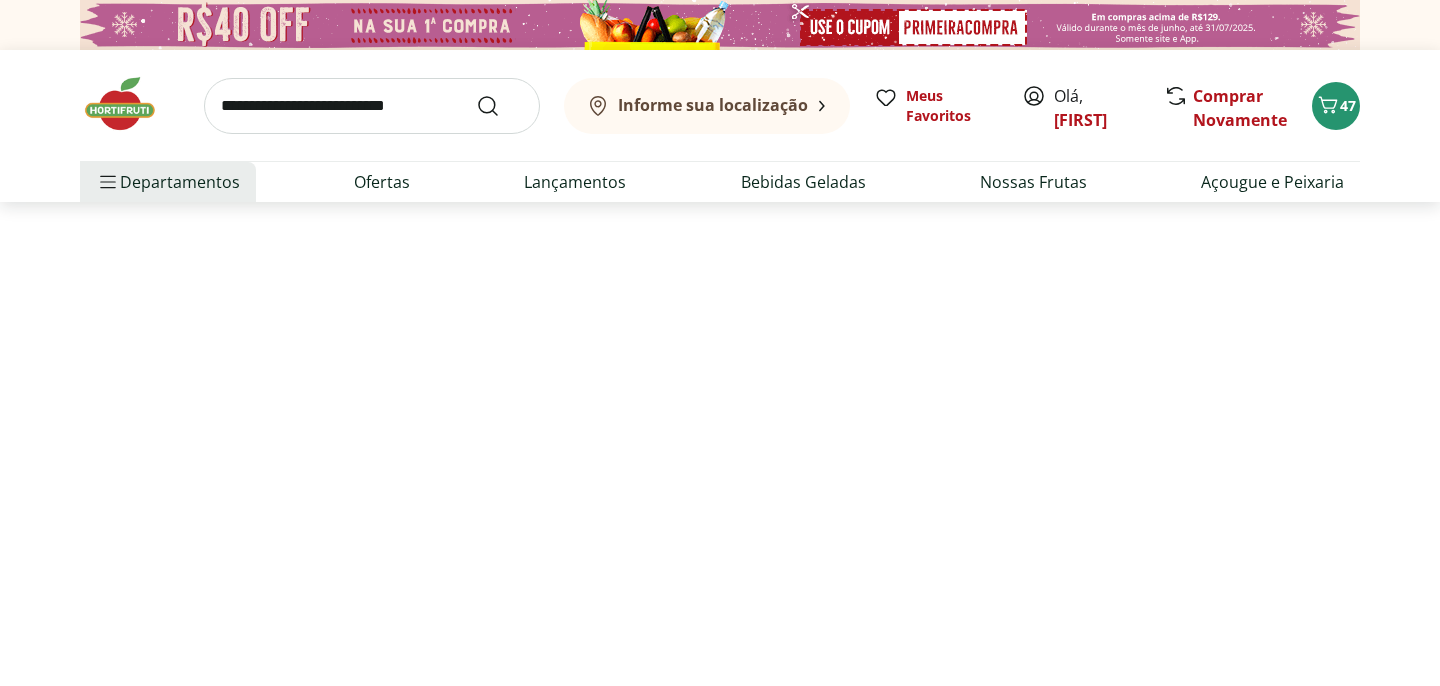 select on "**********" 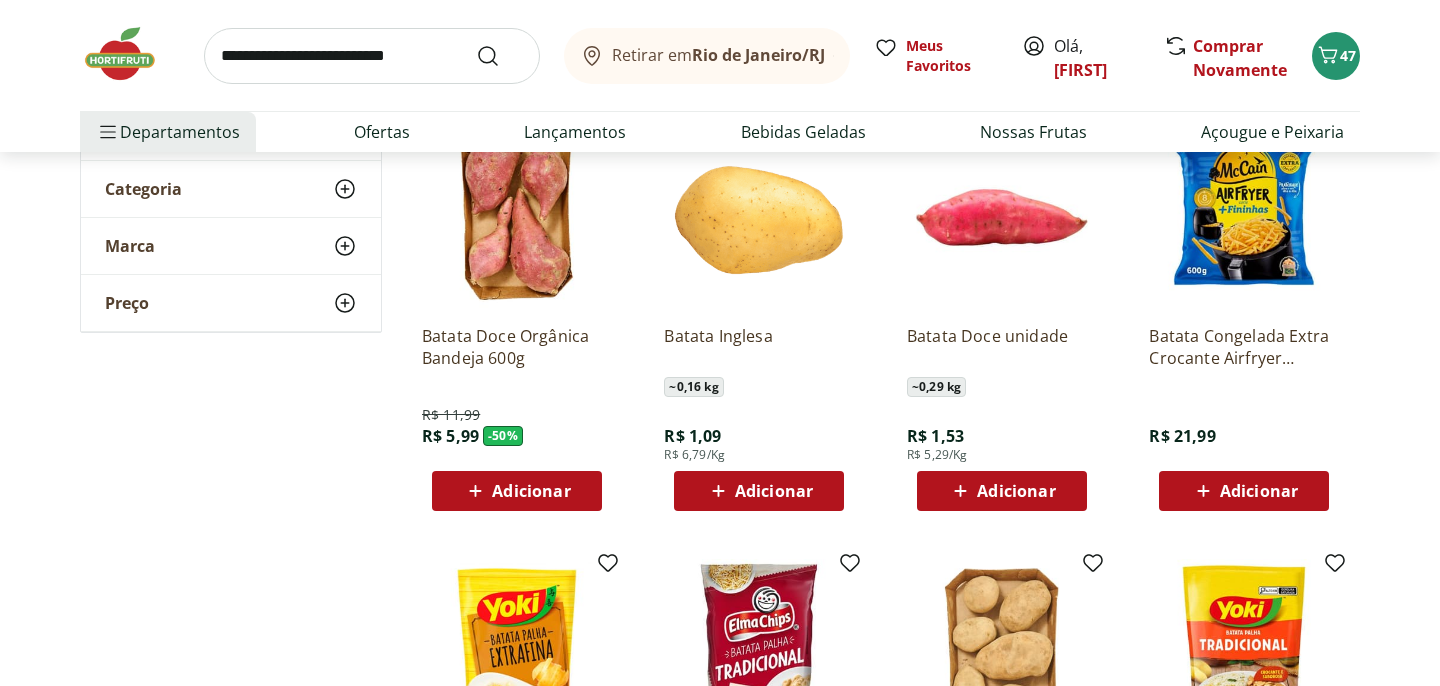 scroll, scrollTop: 330, scrollLeft: 0, axis: vertical 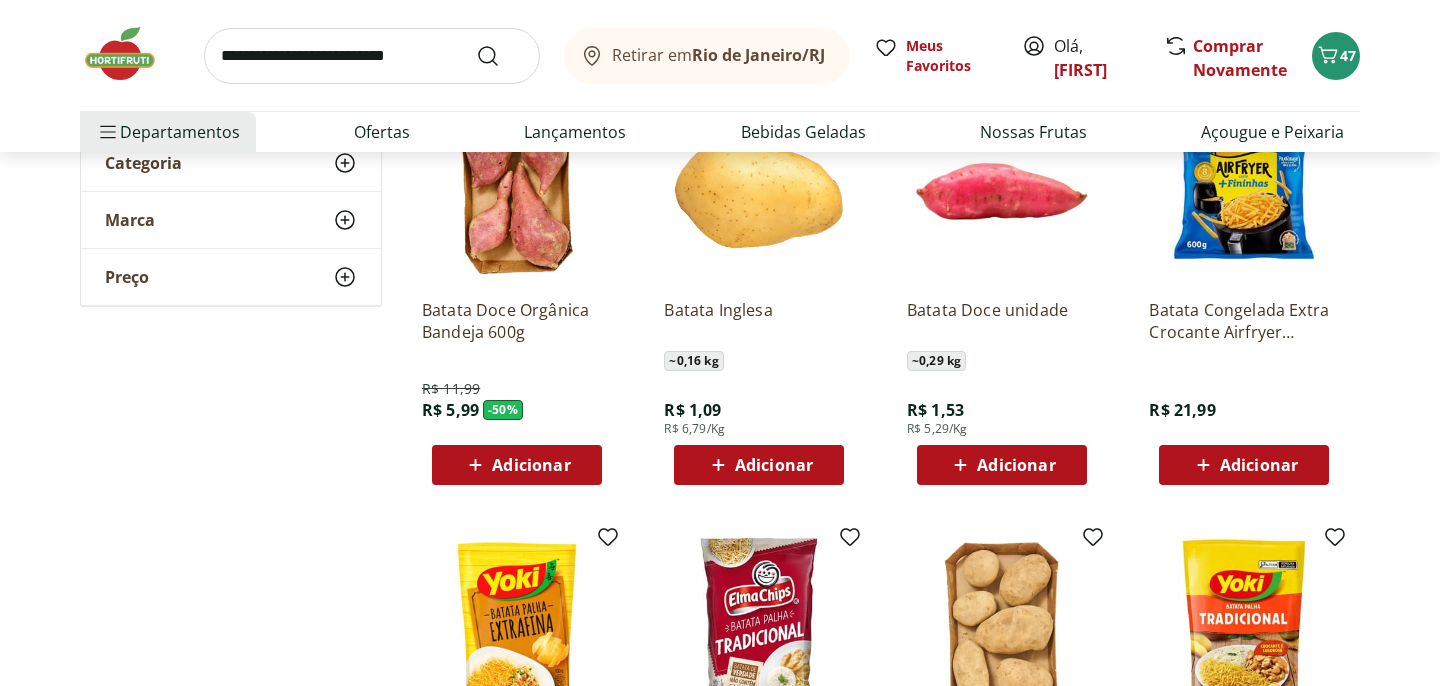 click 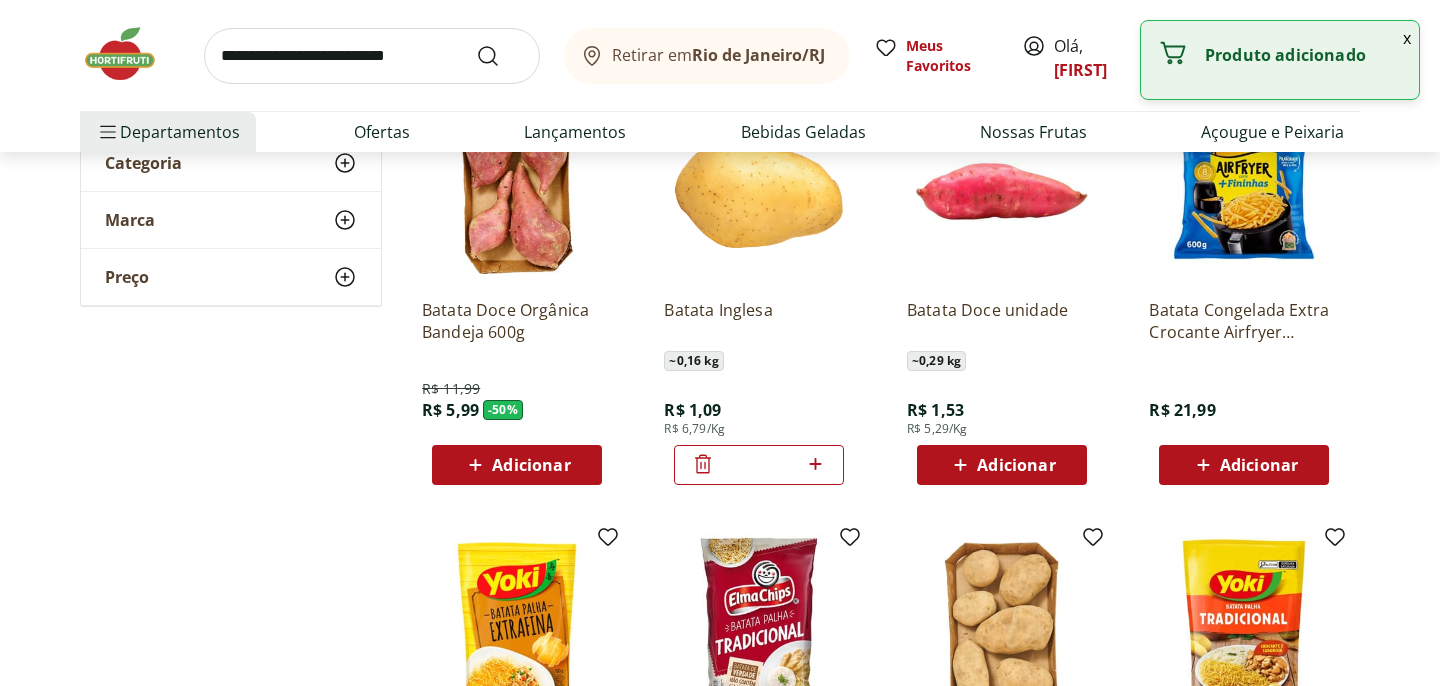 click 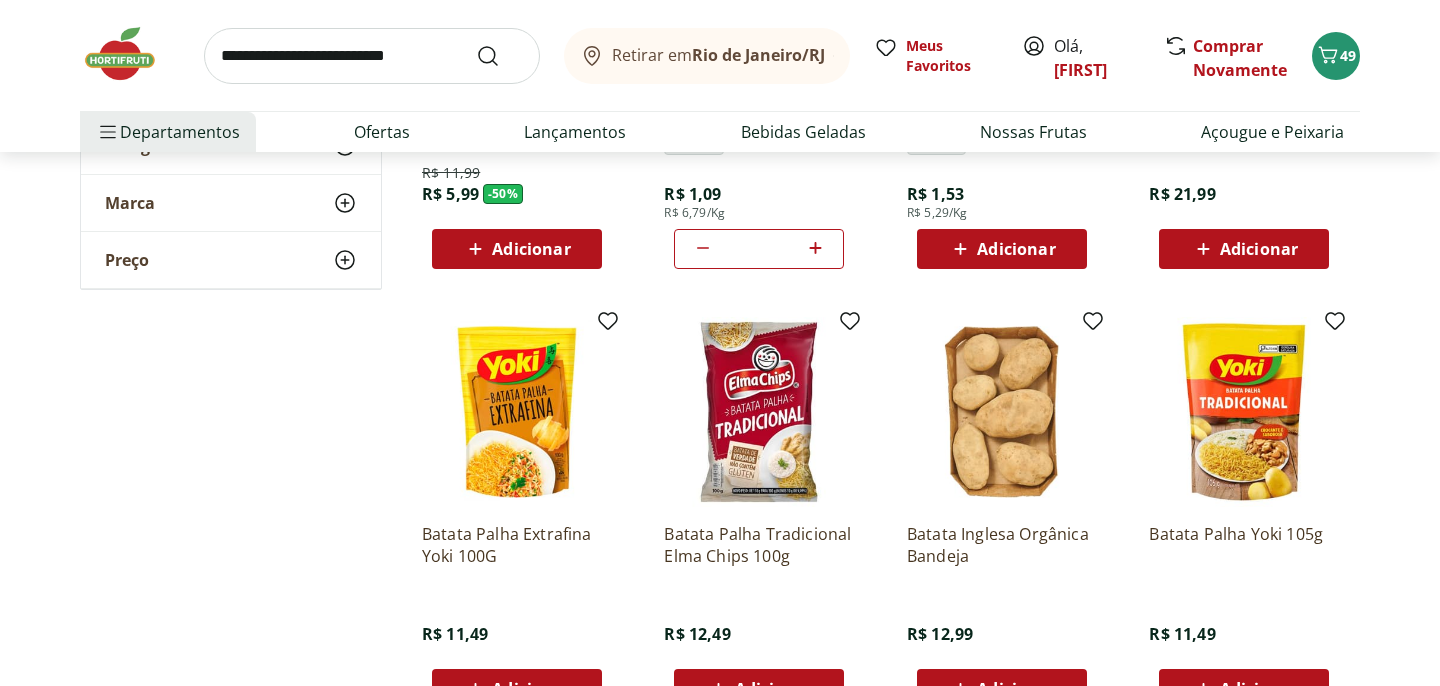 scroll, scrollTop: 501, scrollLeft: 0, axis: vertical 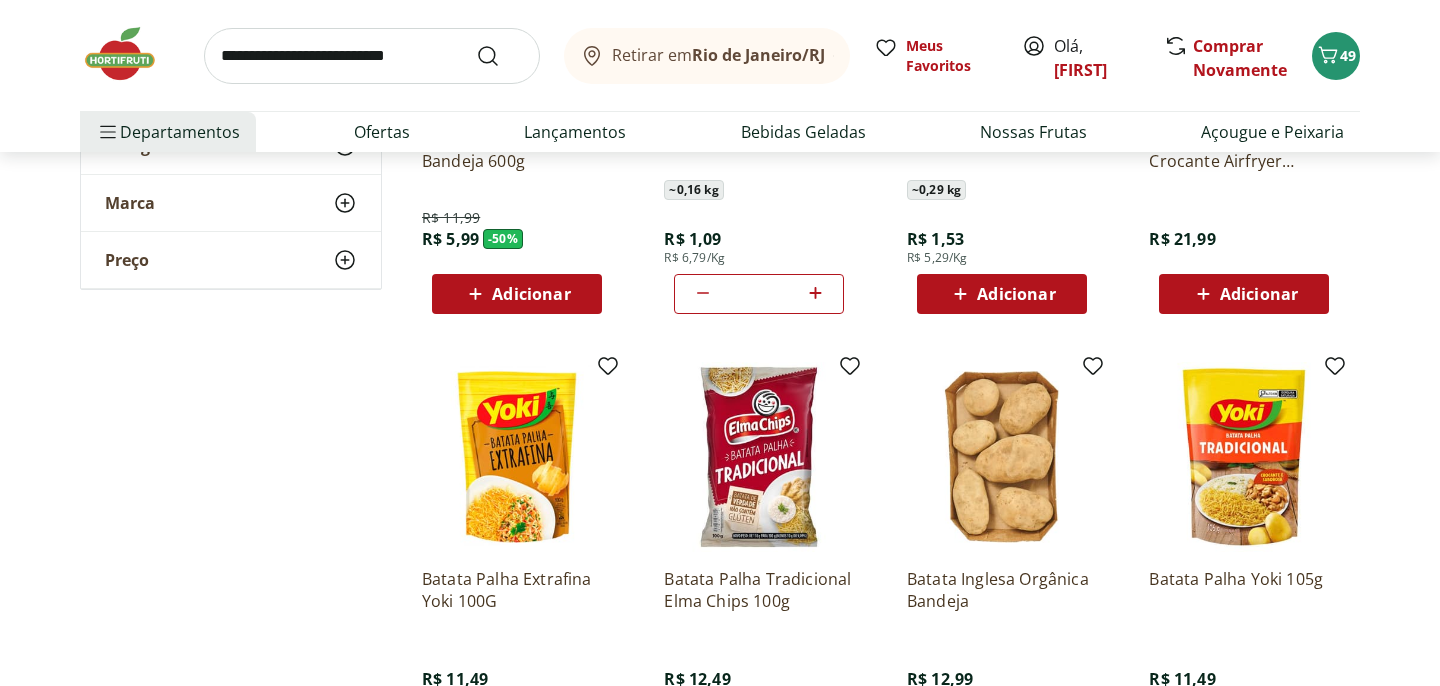 click 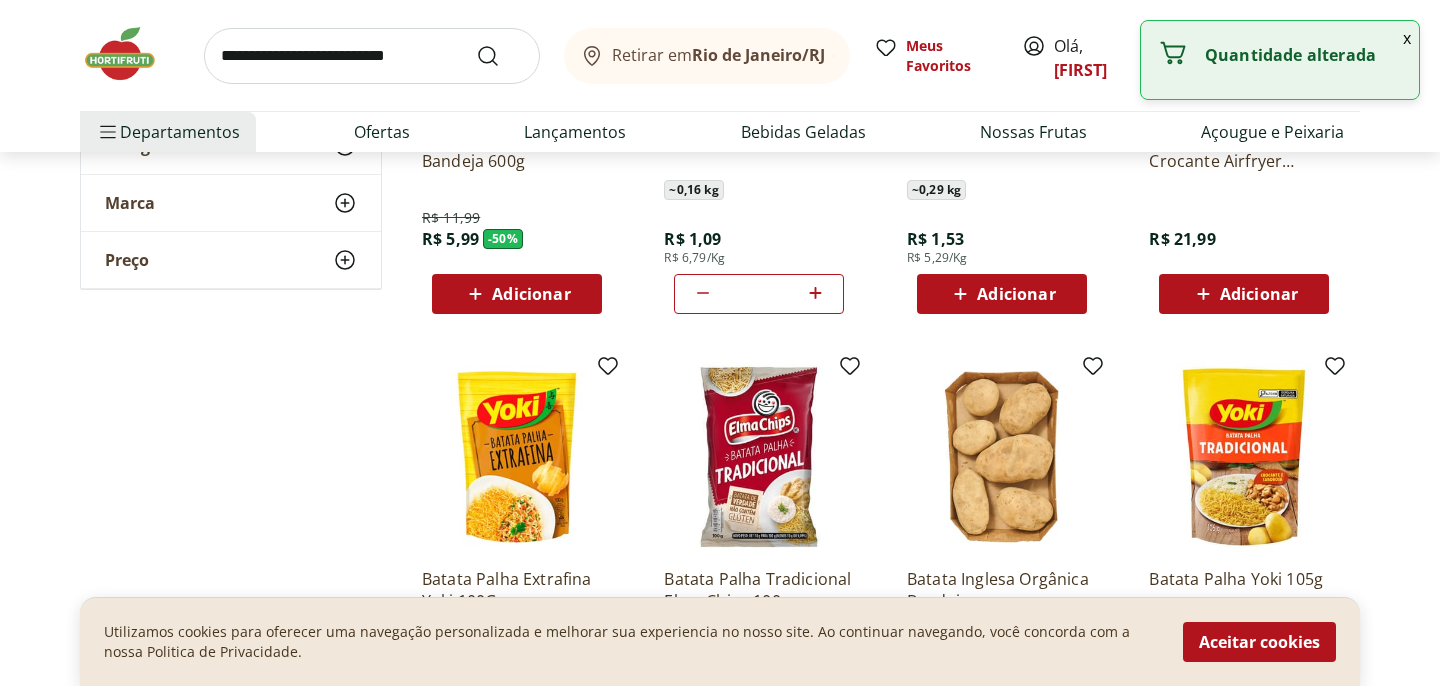 click 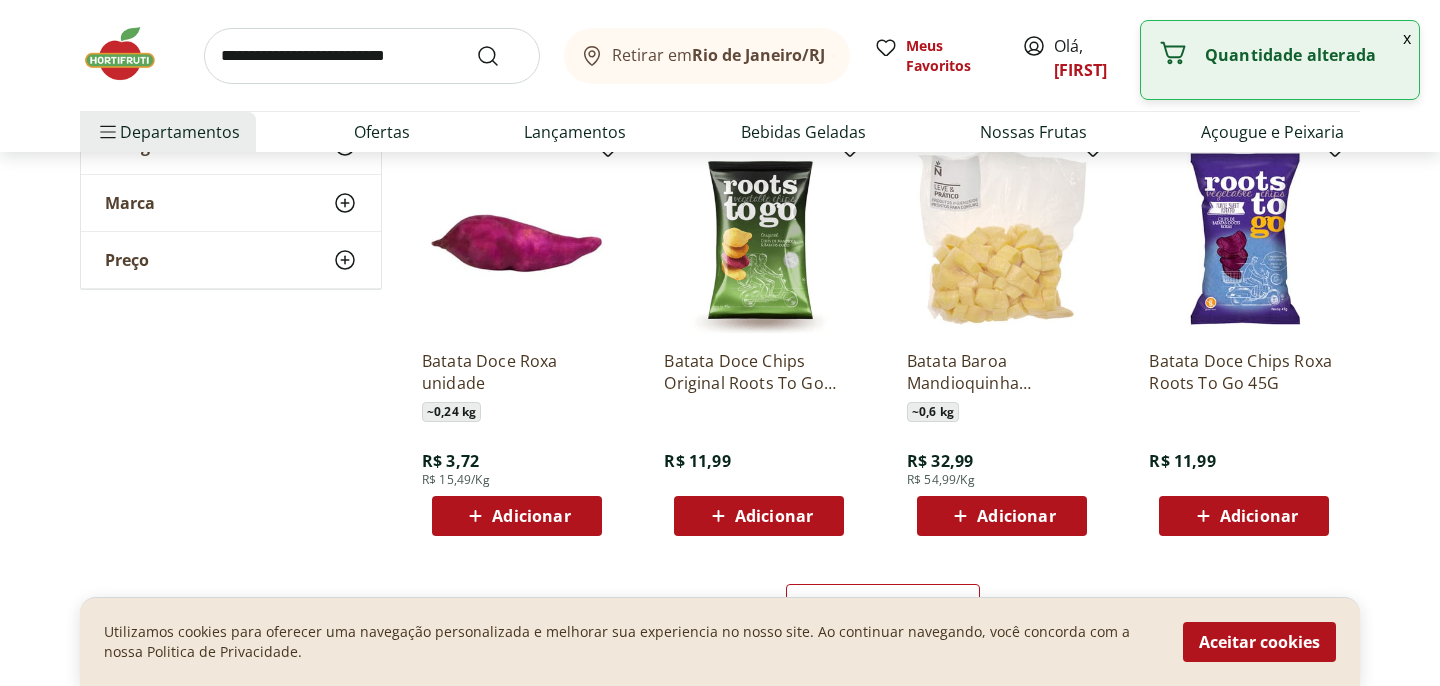 scroll, scrollTop: 1258, scrollLeft: 0, axis: vertical 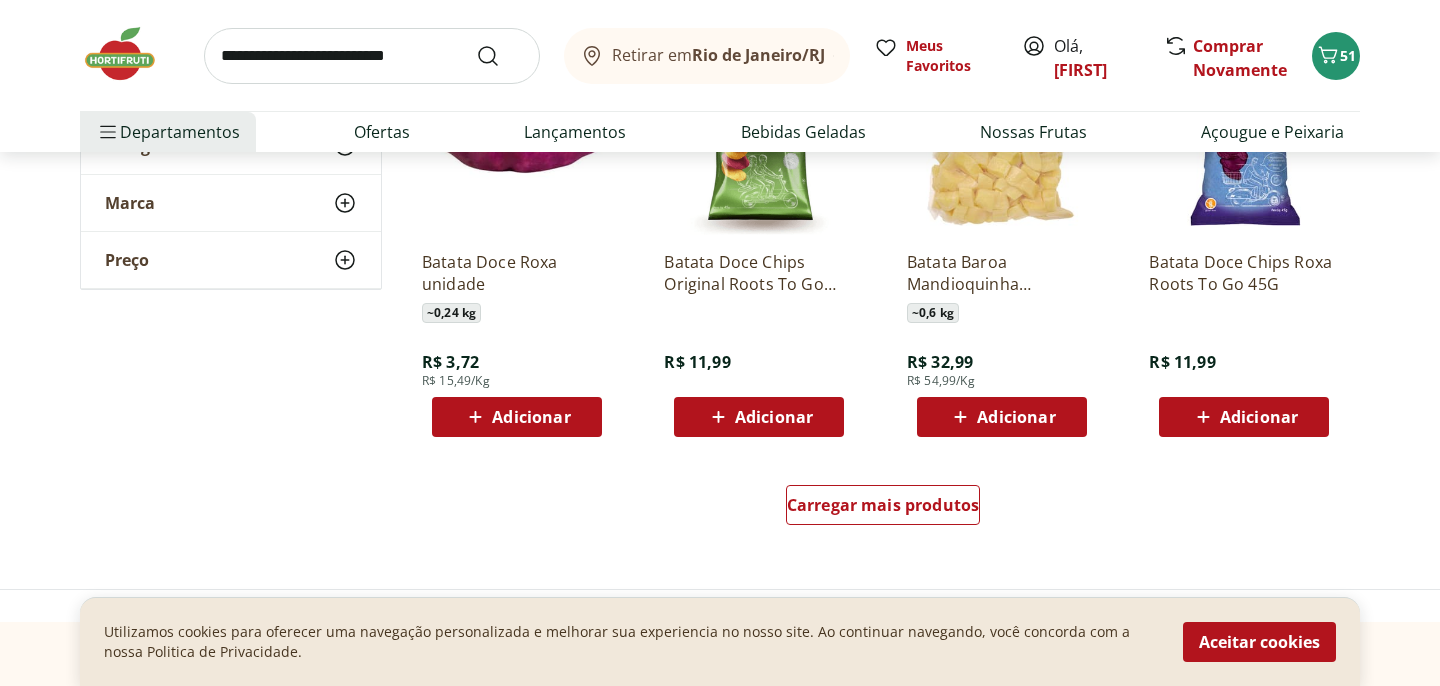 click at bounding box center (372, 56) 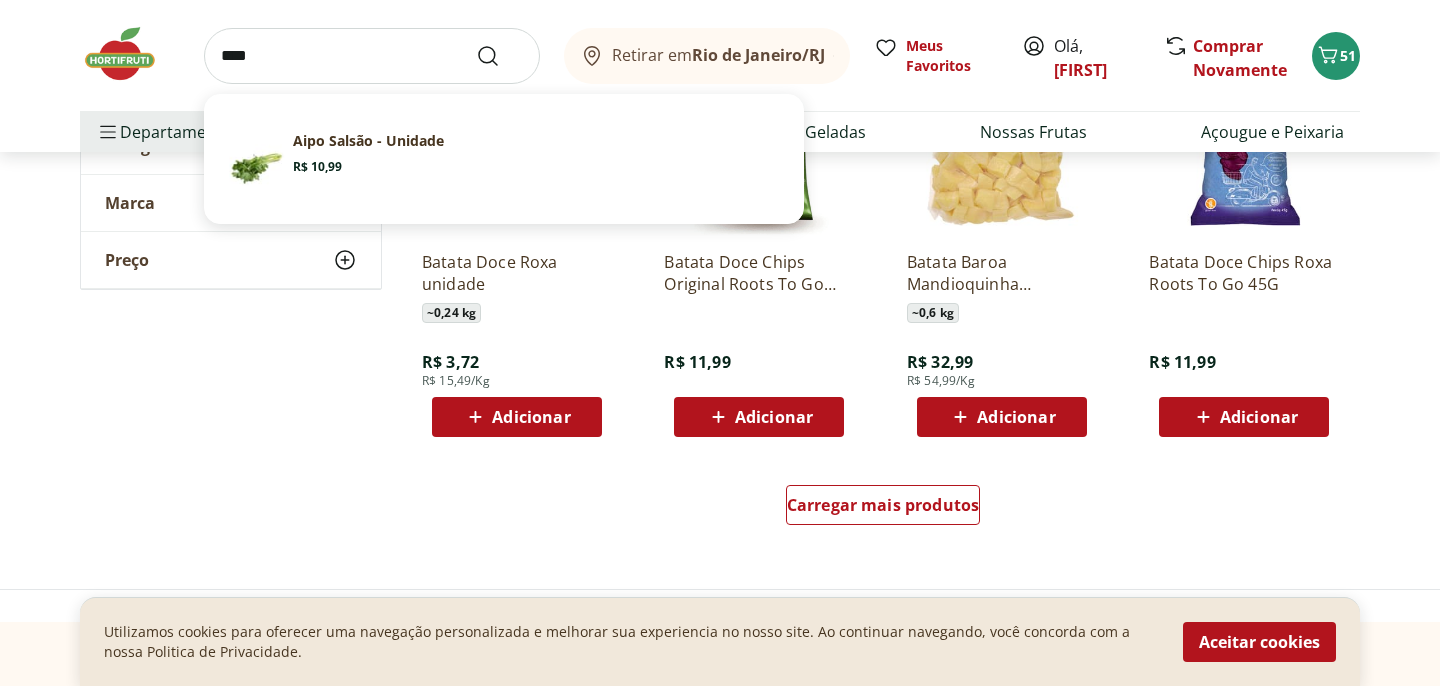 type on "****" 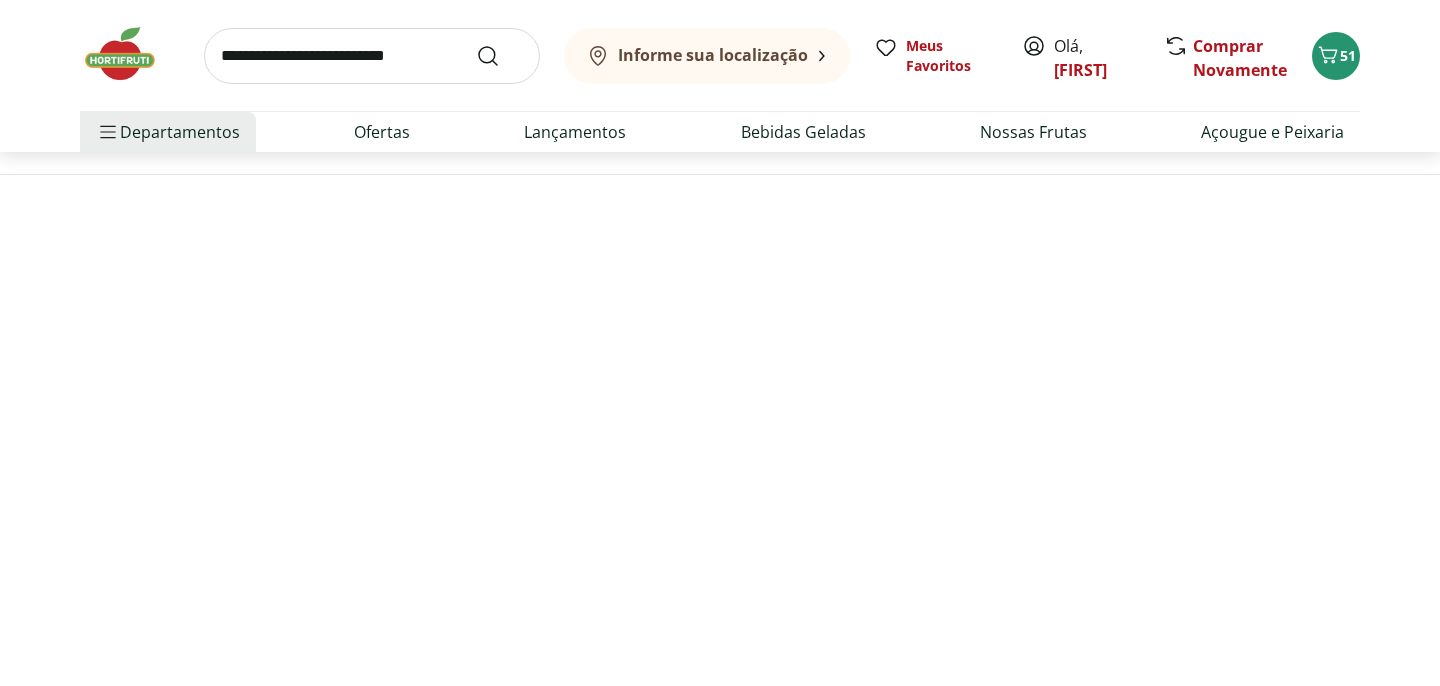 scroll, scrollTop: 0, scrollLeft: 0, axis: both 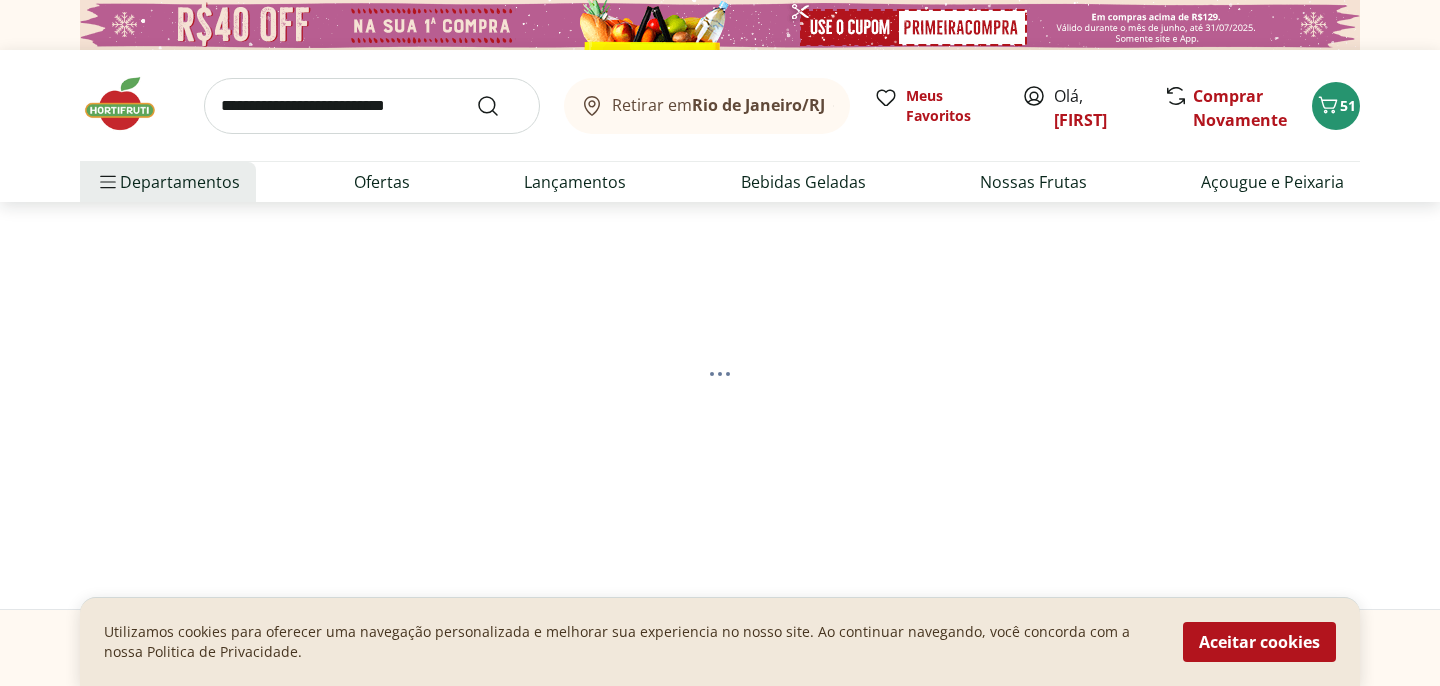 select on "**********" 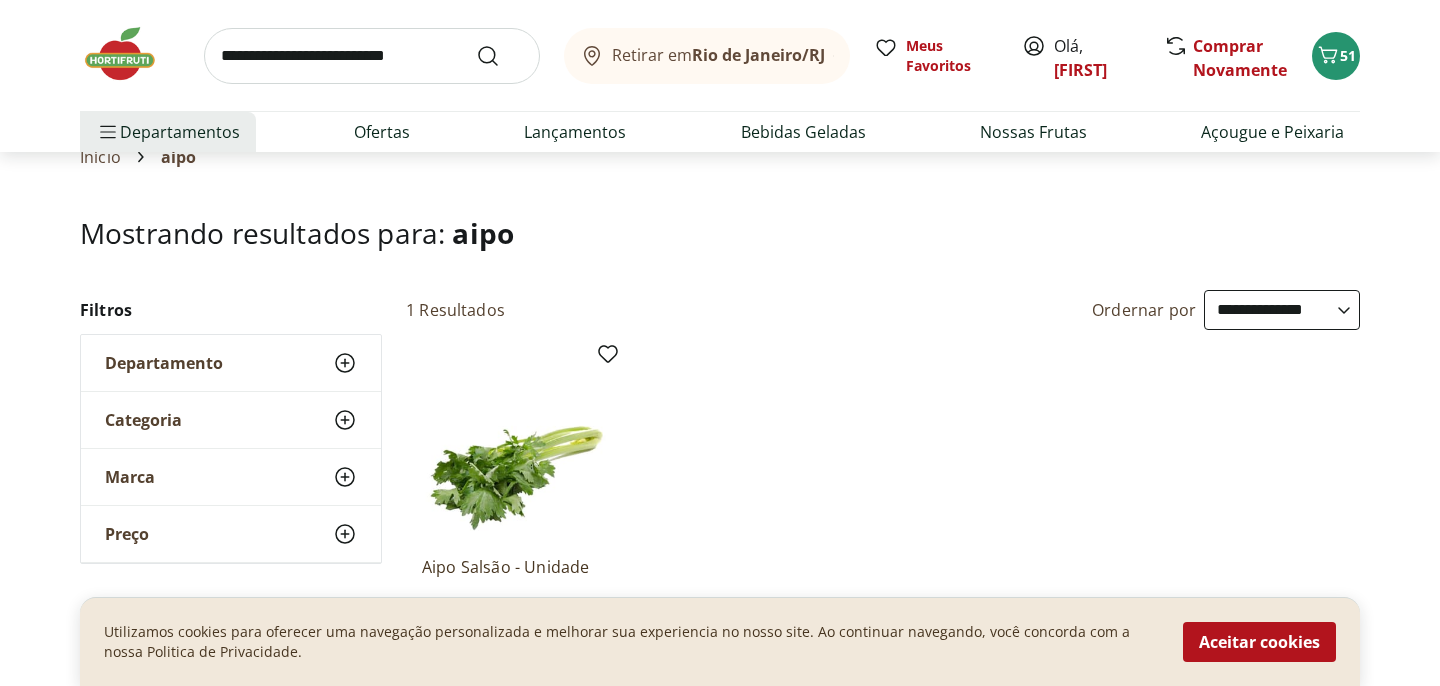 scroll, scrollTop: 0, scrollLeft: 0, axis: both 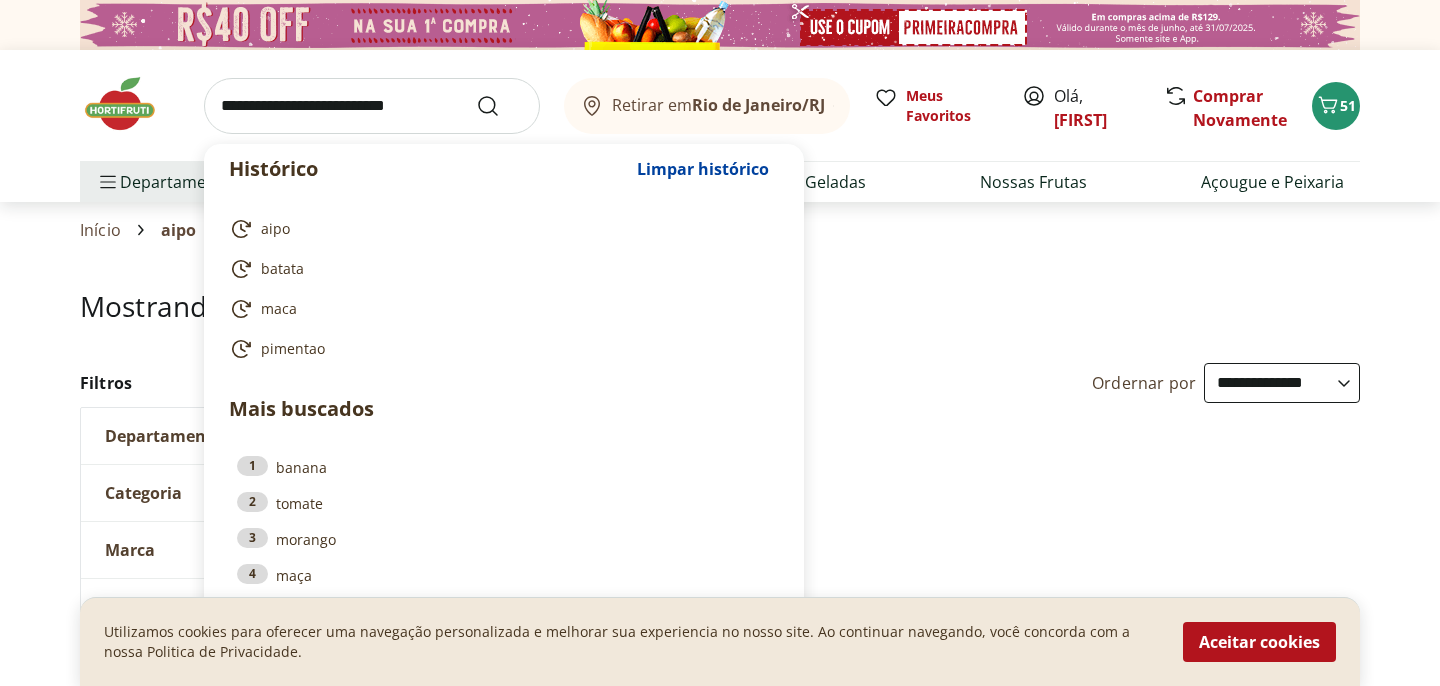click at bounding box center [372, 106] 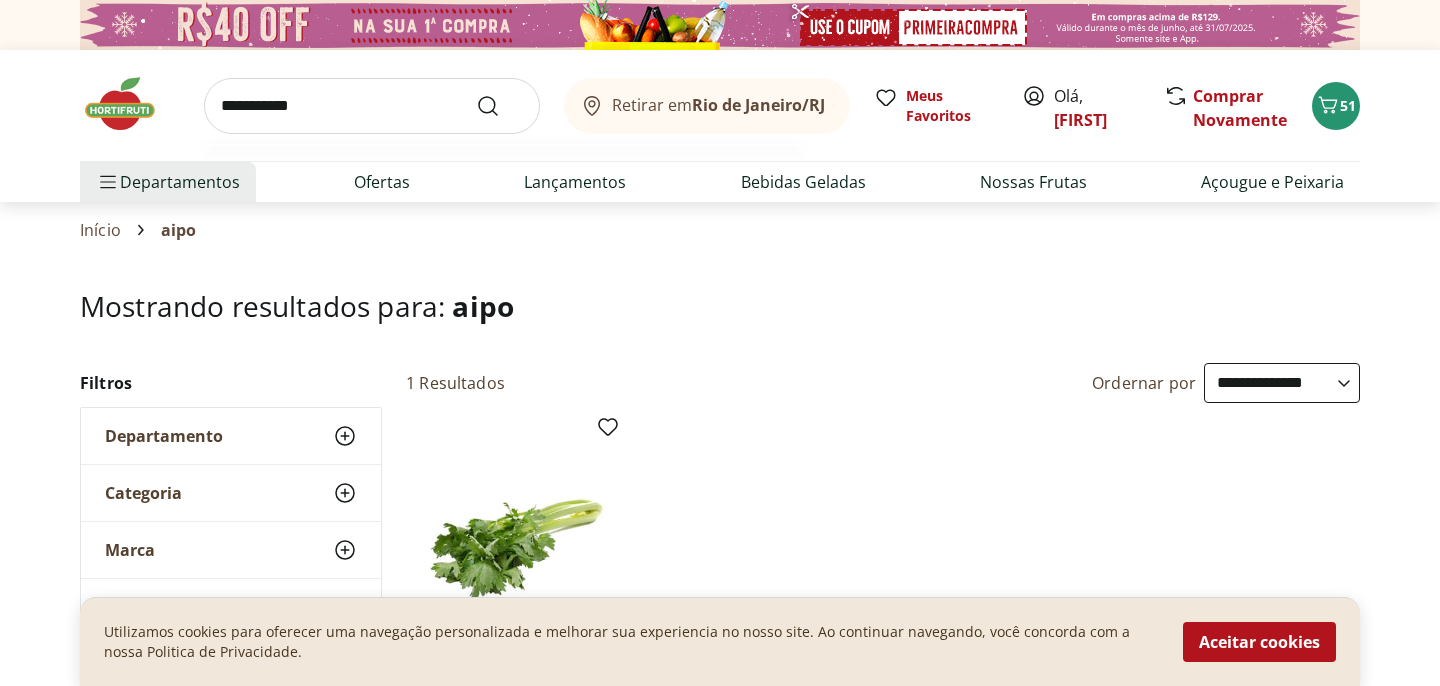 type on "**********" 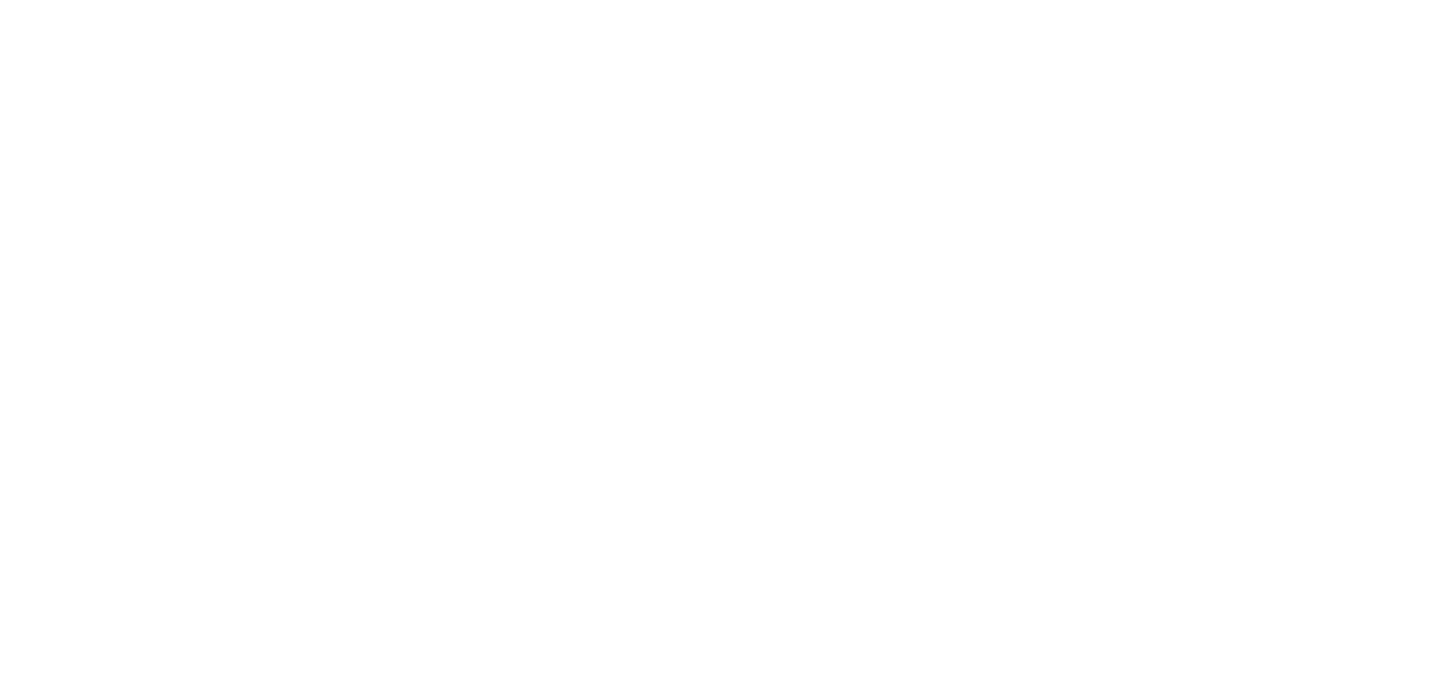 select on "**********" 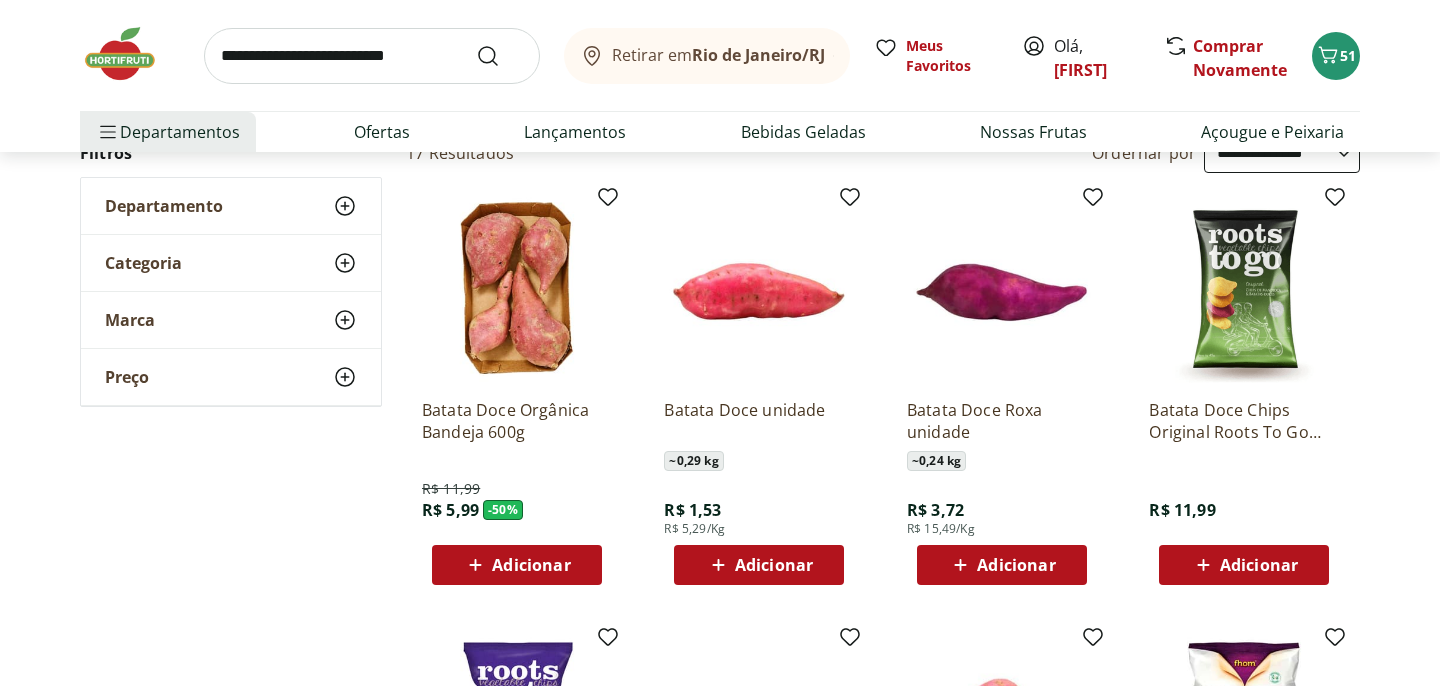 scroll, scrollTop: 341, scrollLeft: 0, axis: vertical 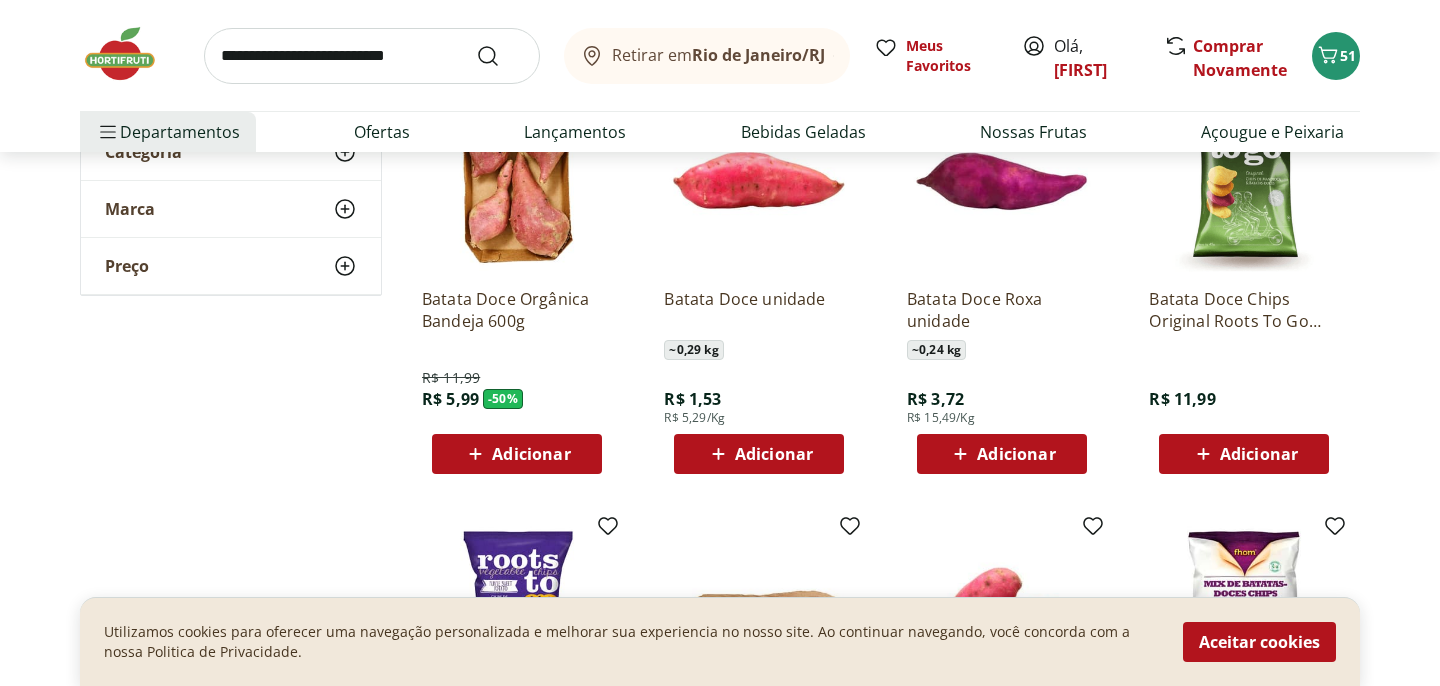 click 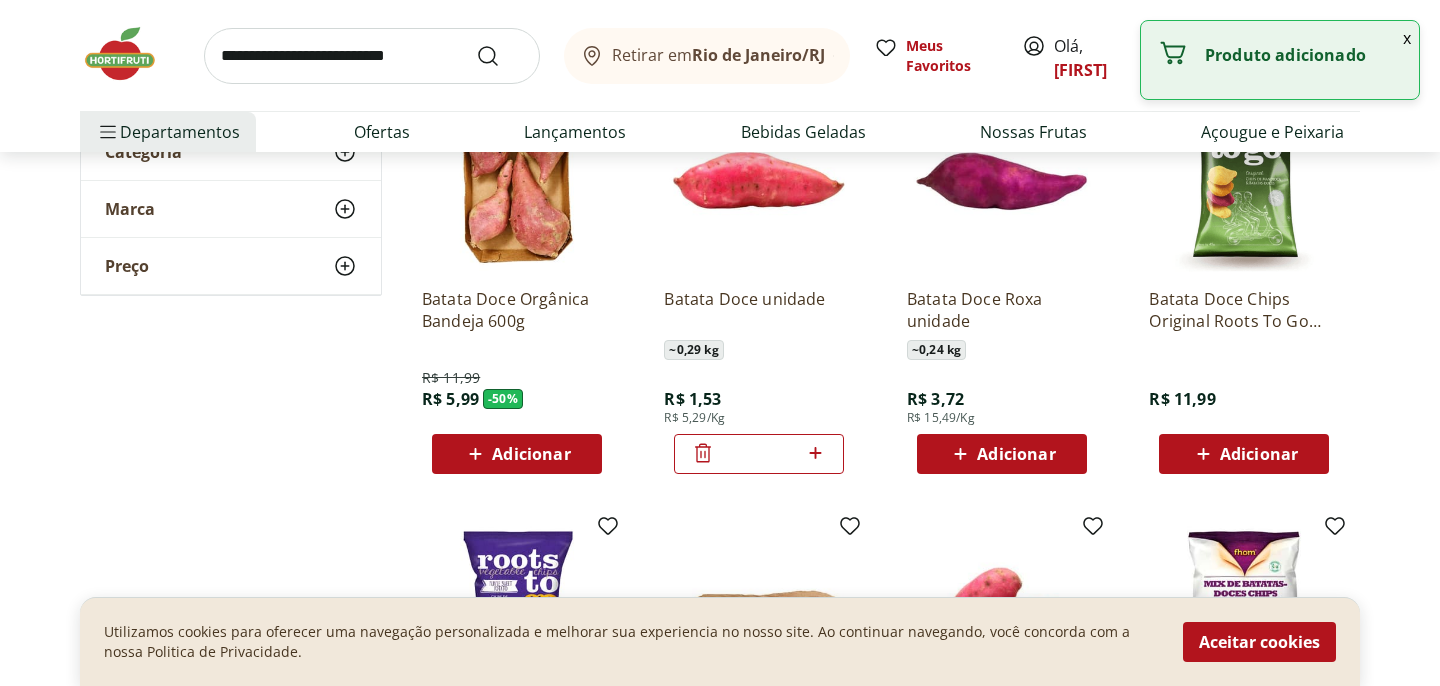 click 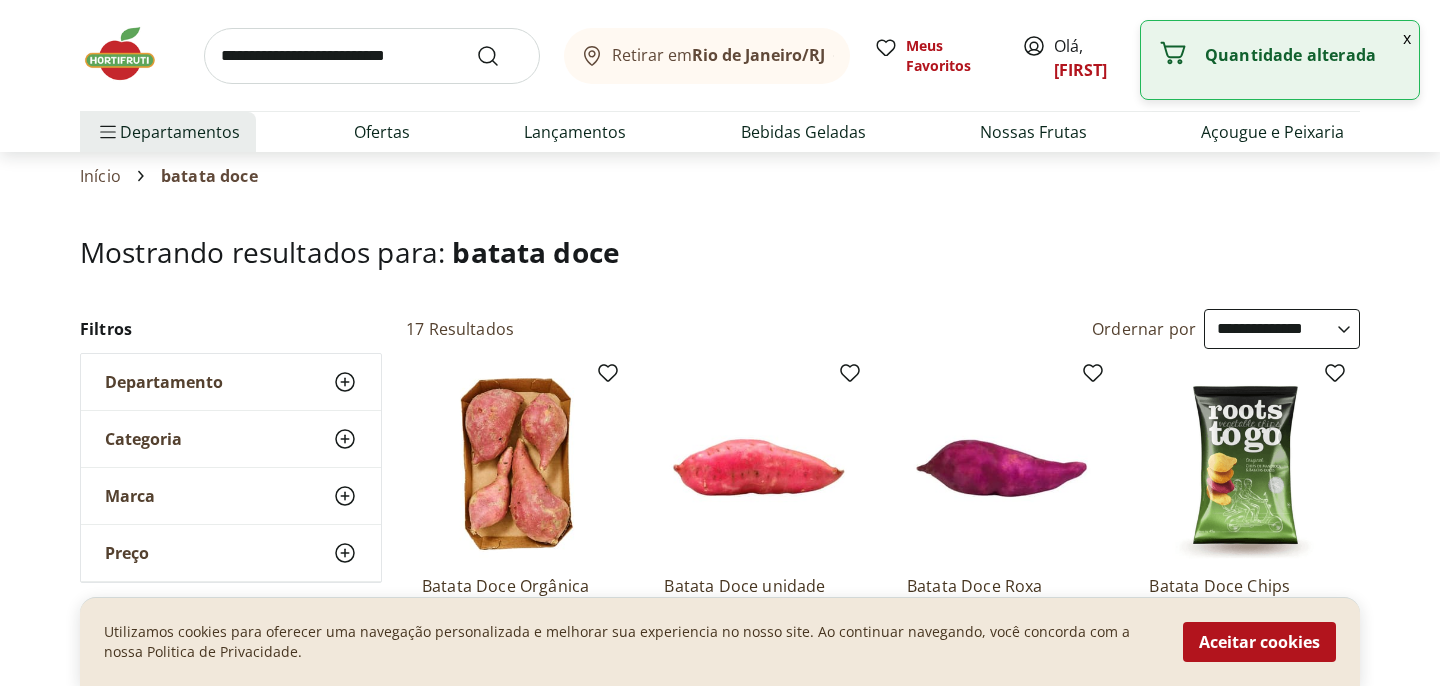 scroll, scrollTop: 0, scrollLeft: 0, axis: both 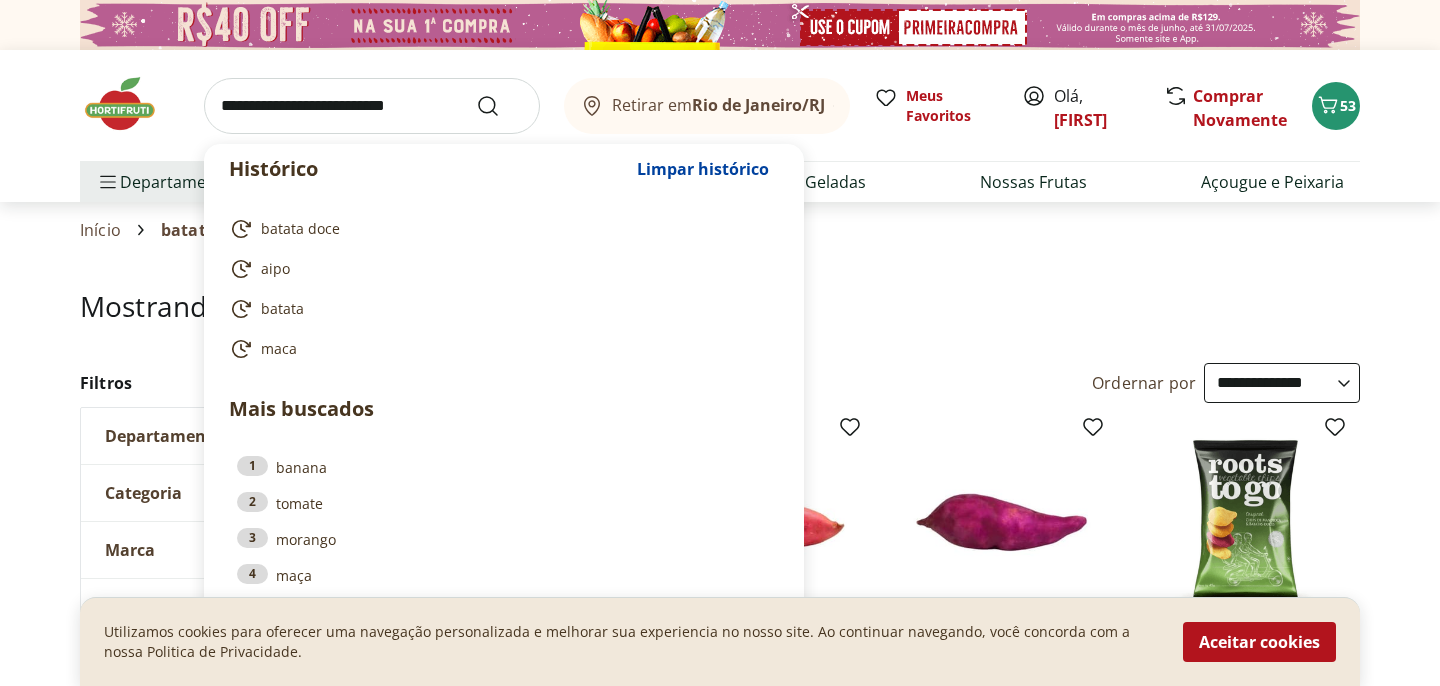 click at bounding box center (372, 106) 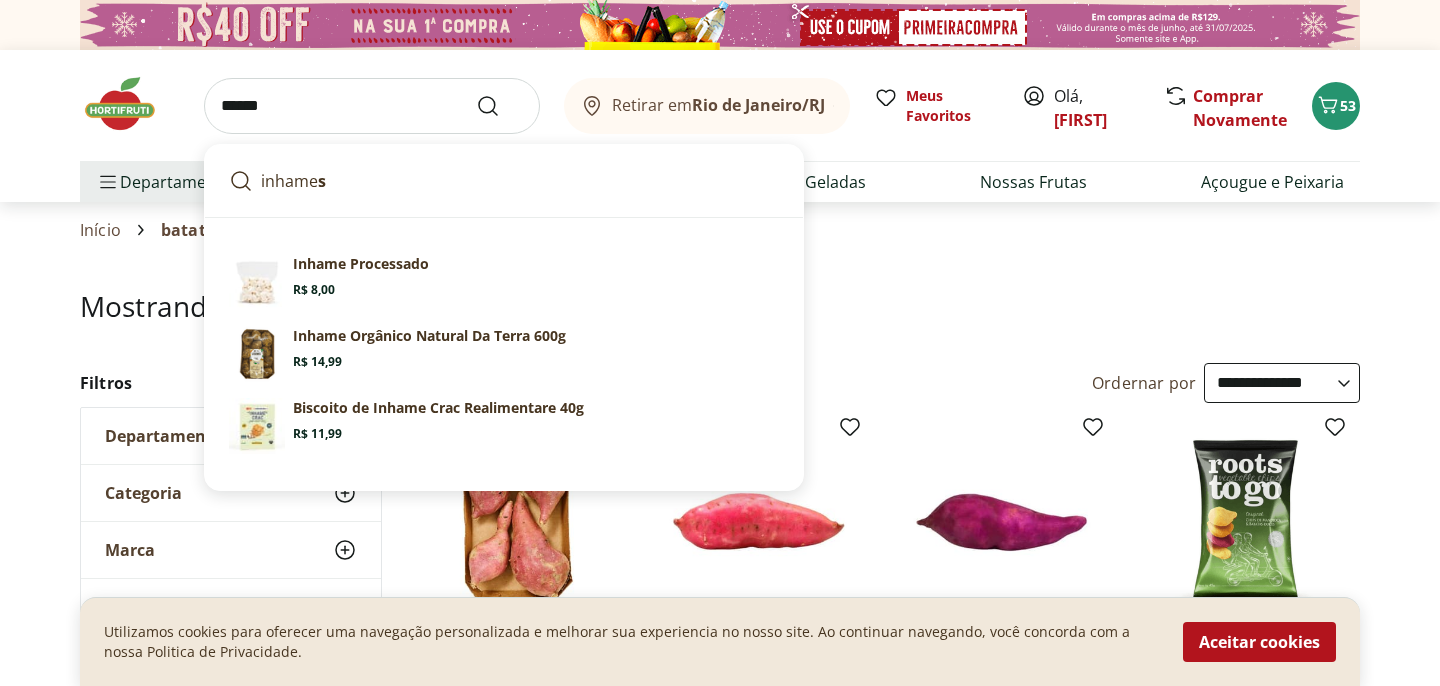 type on "******" 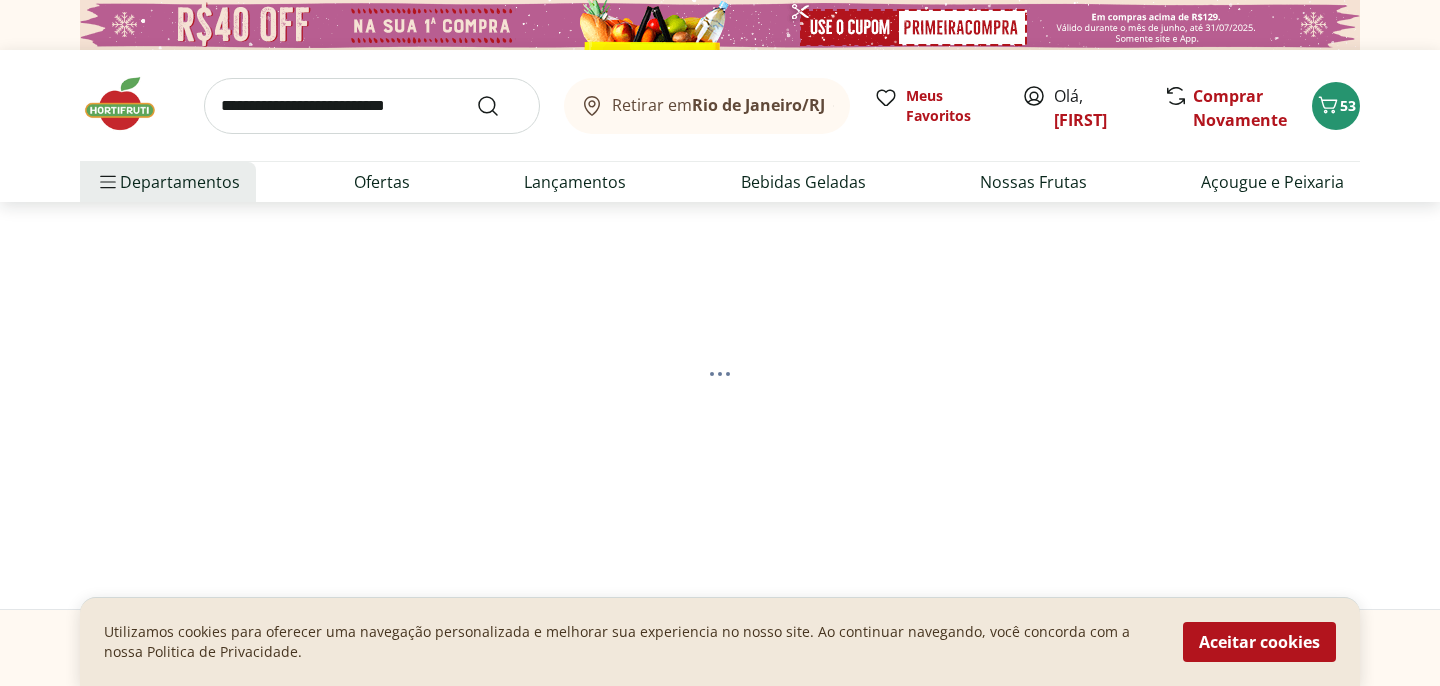 select on "**********" 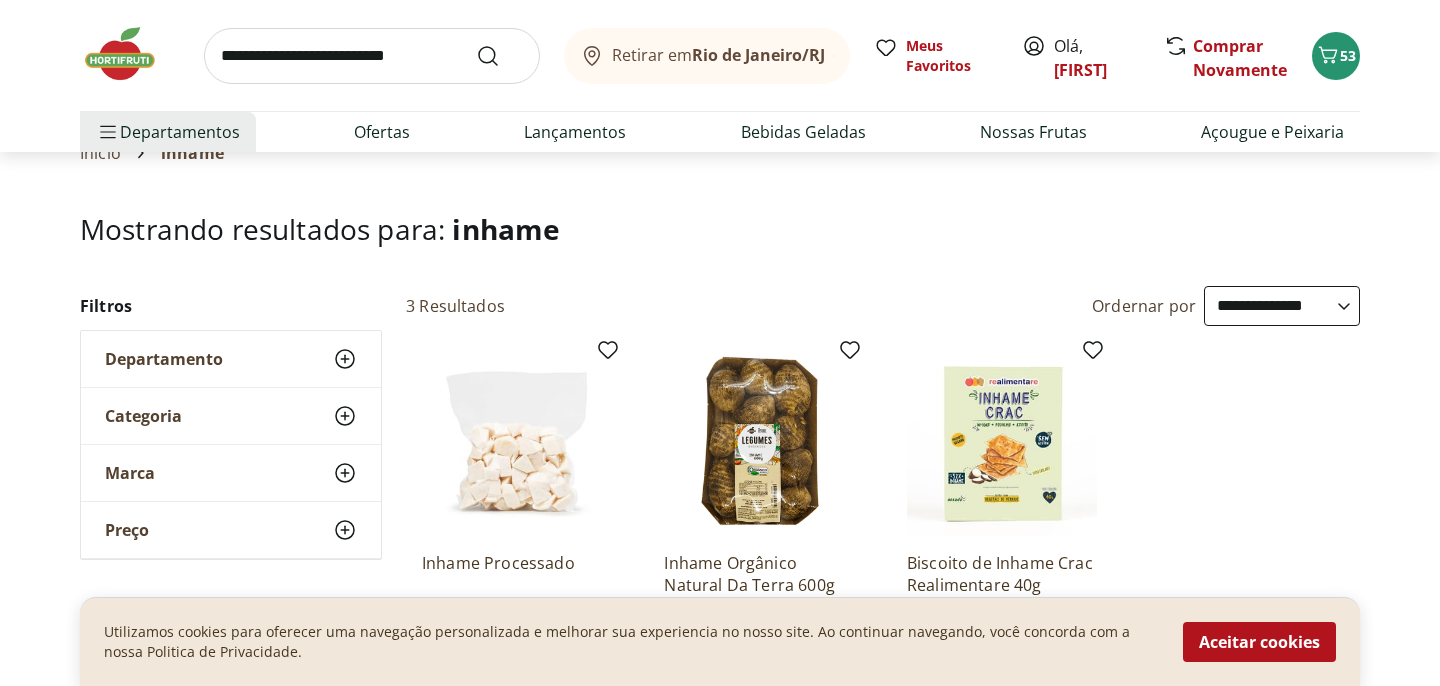 scroll, scrollTop: 0, scrollLeft: 0, axis: both 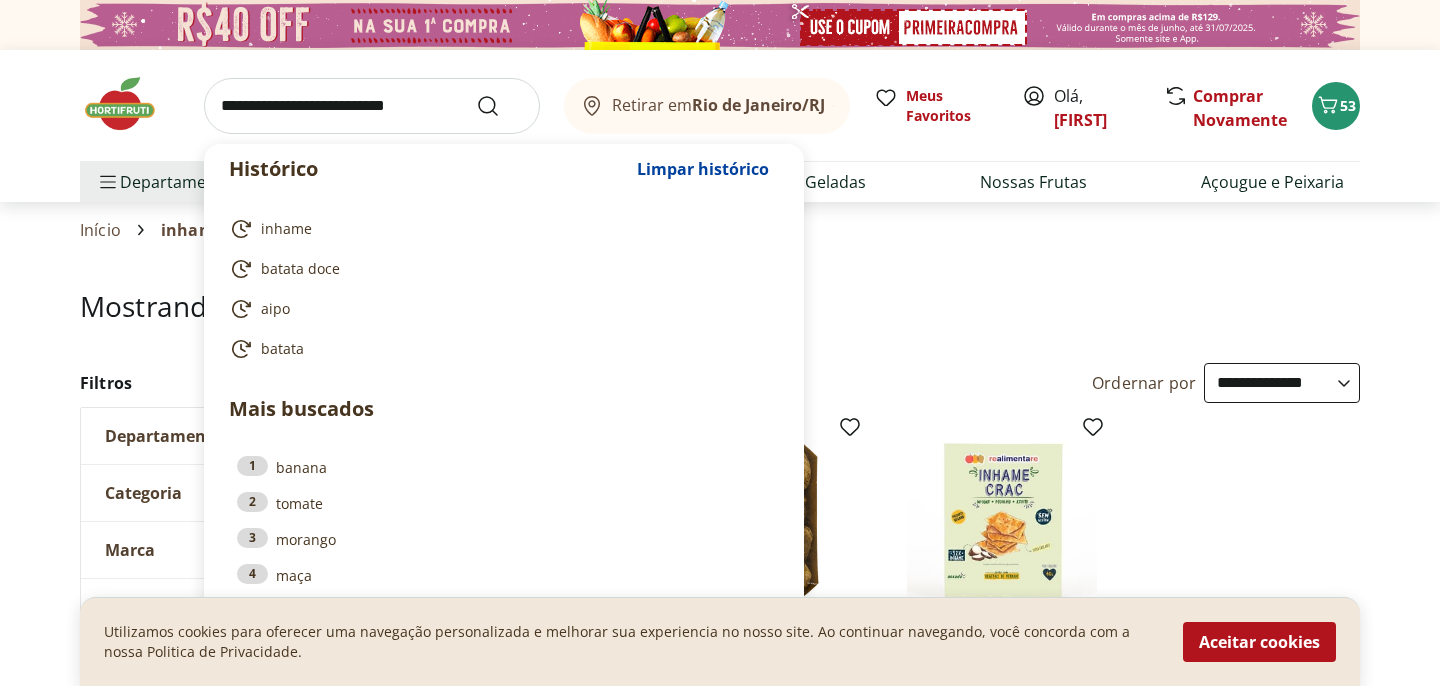 click at bounding box center [372, 106] 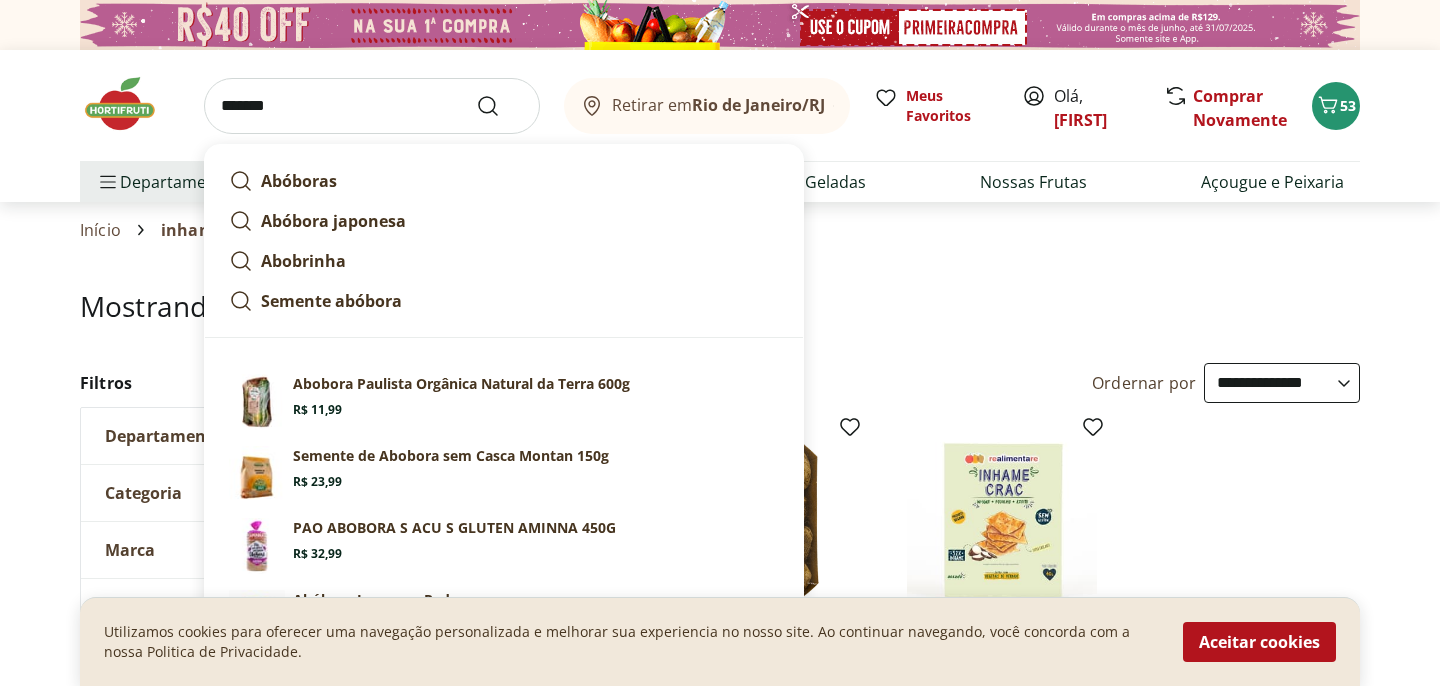 type on "*******" 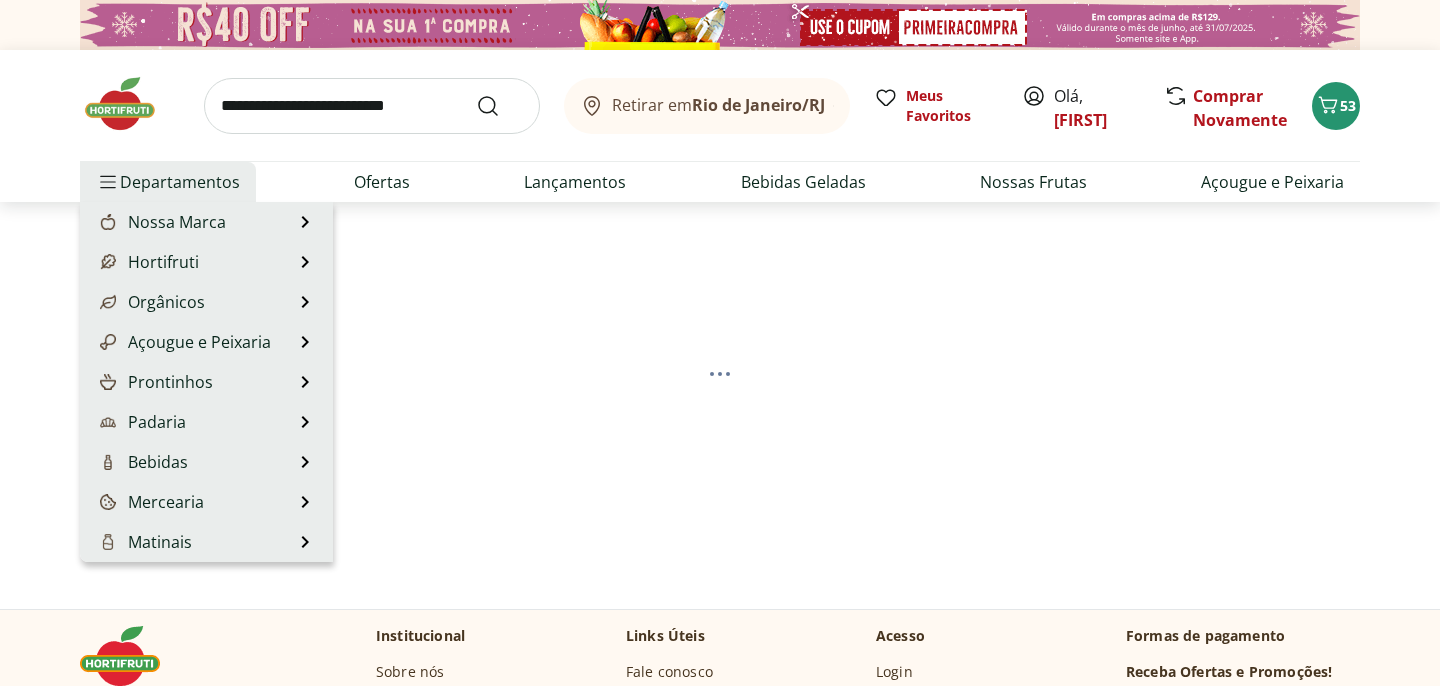 select on "**********" 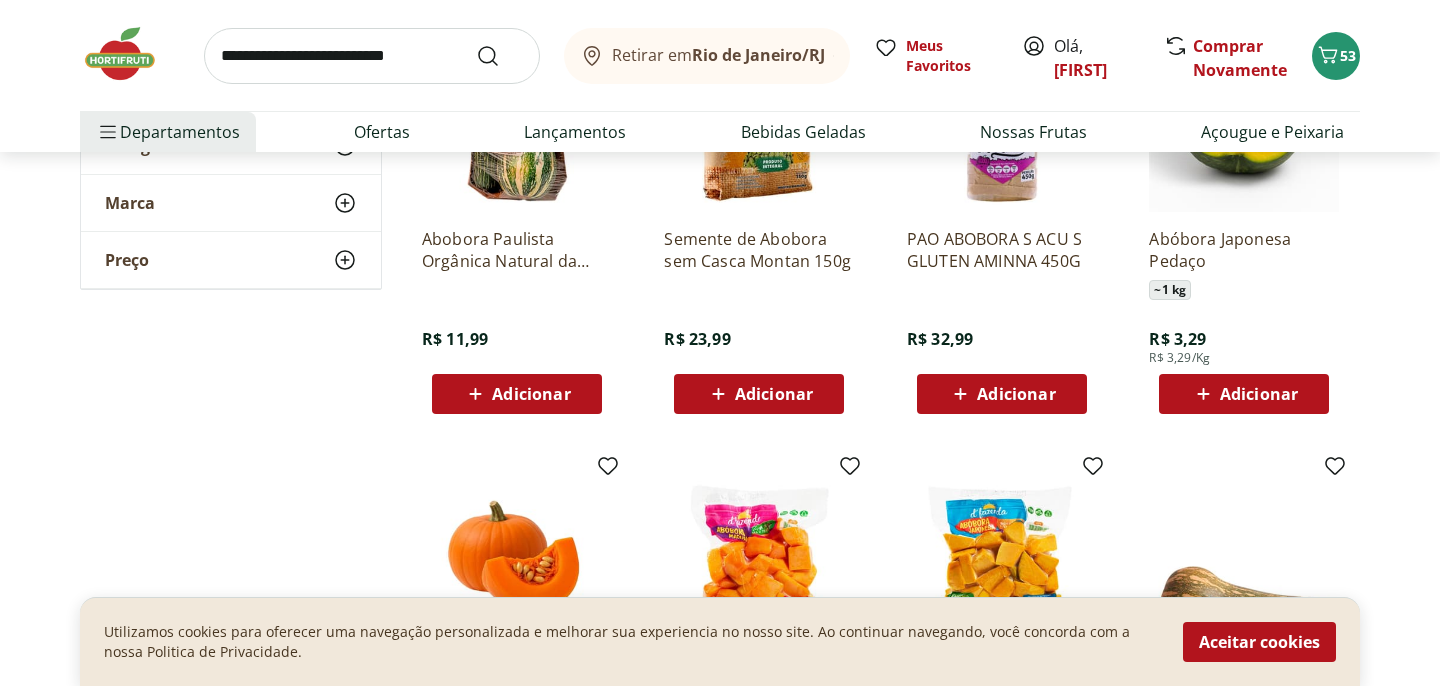 scroll, scrollTop: 228, scrollLeft: 0, axis: vertical 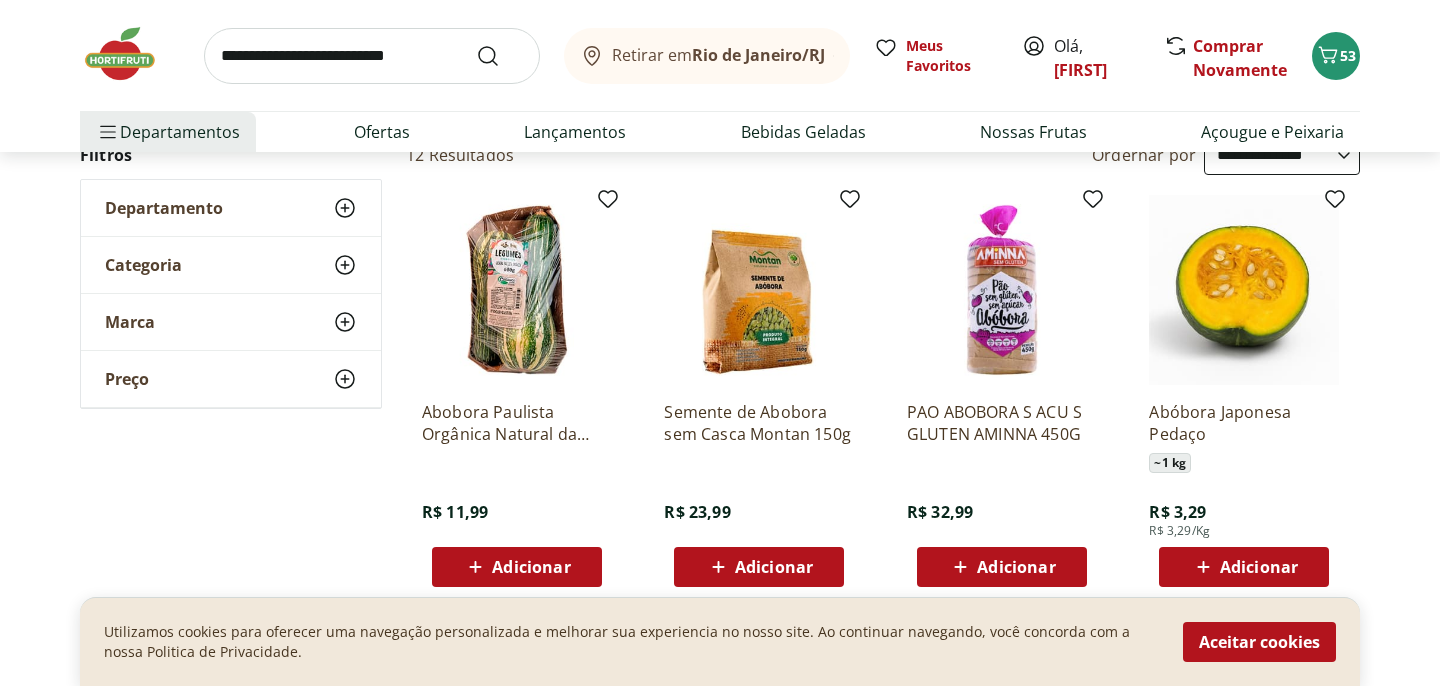 click on "Adicionar" at bounding box center (1259, 567) 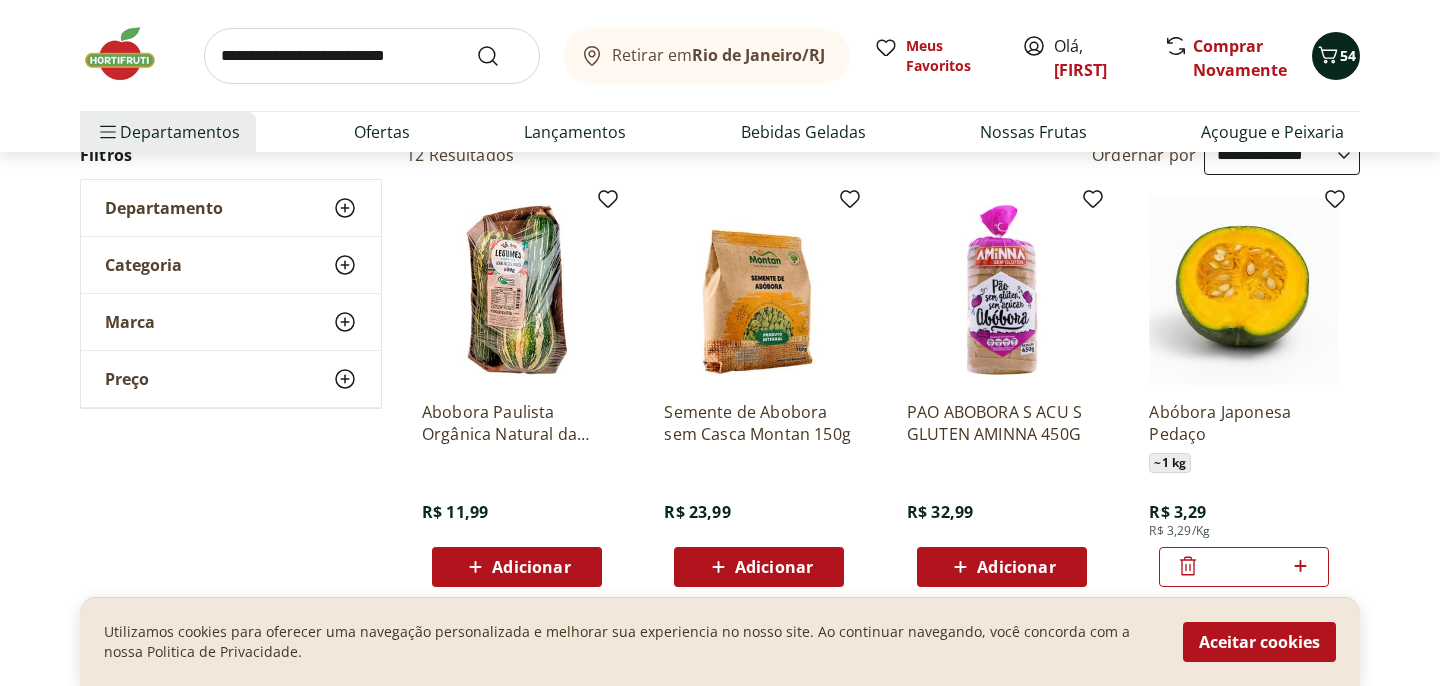 click on "54" at bounding box center (1348, 55) 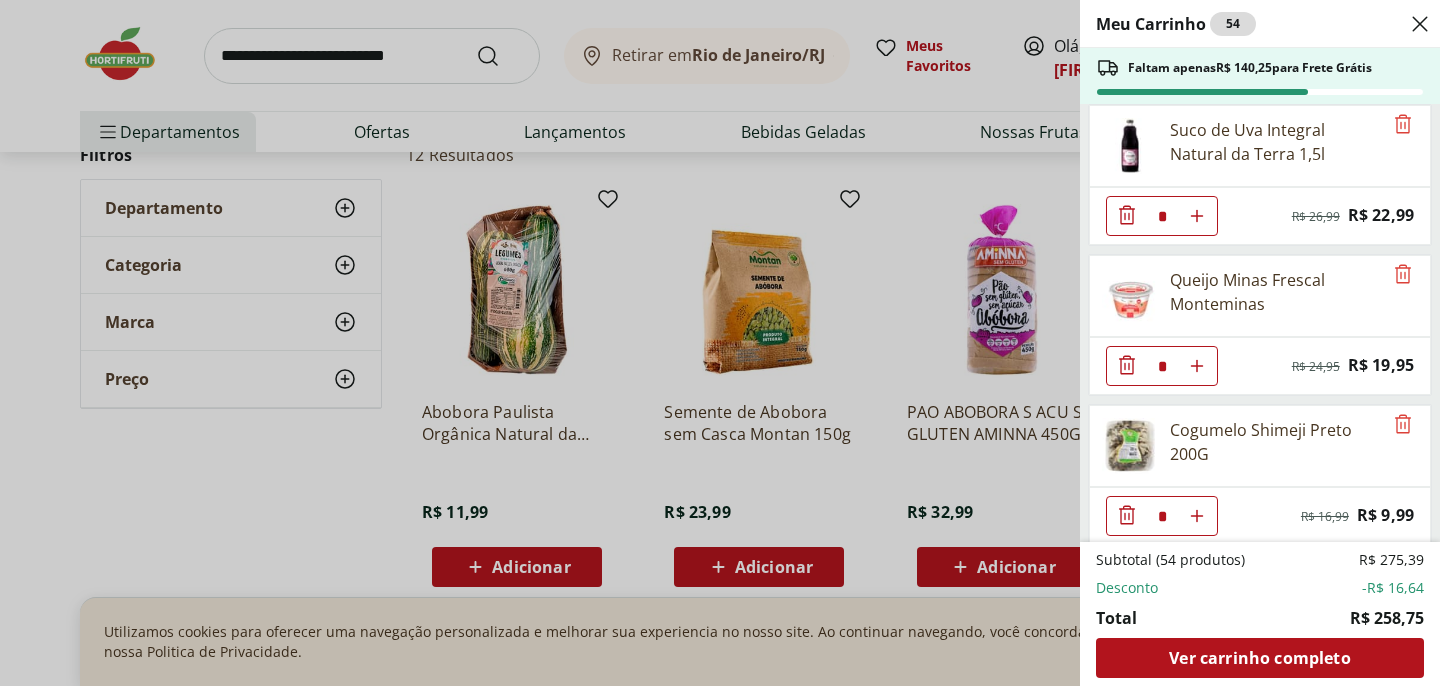 scroll, scrollTop: 0, scrollLeft: 0, axis: both 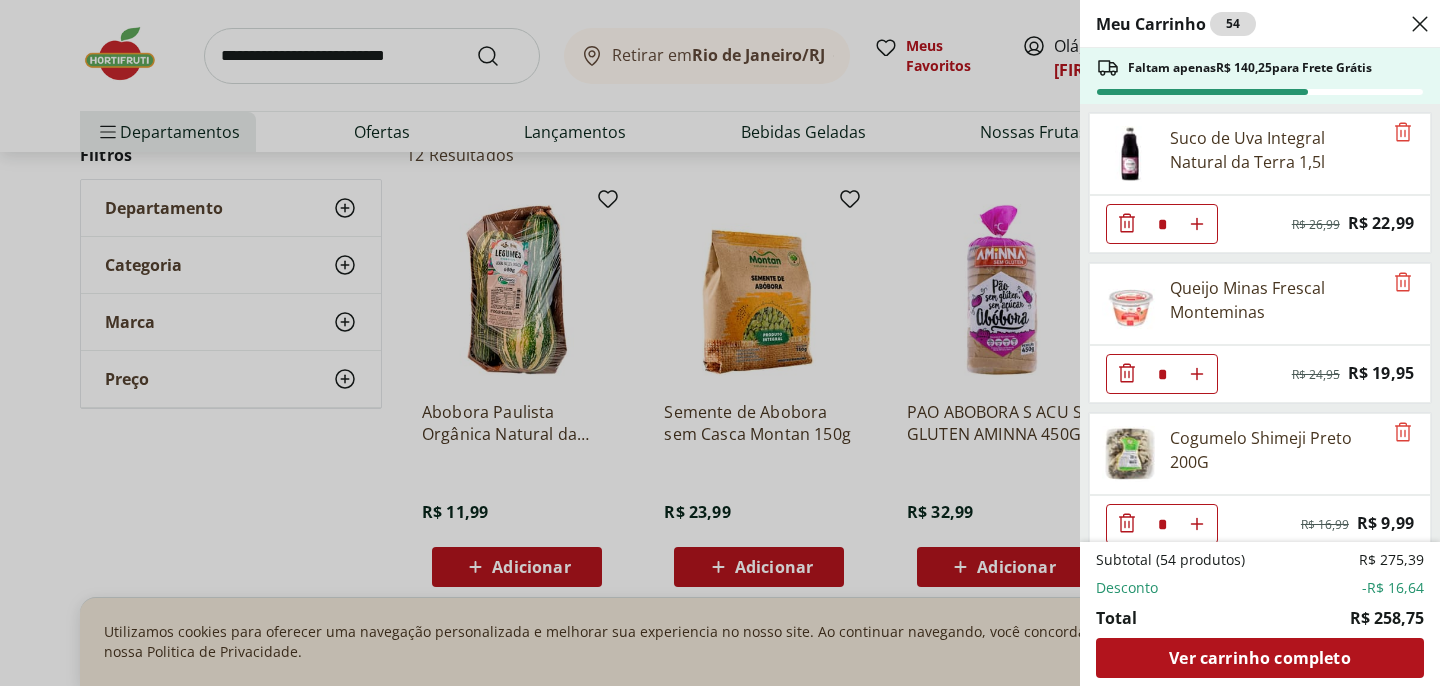 click 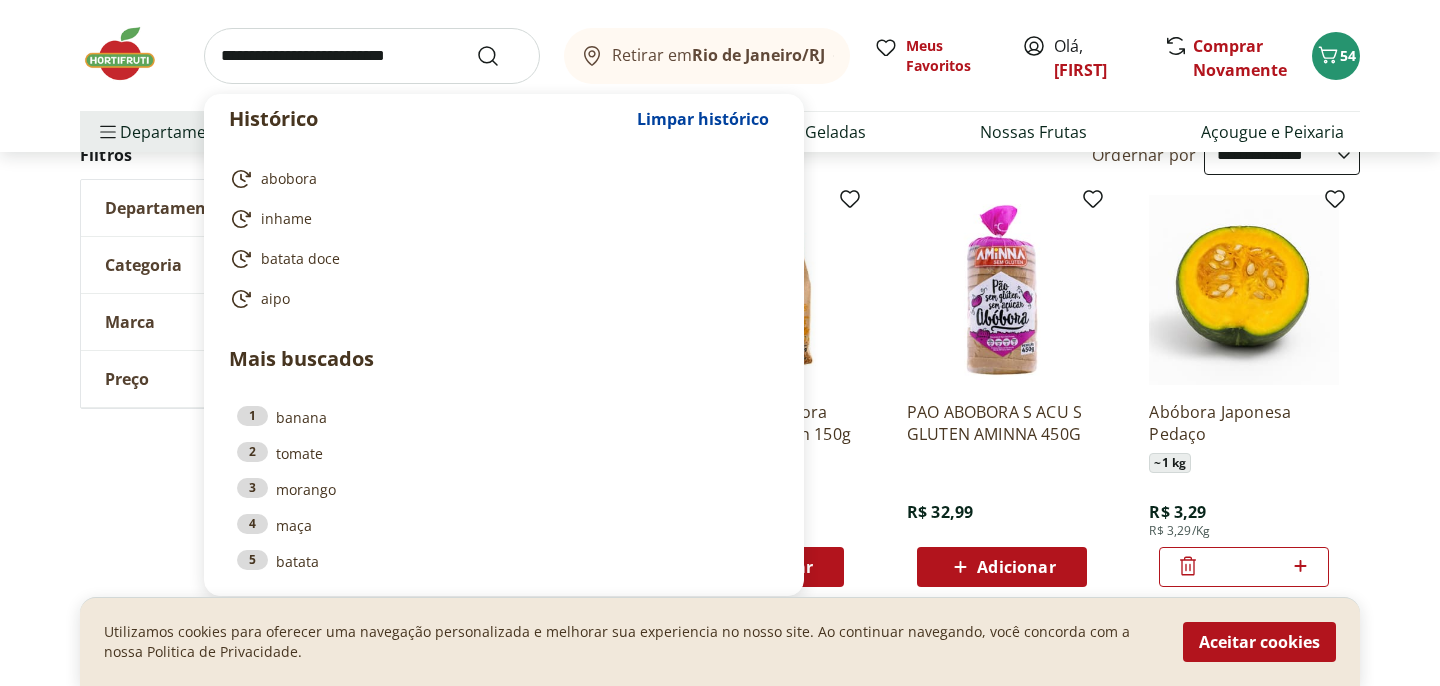 click at bounding box center (372, 56) 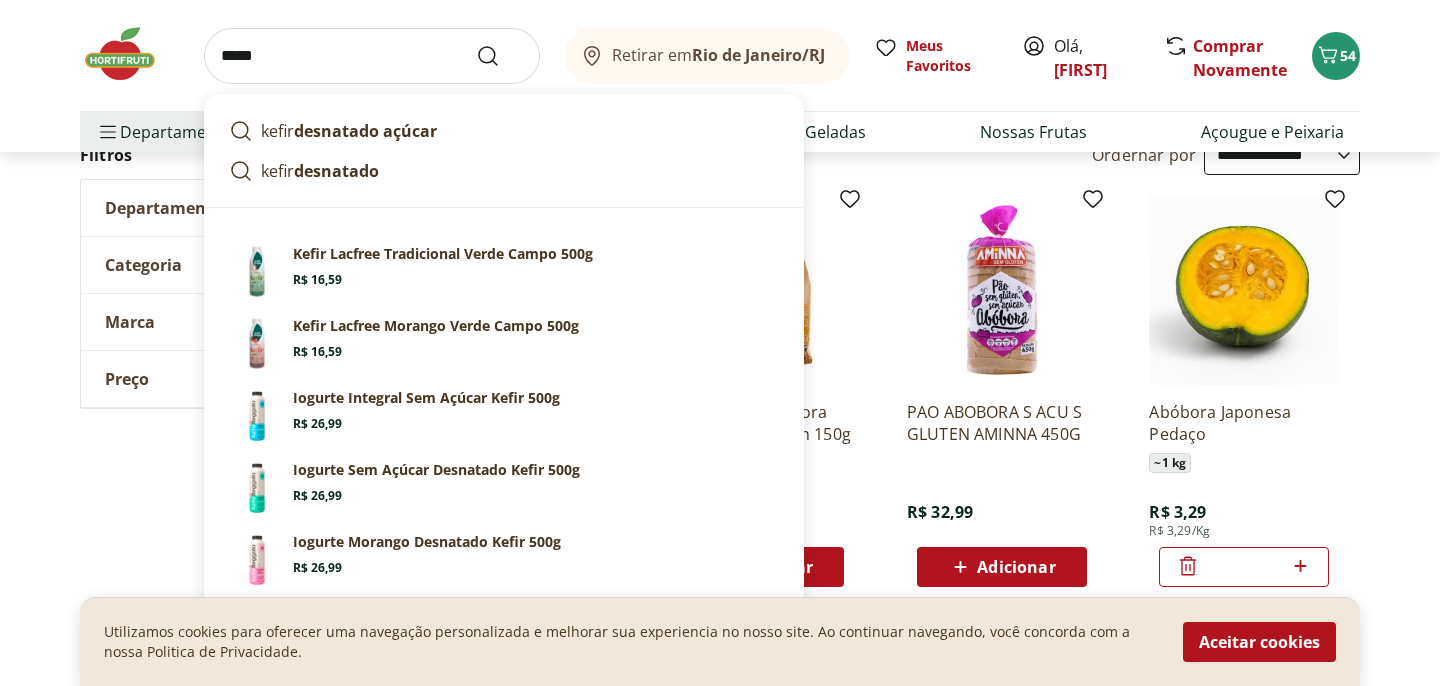 type on "*****" 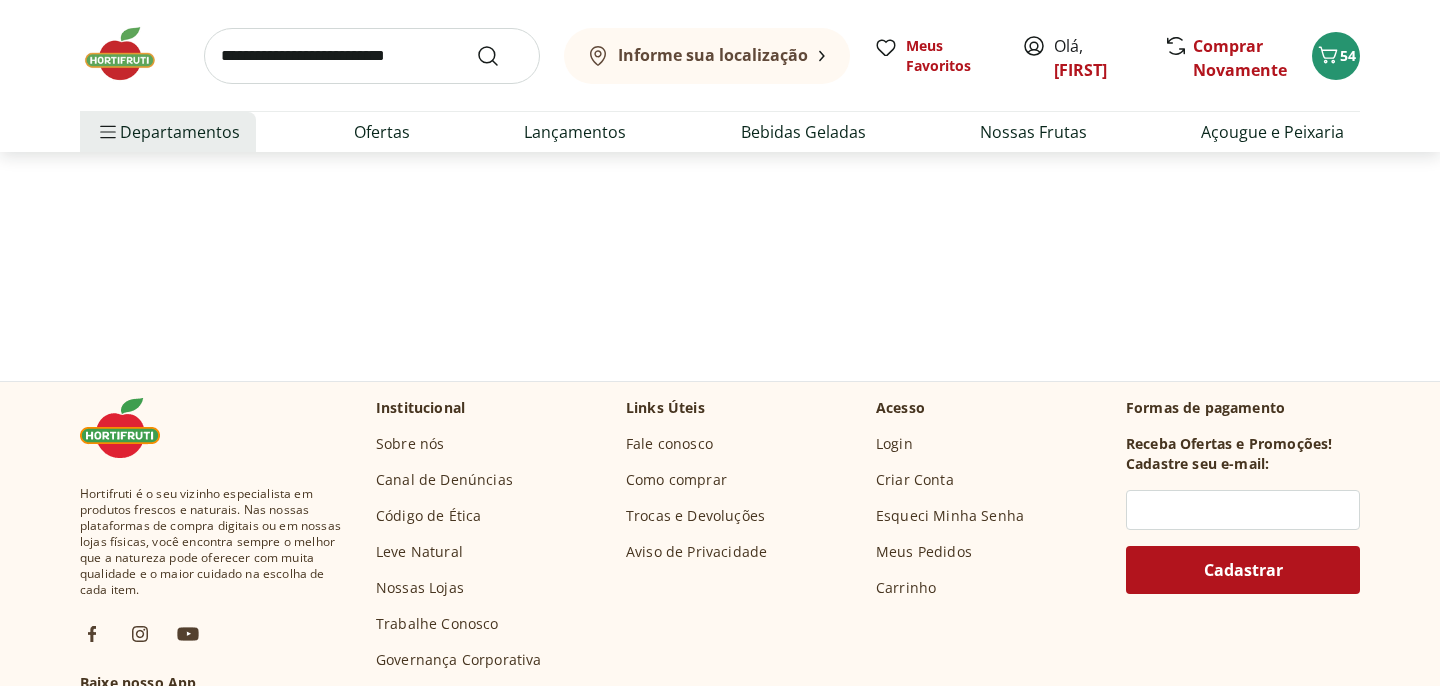 scroll, scrollTop: 0, scrollLeft: 0, axis: both 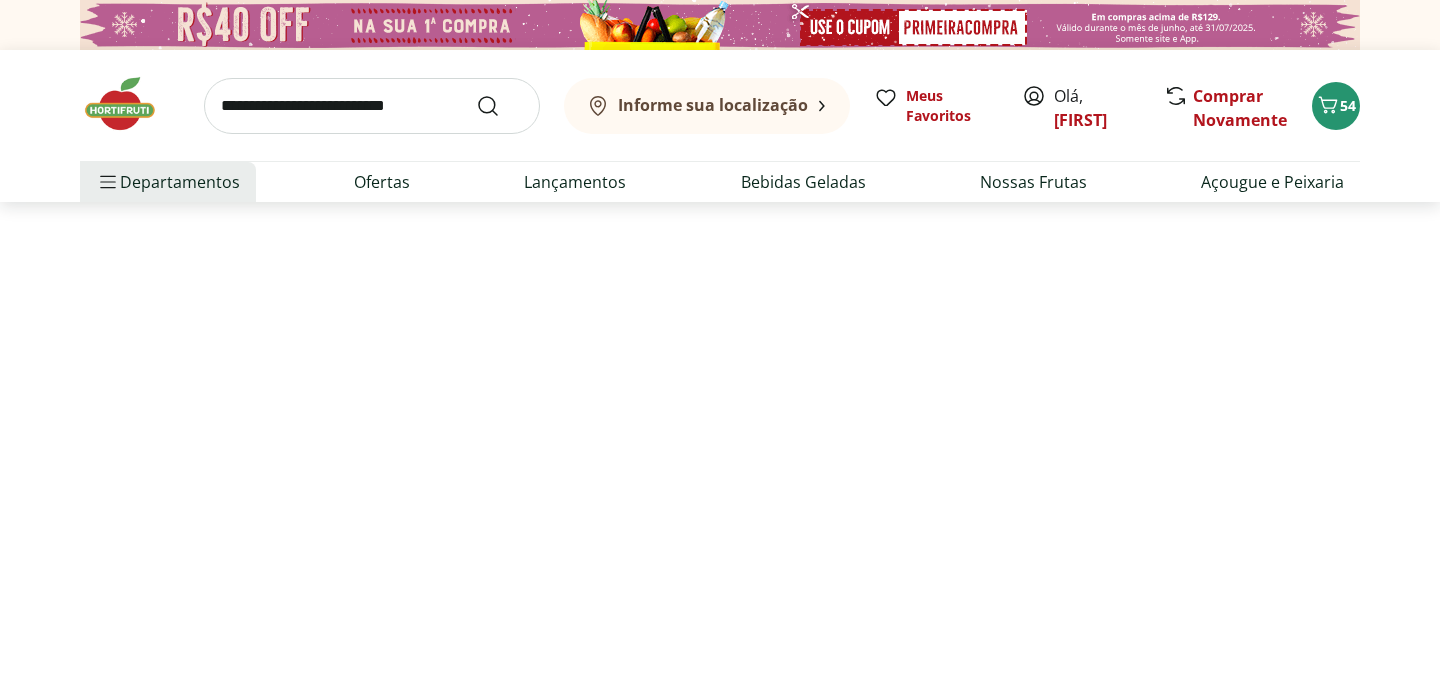 select on "**********" 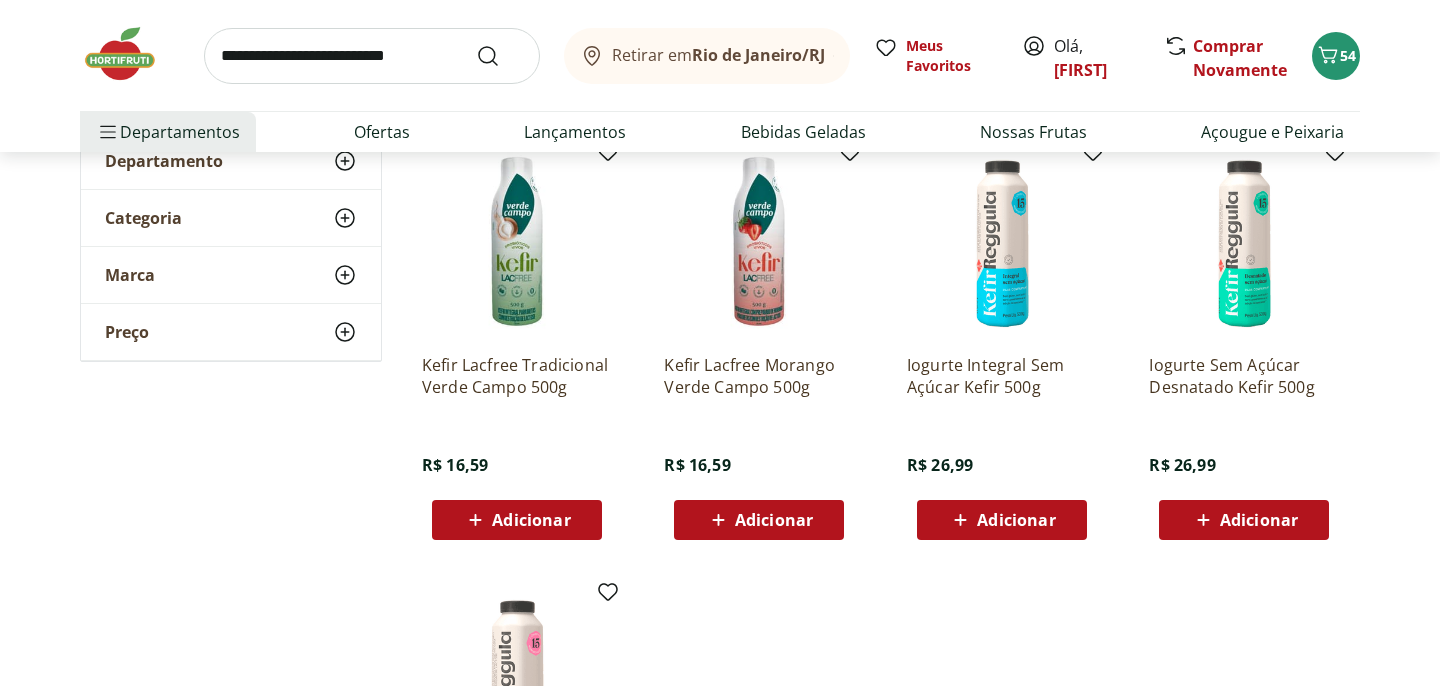 scroll, scrollTop: 274, scrollLeft: 0, axis: vertical 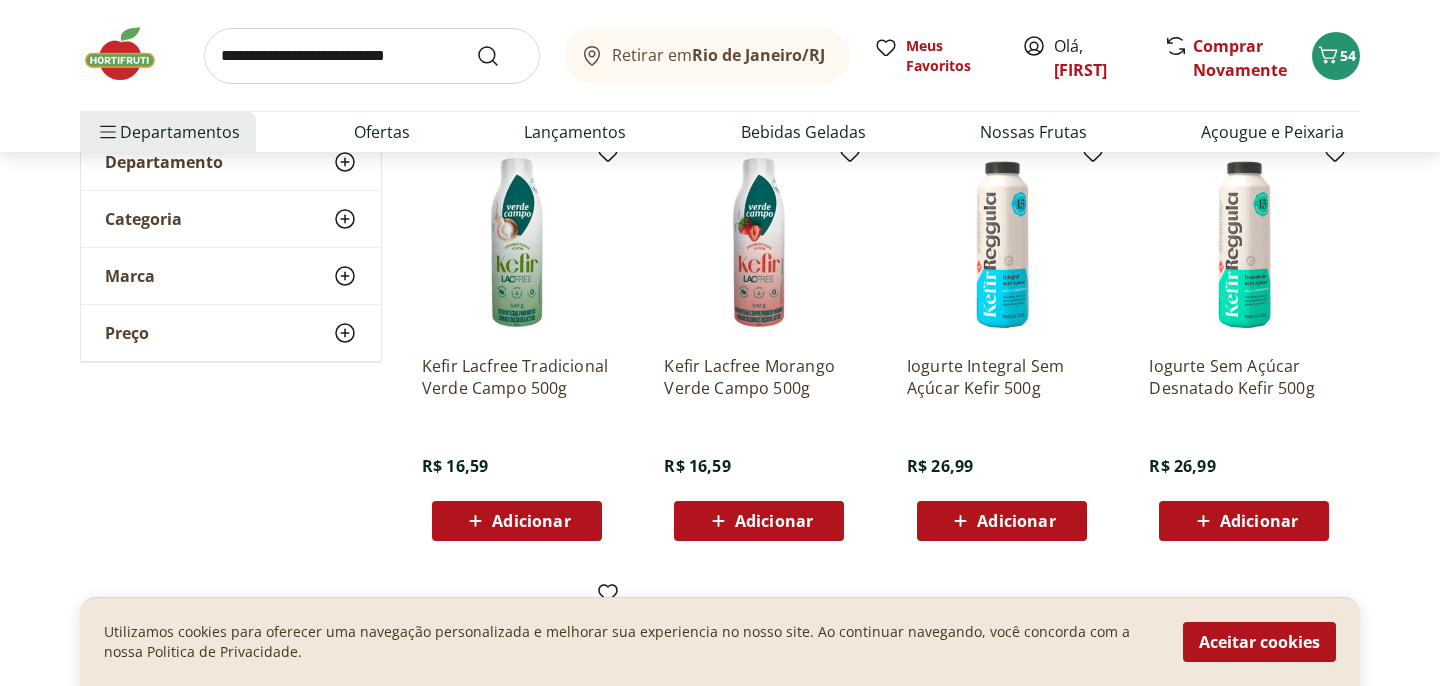 click on "Adicionar" at bounding box center [531, 521] 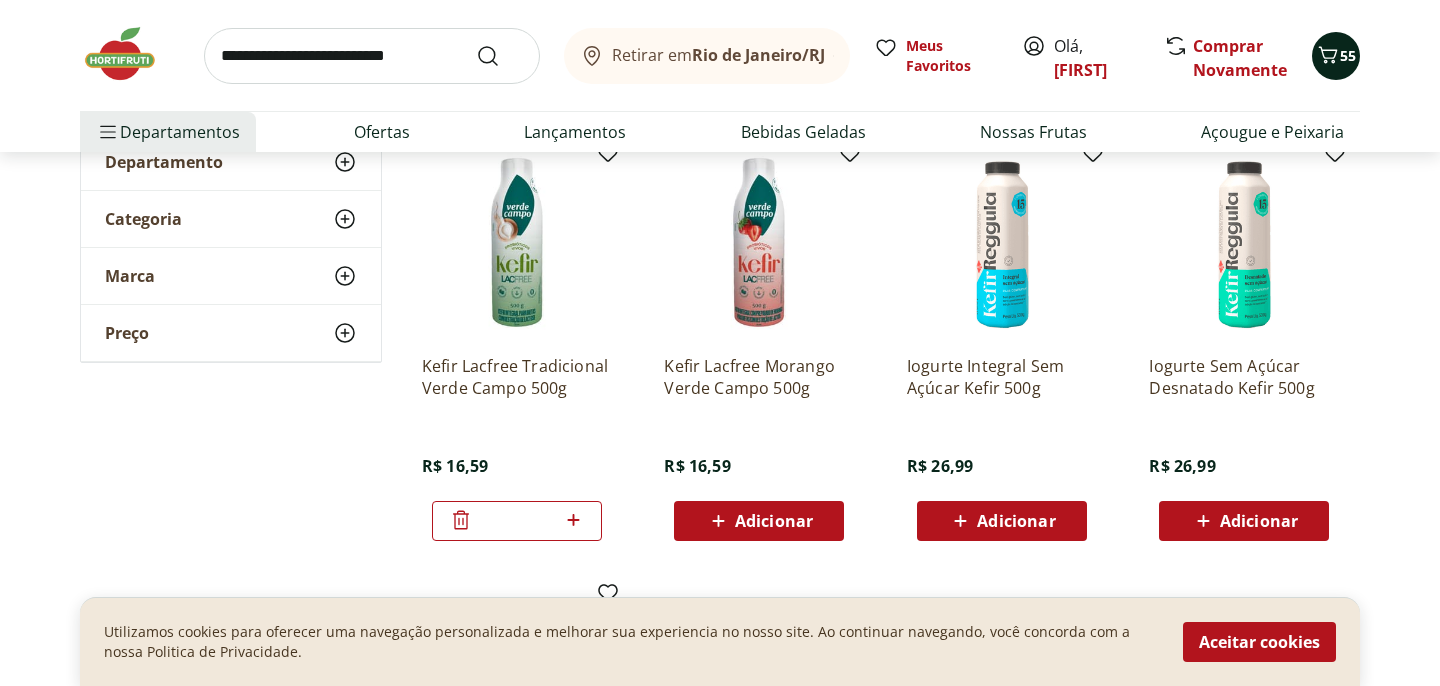 click 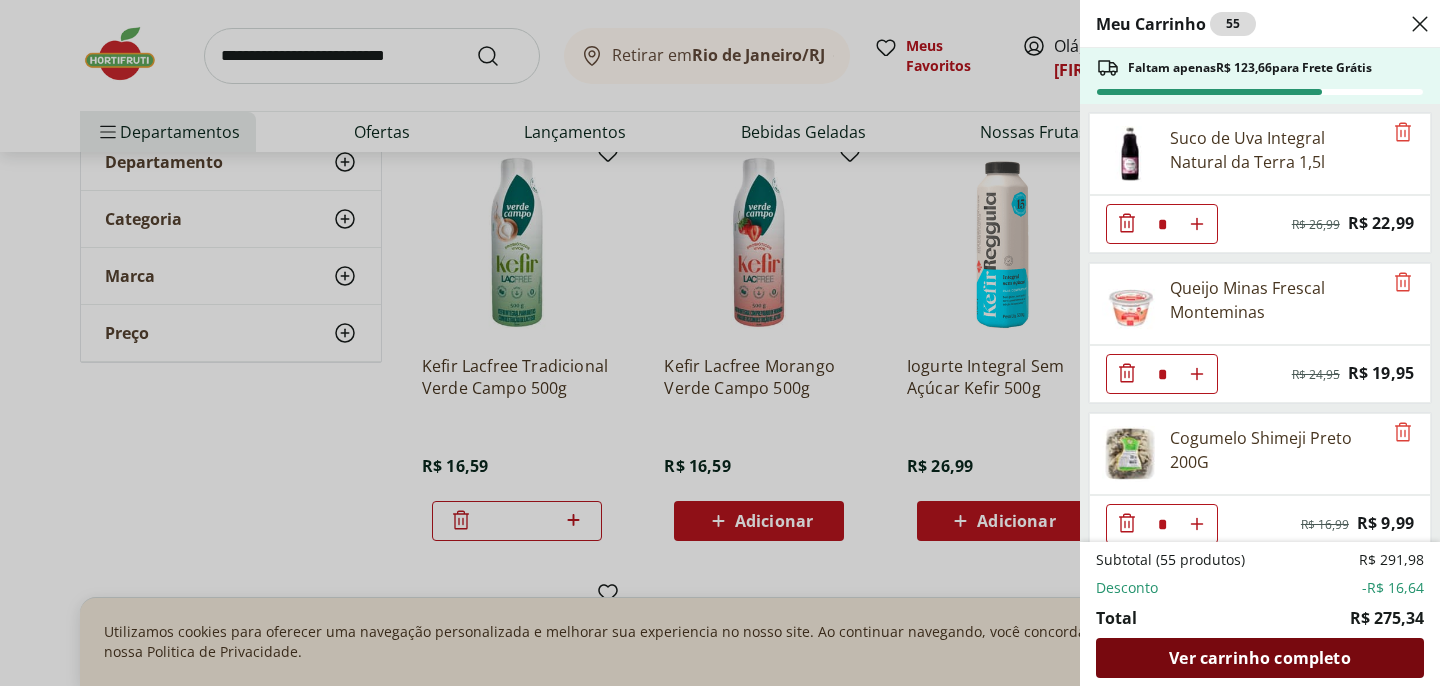 click on "Ver carrinho completo" at bounding box center (1259, 658) 